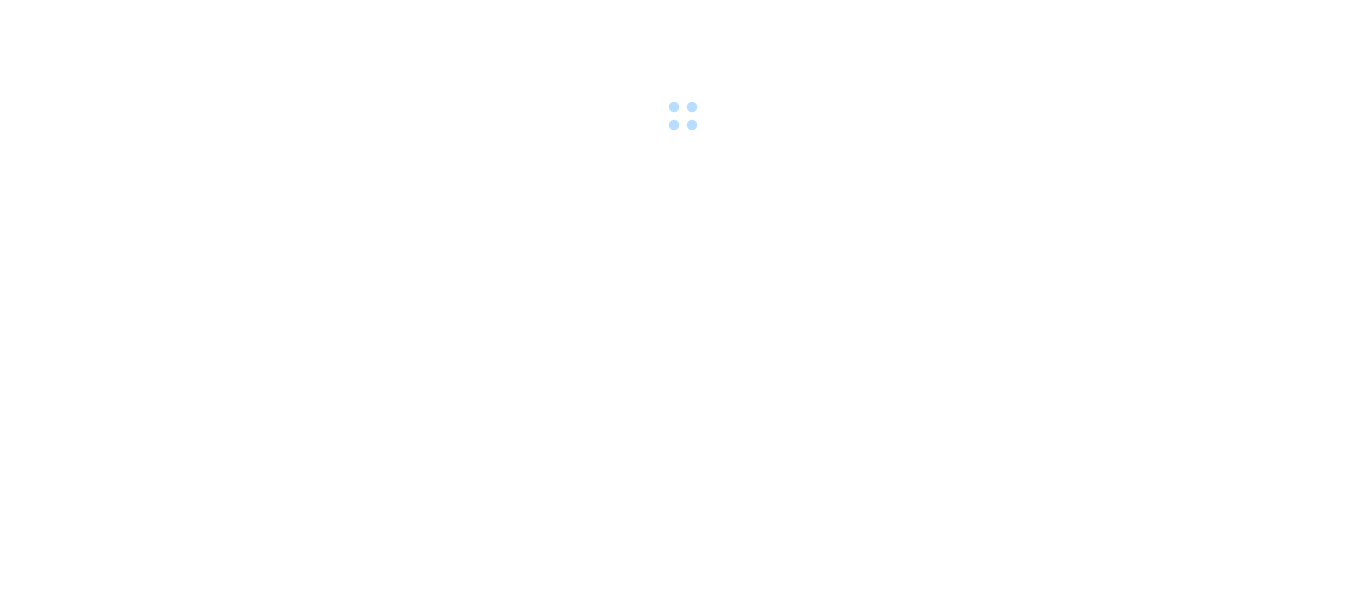 scroll, scrollTop: 0, scrollLeft: 0, axis: both 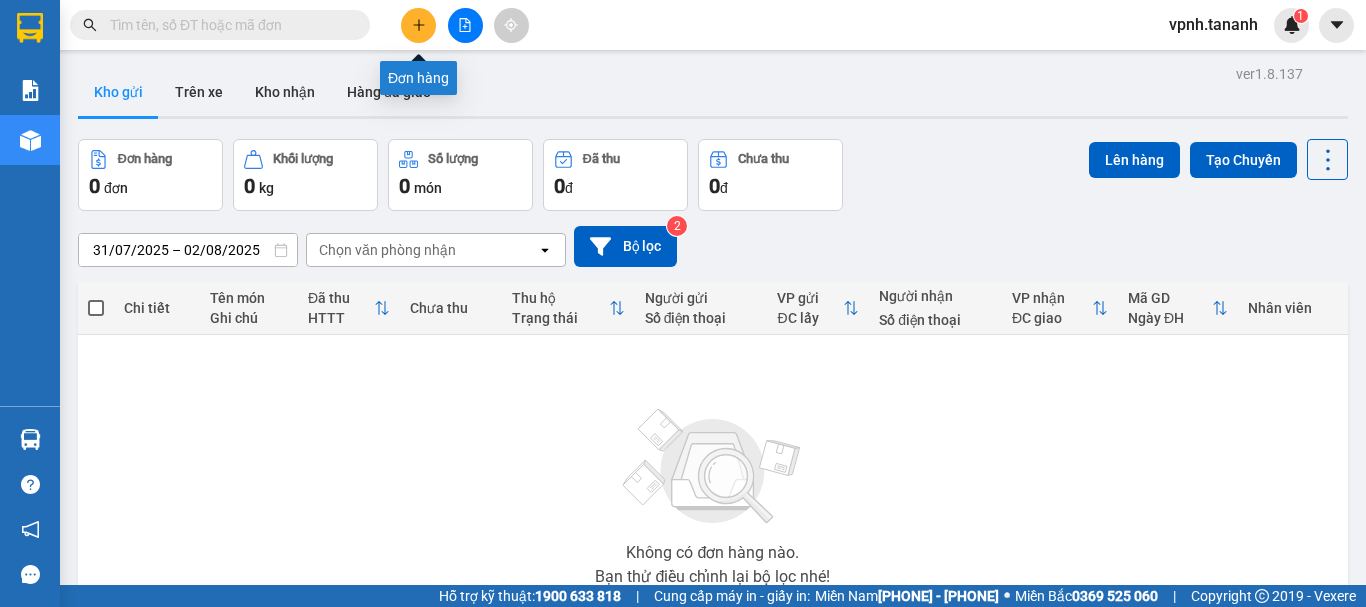 drag, startPoint x: 425, startPoint y: 33, endPoint x: 422, endPoint y: 44, distance: 11.401754 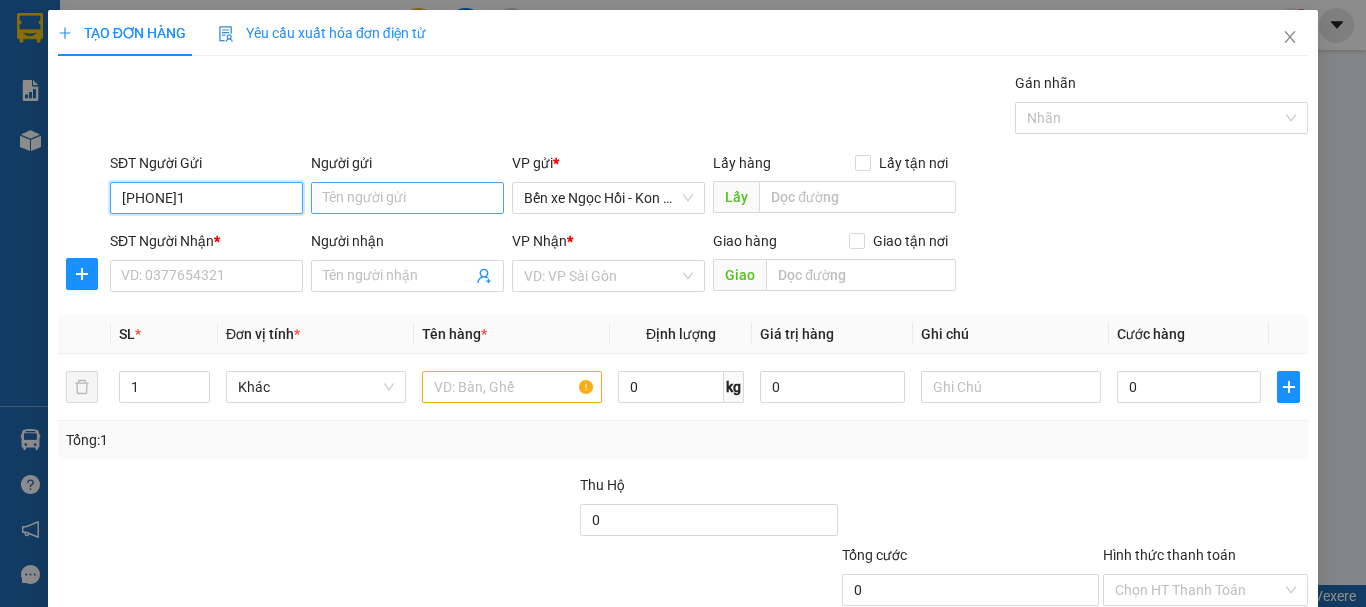 type on "[PHONE]1" 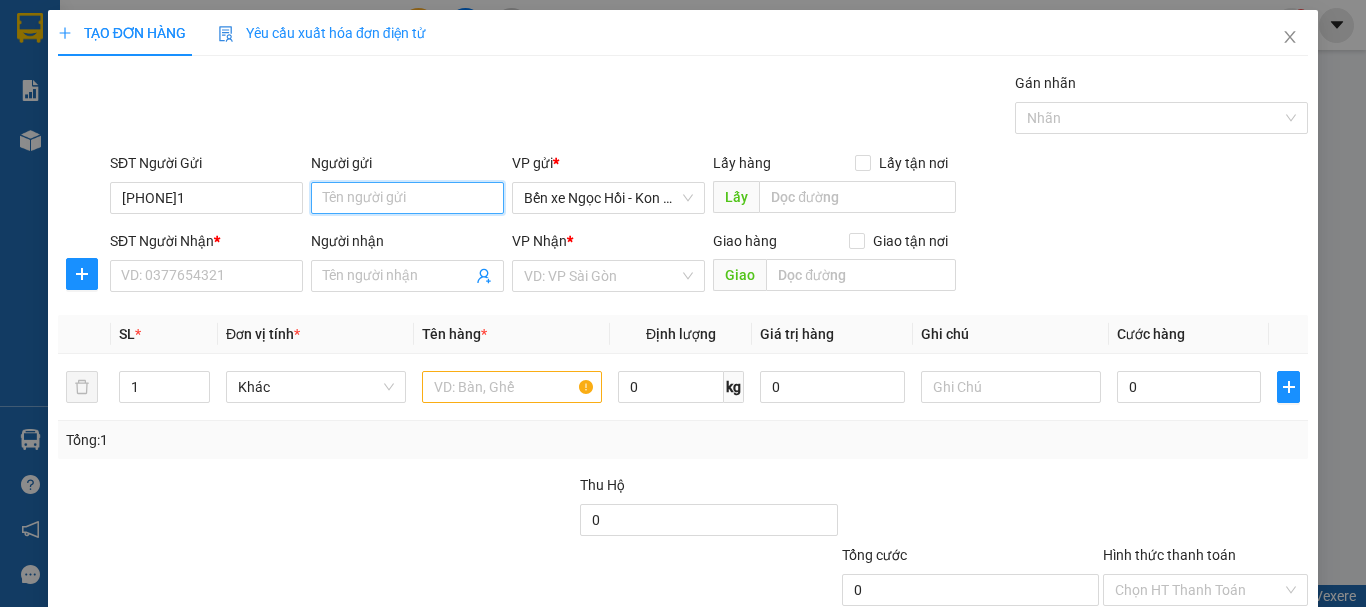 click on "Người gửi" at bounding box center (407, 198) 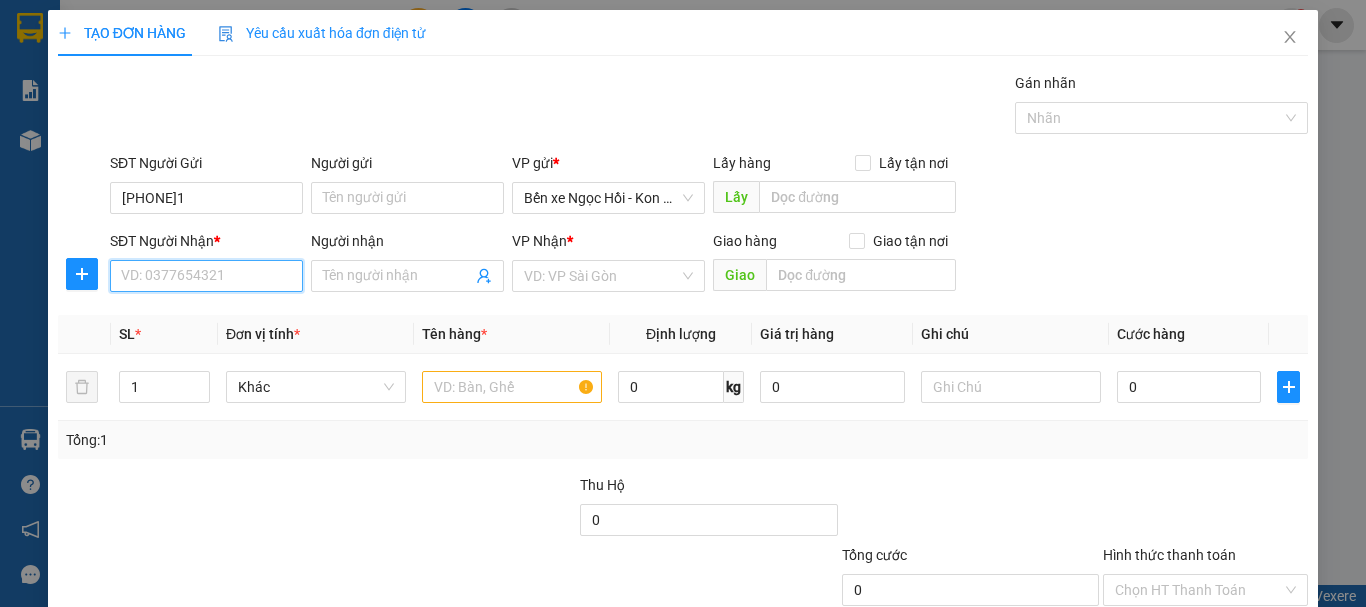 click on "SĐT Người Nhận  *" at bounding box center [206, 276] 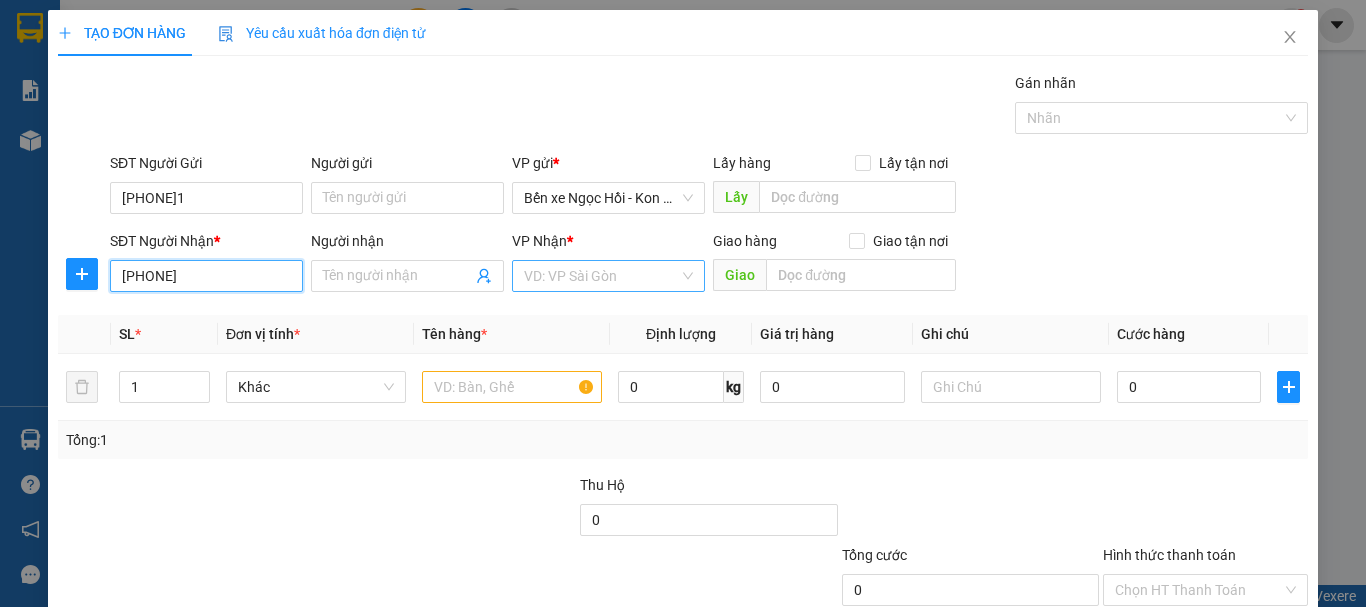 type on "[PHONE]" 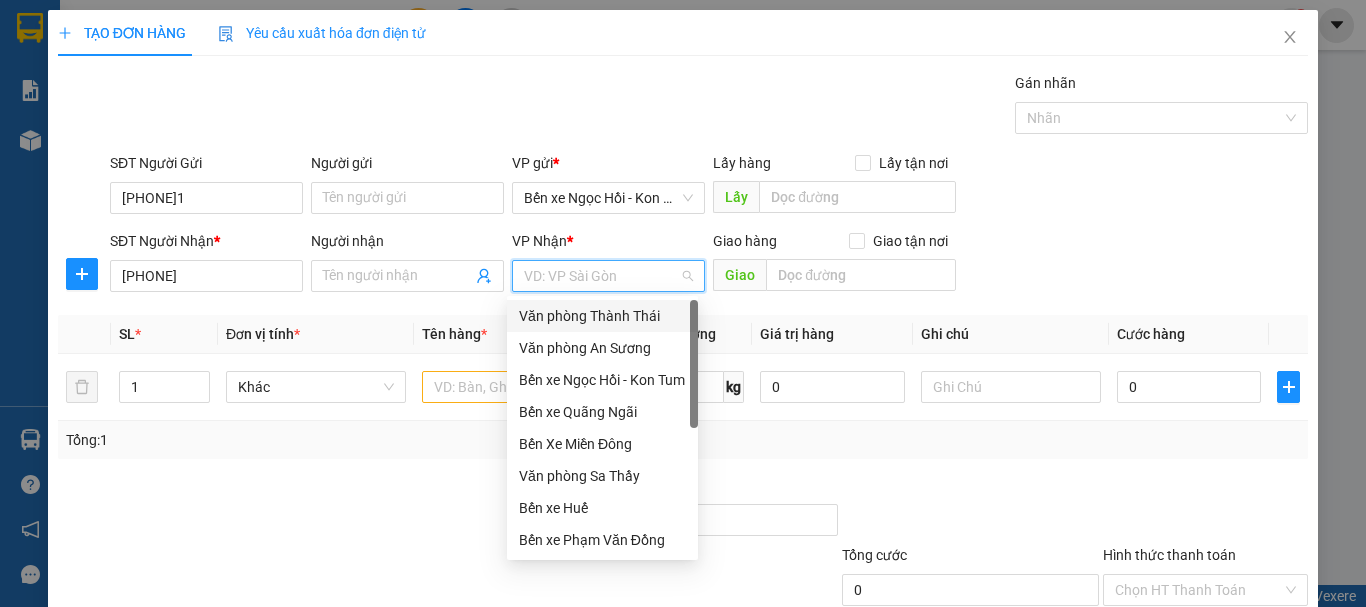 click at bounding box center [601, 276] 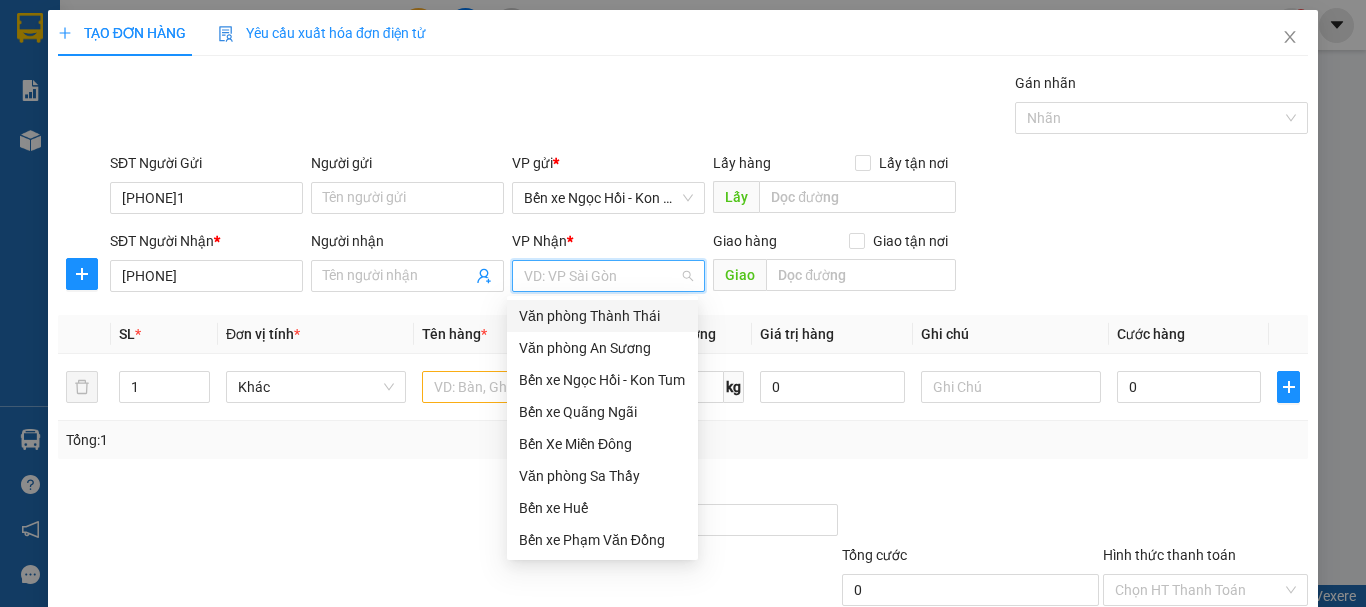 click on "Văn phòng Thành Thái" at bounding box center (602, 316) 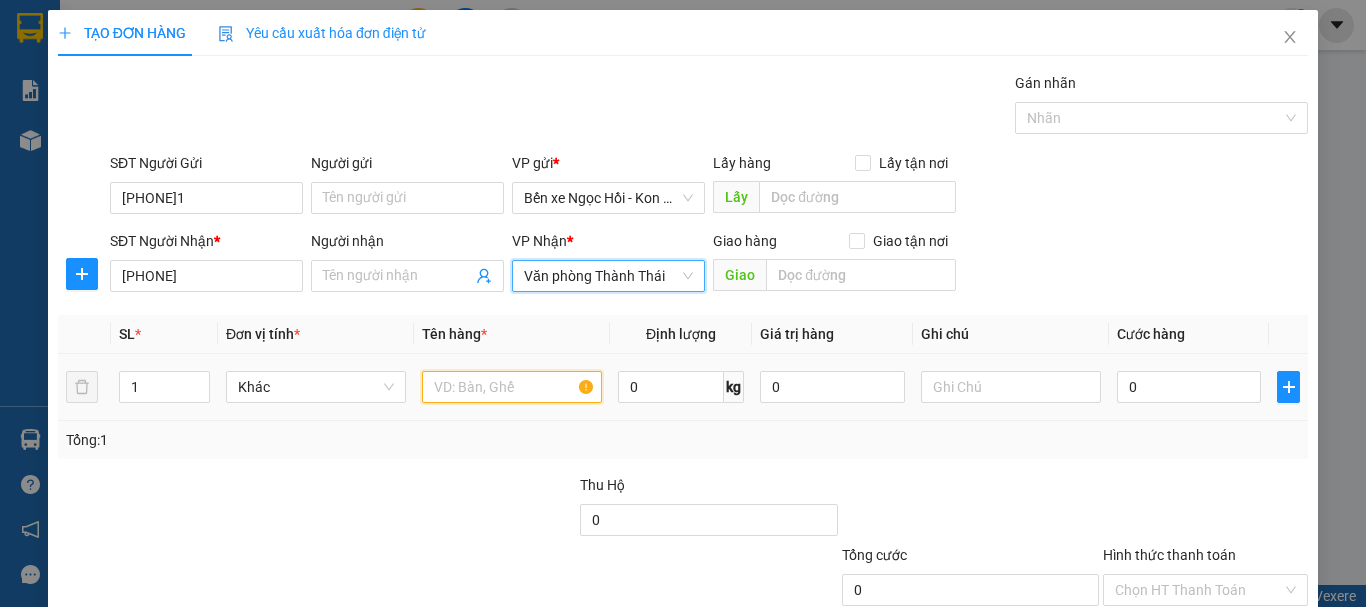 click at bounding box center (512, 387) 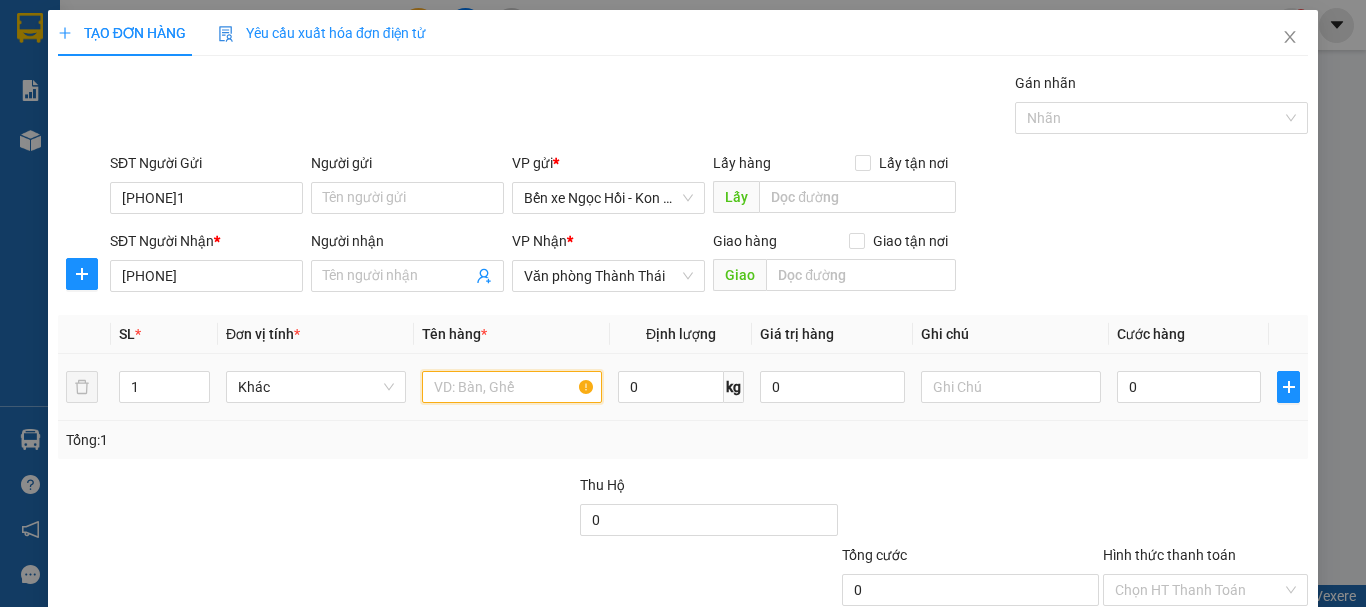 type on "1" 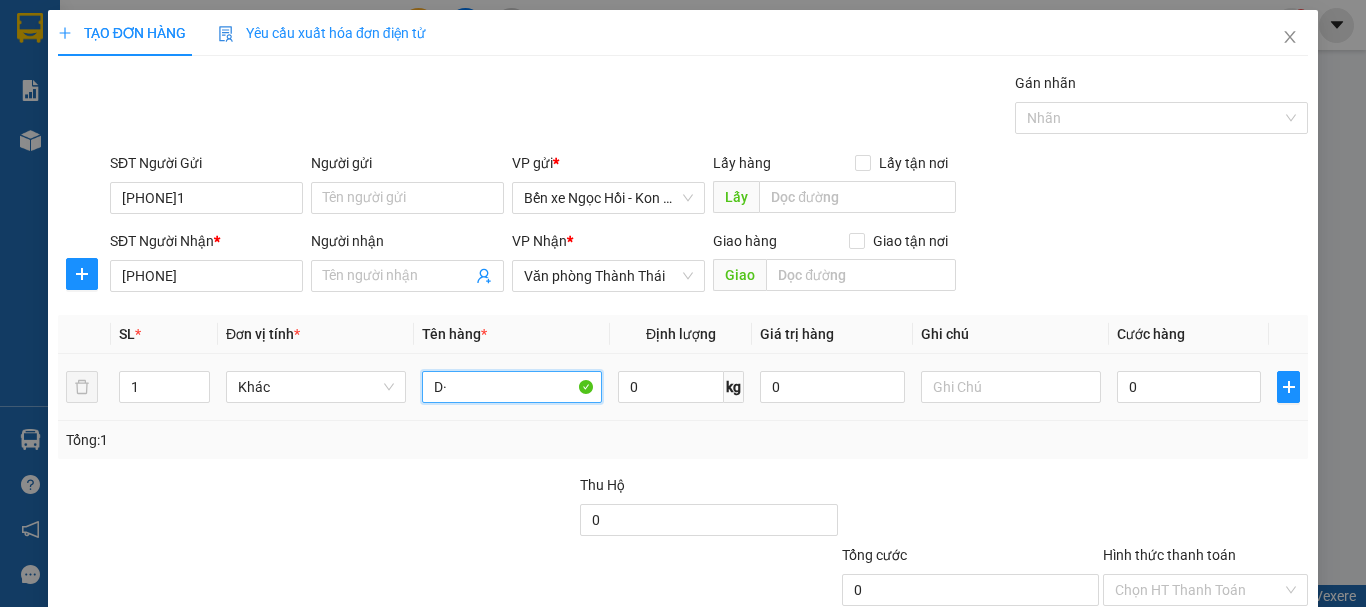 type on "D" 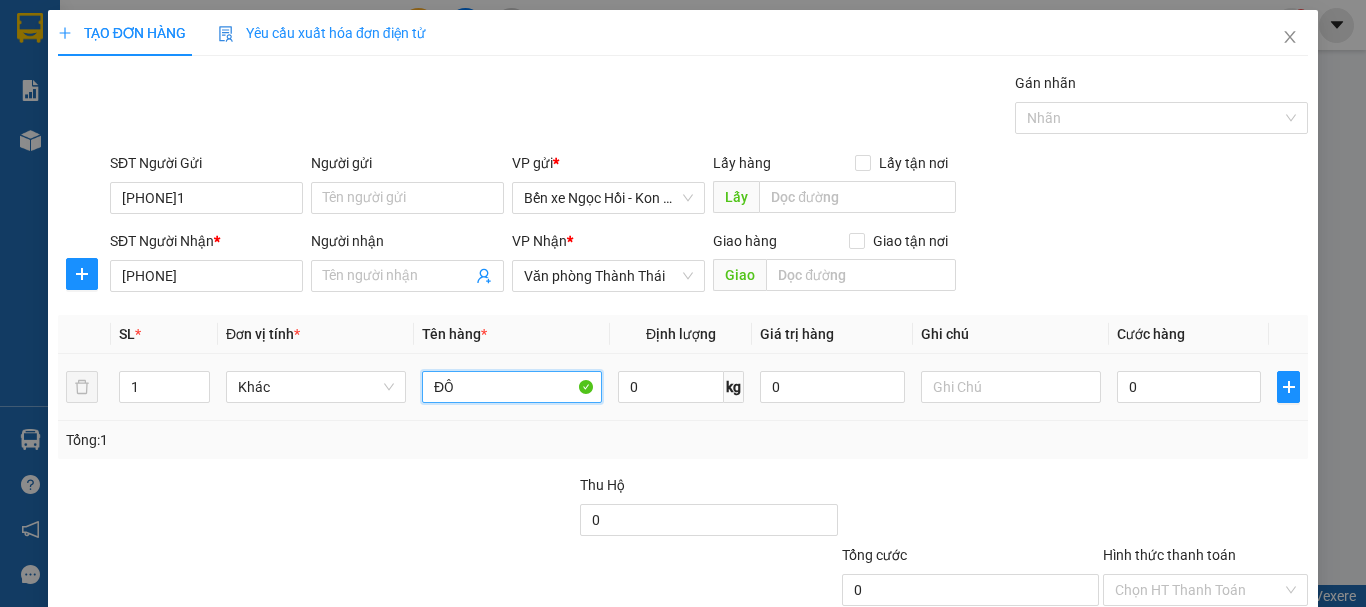 type on "Đ" 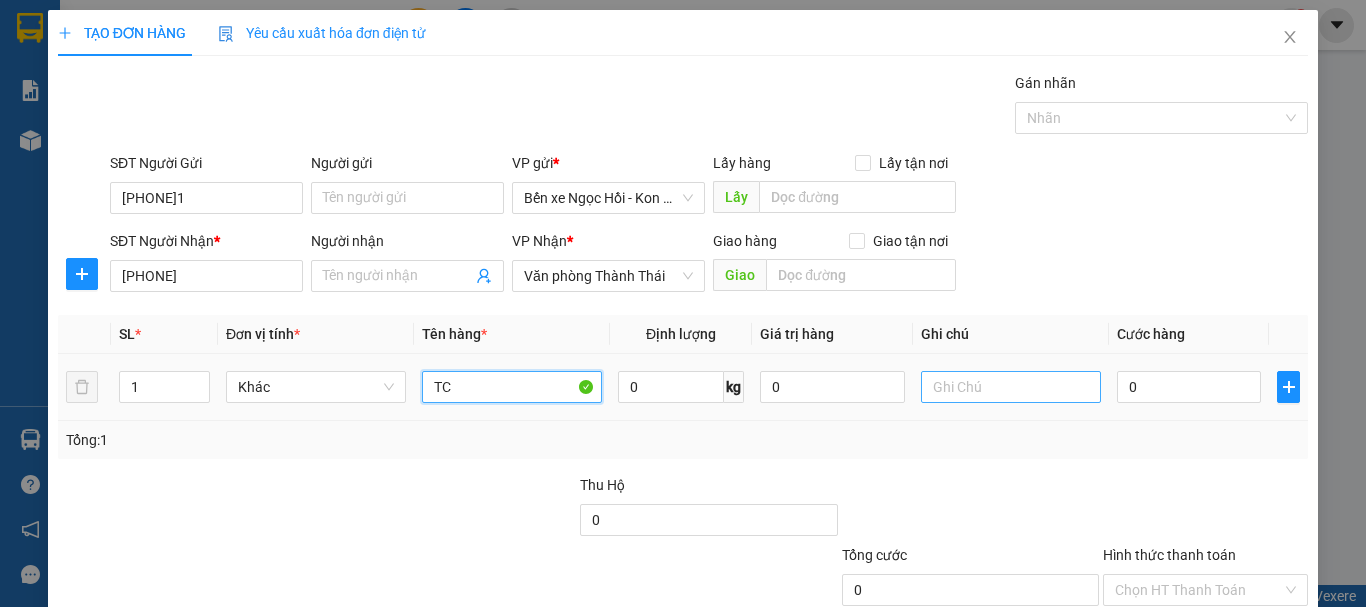 type on "TC" 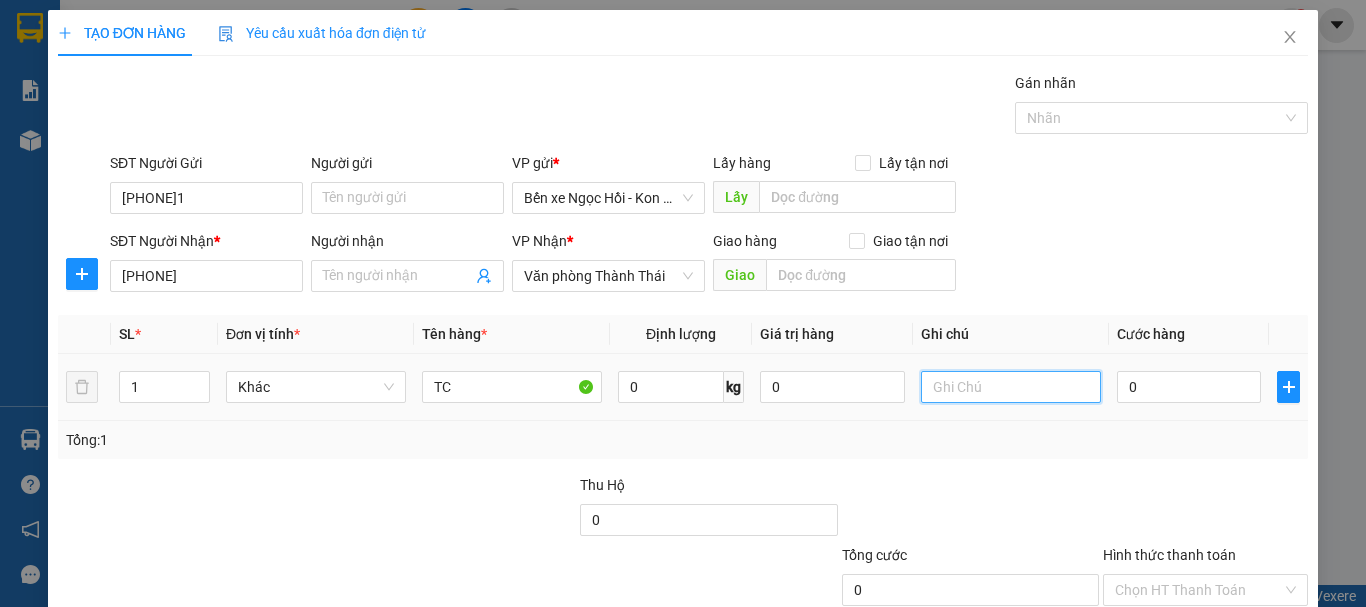 click at bounding box center [1011, 387] 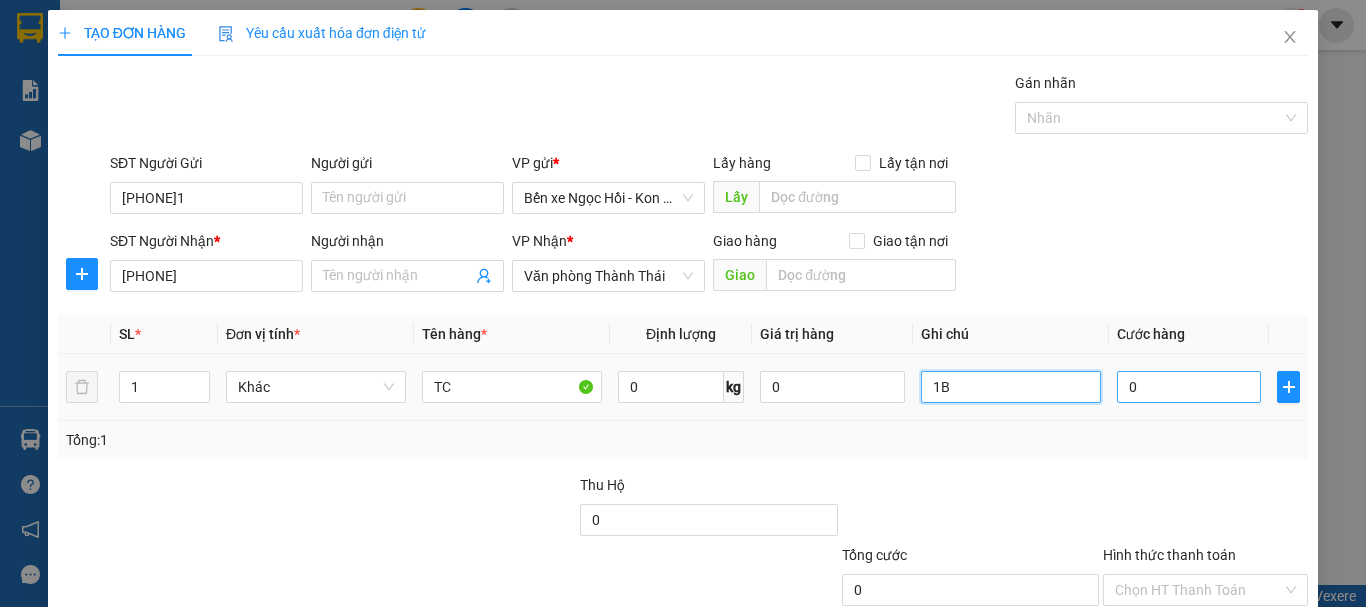 type on "1B" 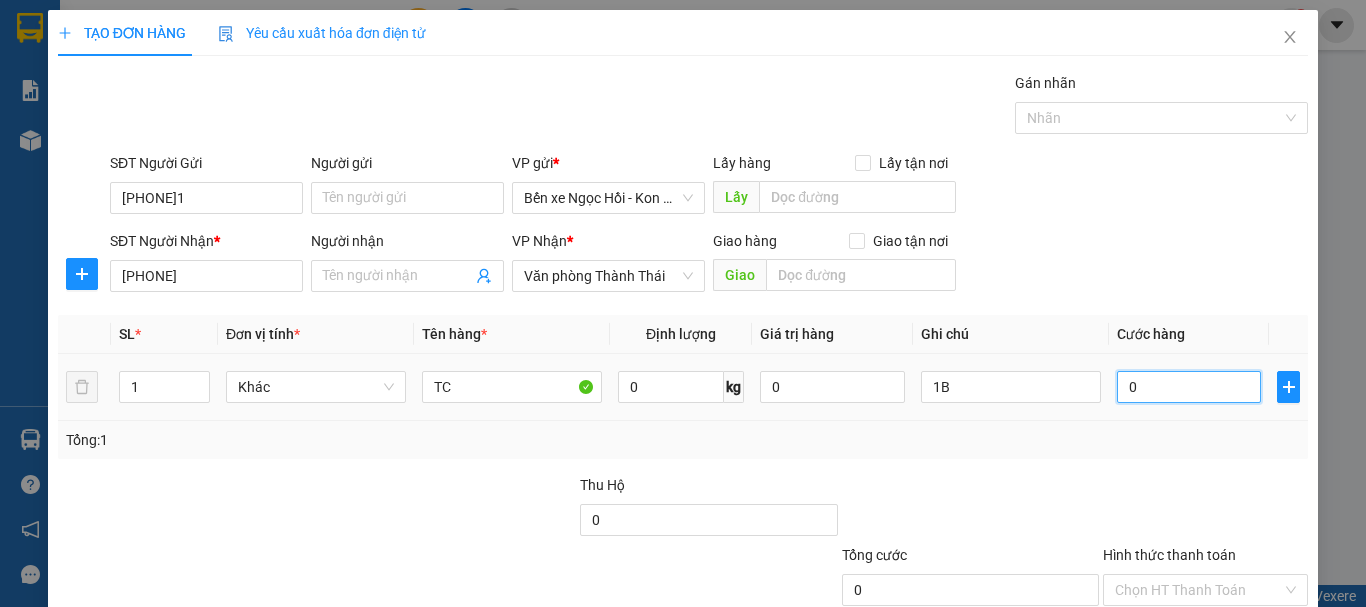 click on "0" at bounding box center (1189, 387) 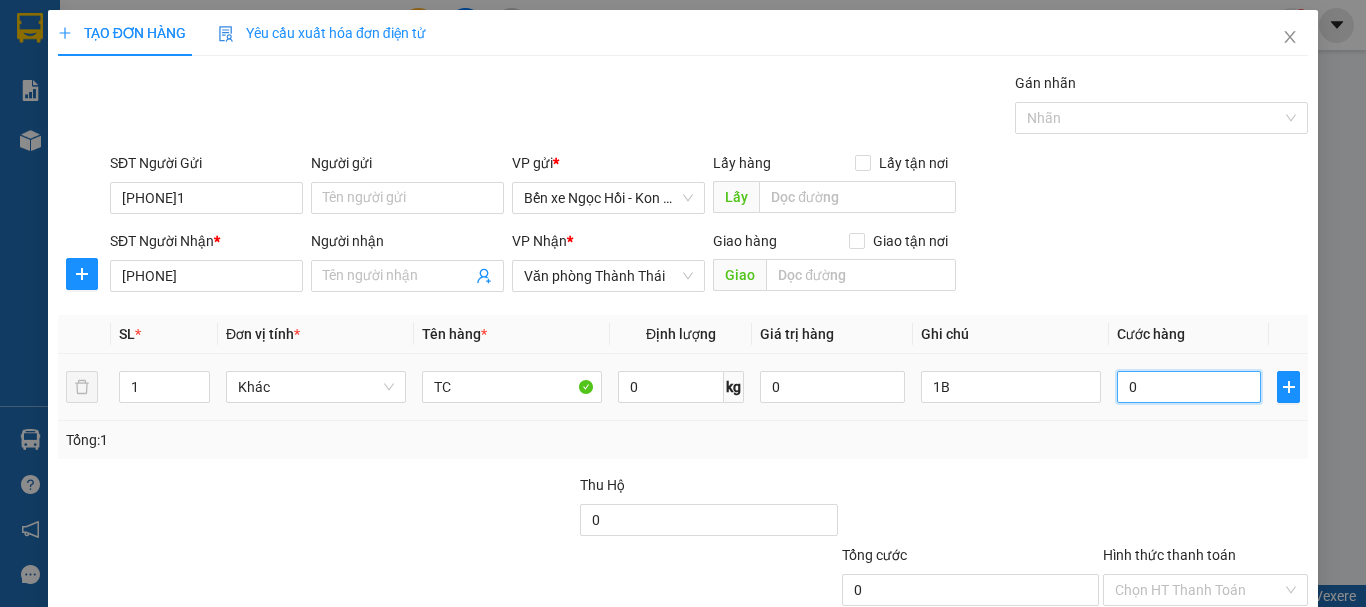 type on "06" 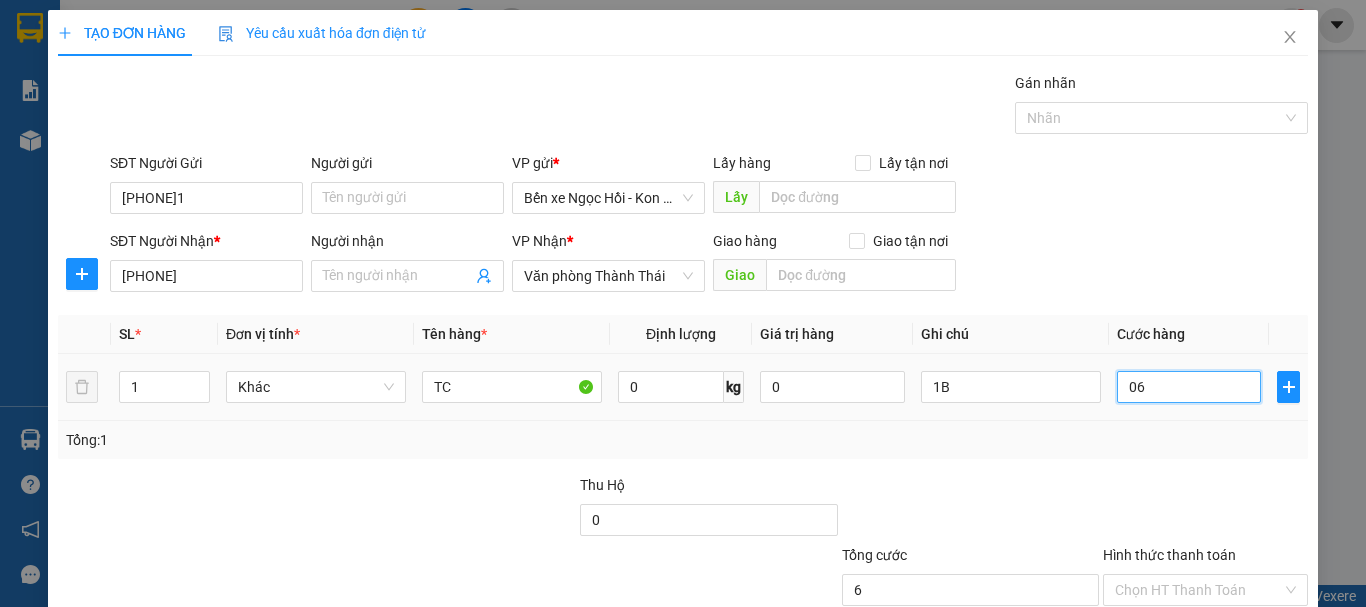 type on "6" 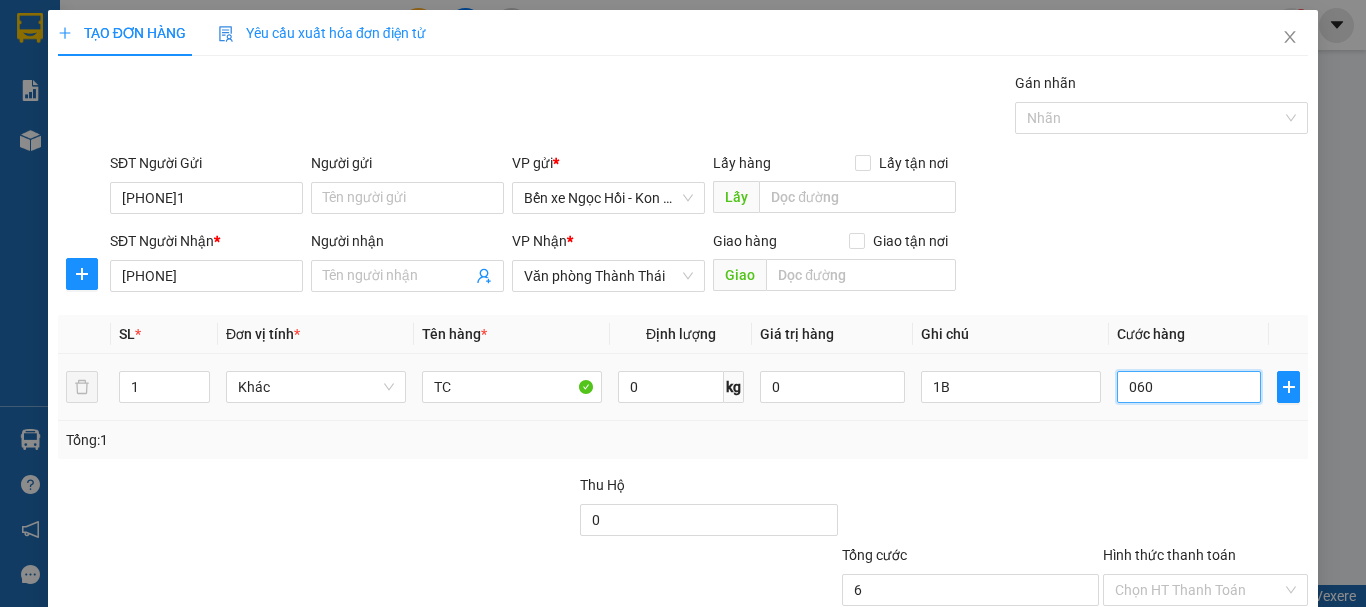type on "60" 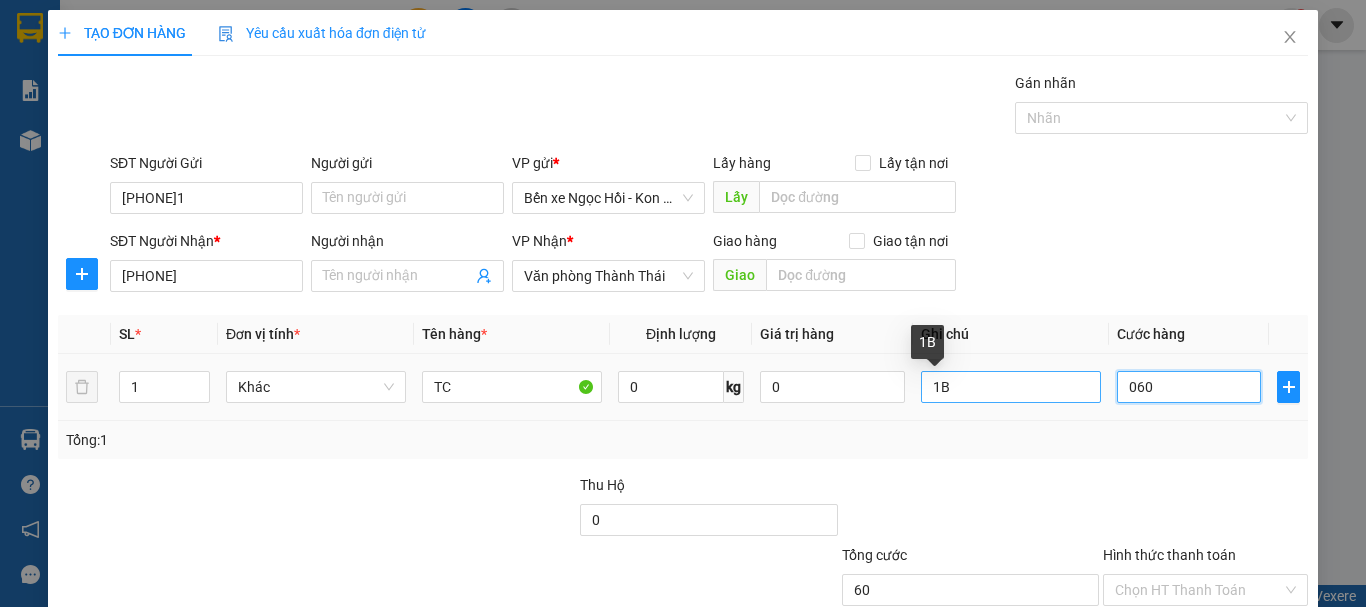 type on "06" 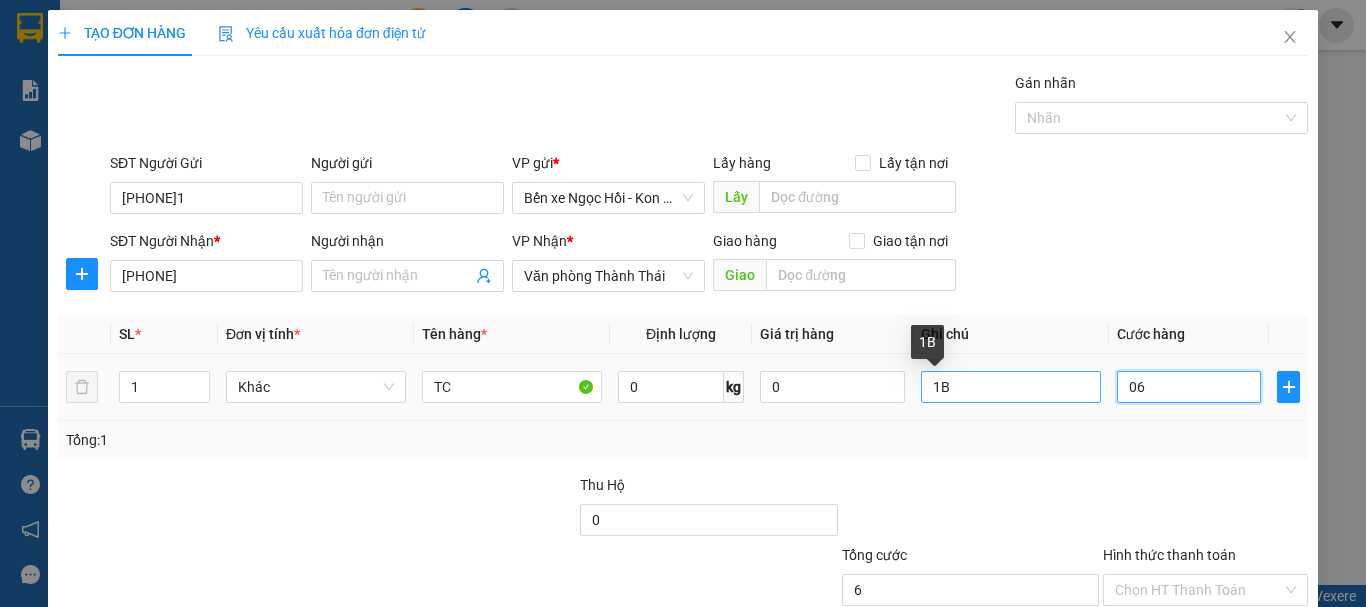type on "0" 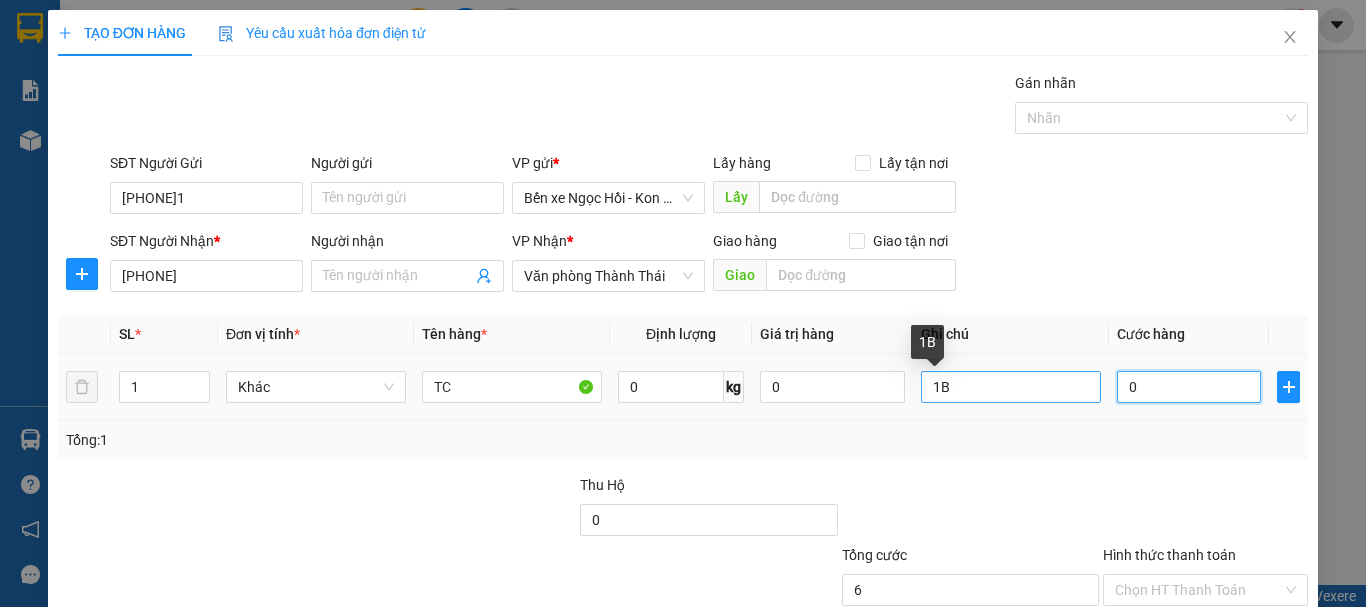 type on "0" 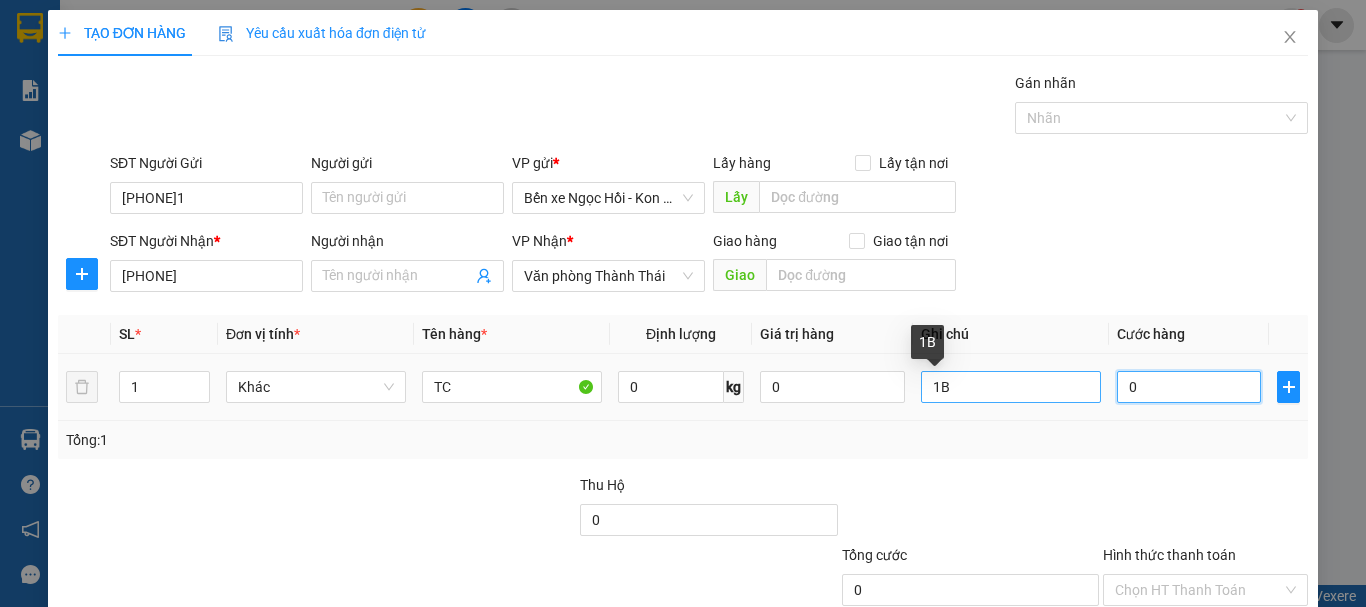 type on "06" 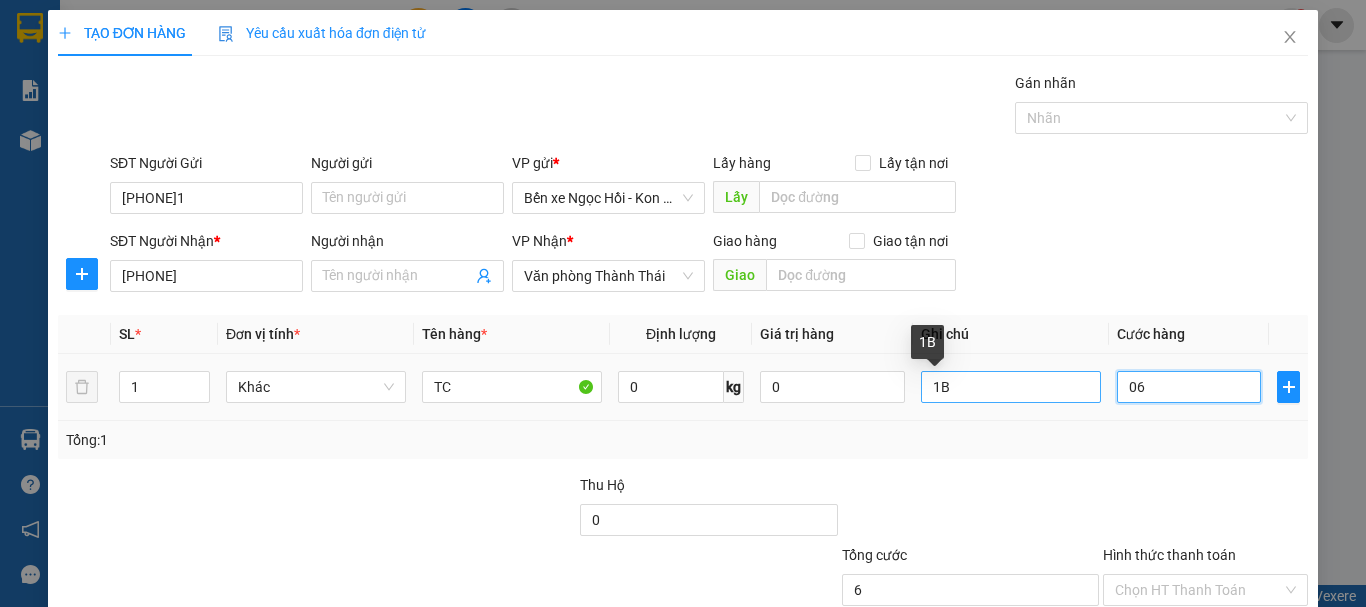 type on "060" 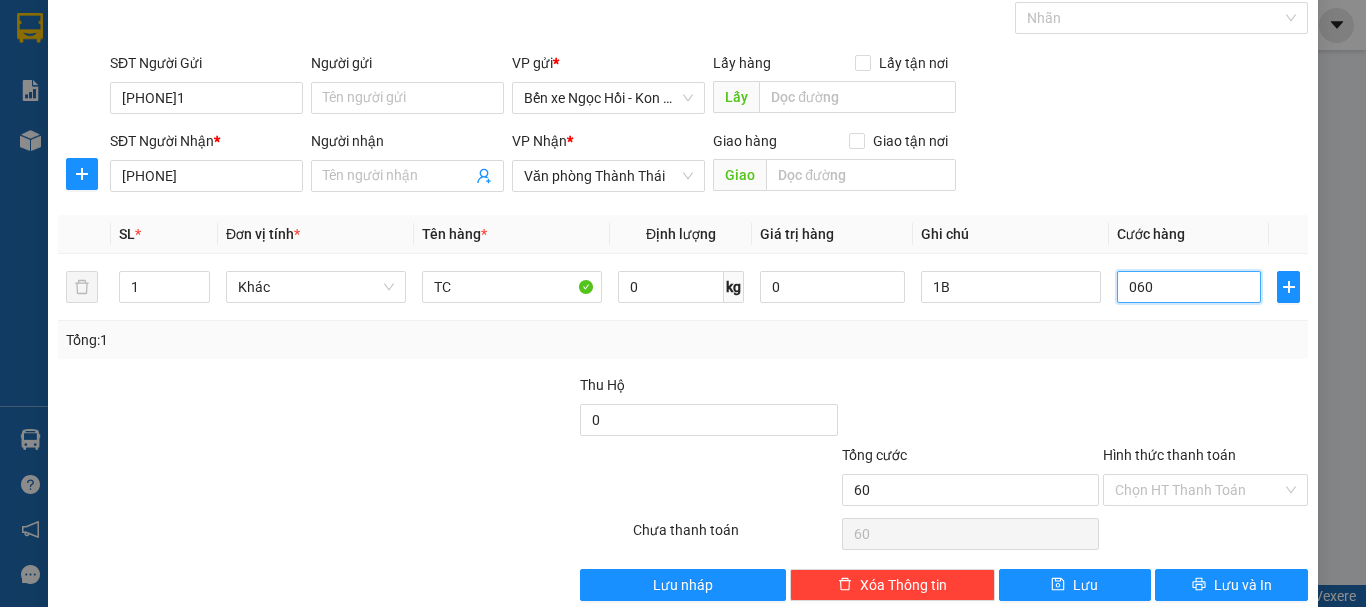 scroll, scrollTop: 133, scrollLeft: 0, axis: vertical 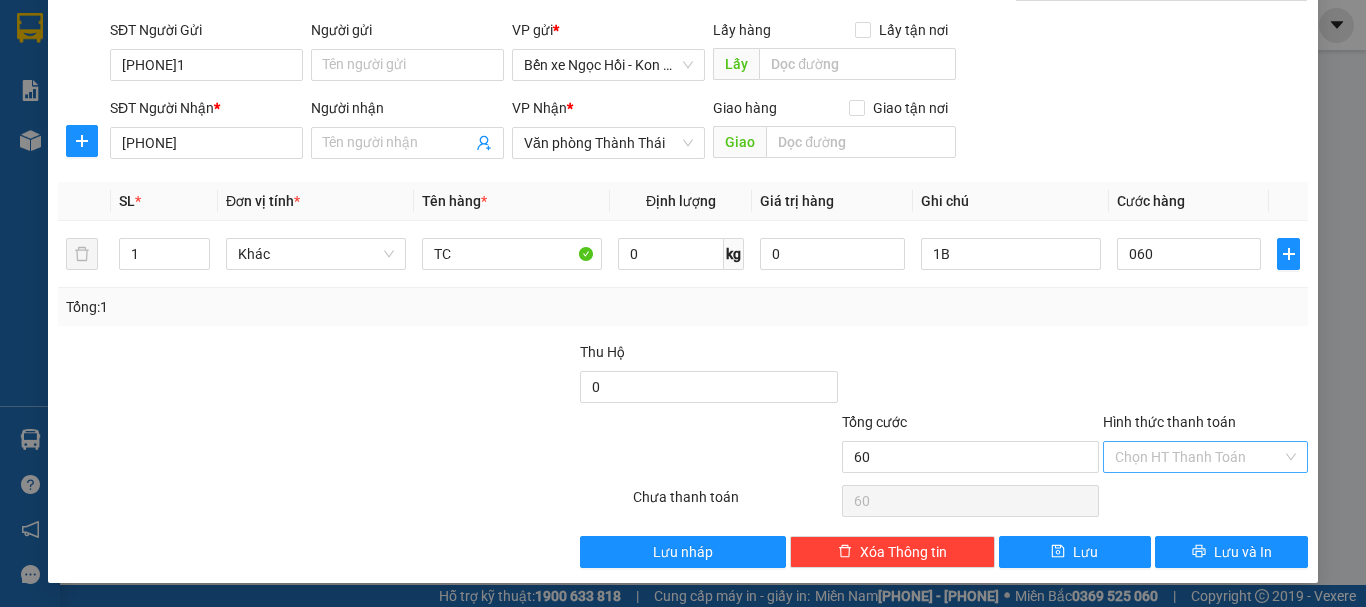 type on "60.000" 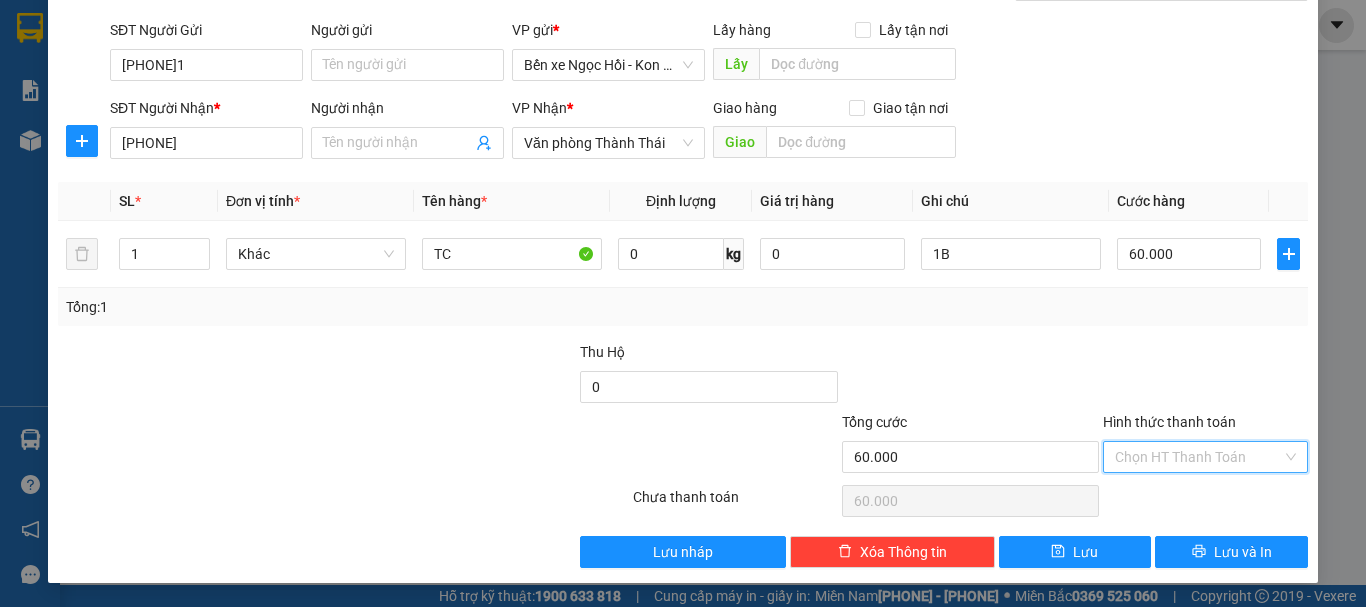 click on "Hình thức thanh toán" at bounding box center [1198, 457] 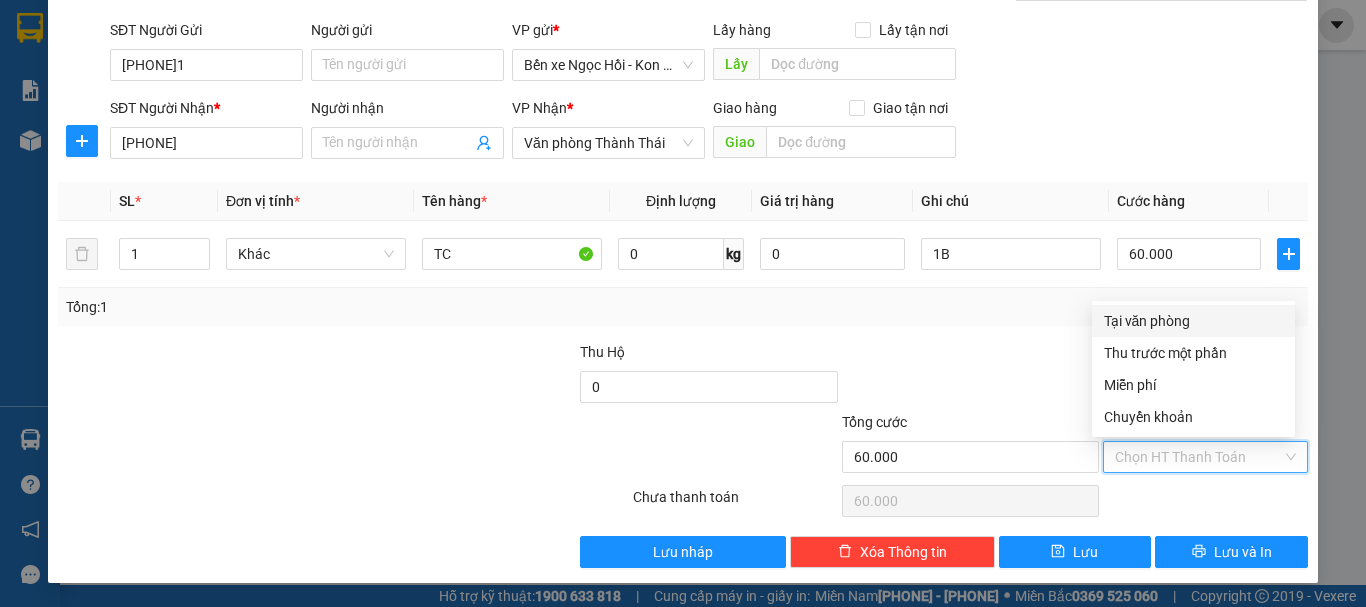 click on "Tại văn phòng" at bounding box center (1193, 321) 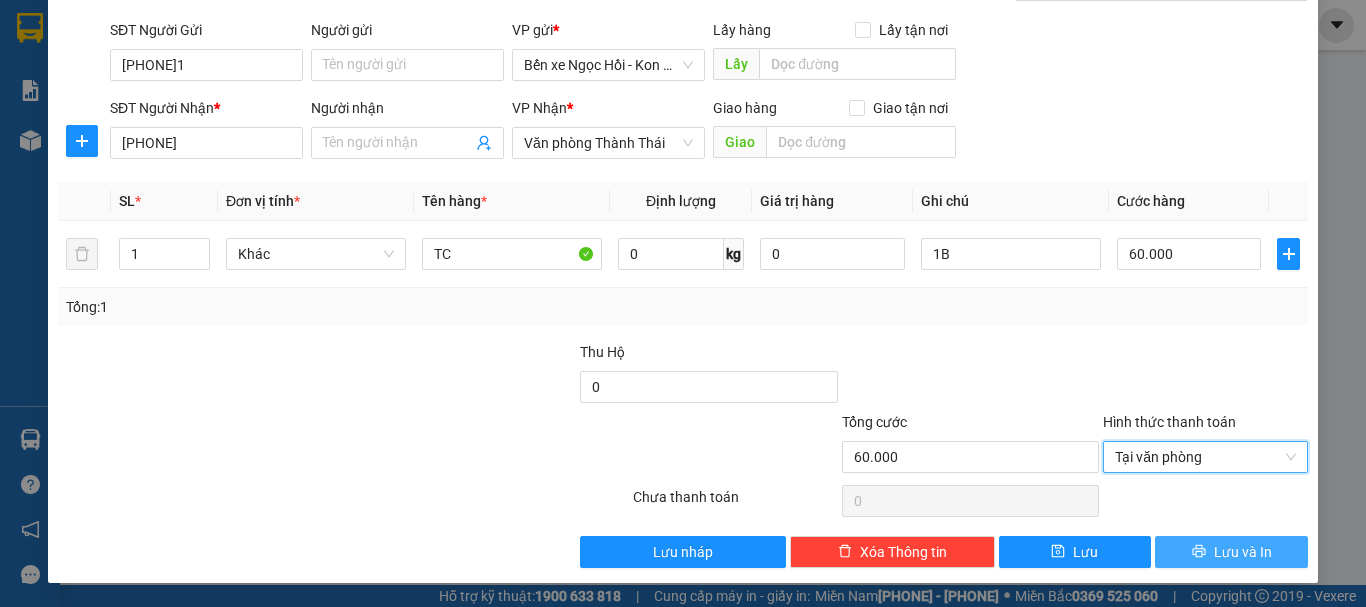 click on "Lưu và In" at bounding box center [1243, 552] 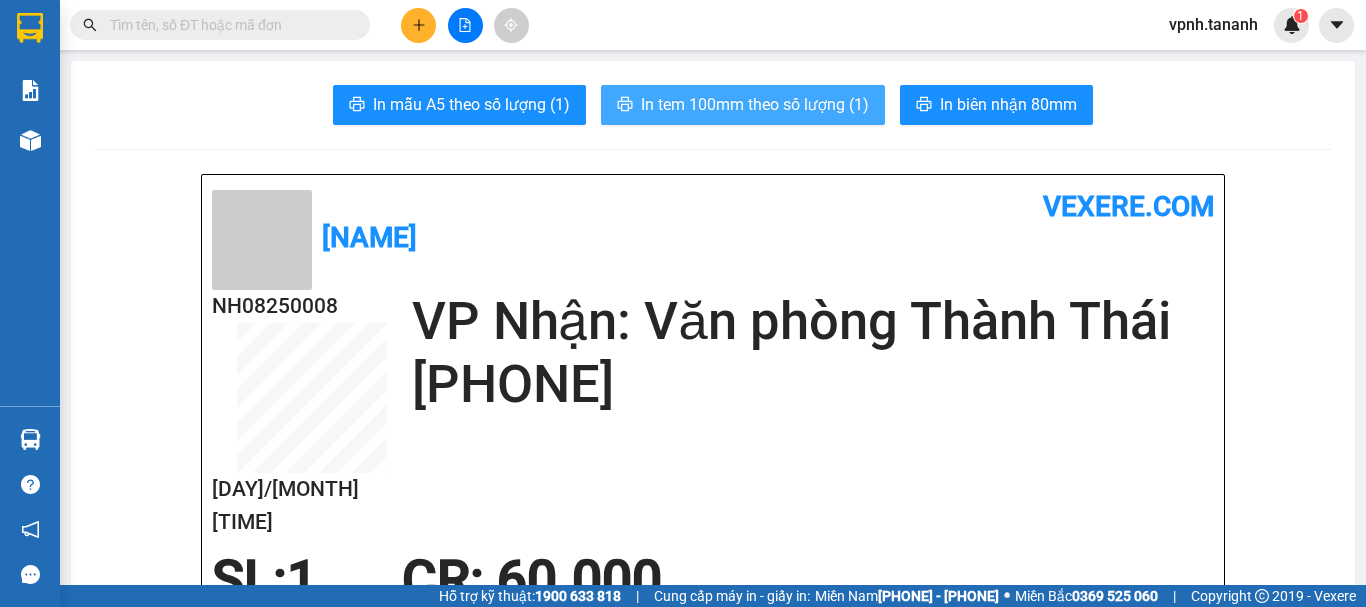 drag, startPoint x: 757, startPoint y: 116, endPoint x: 745, endPoint y: 114, distance: 12.165525 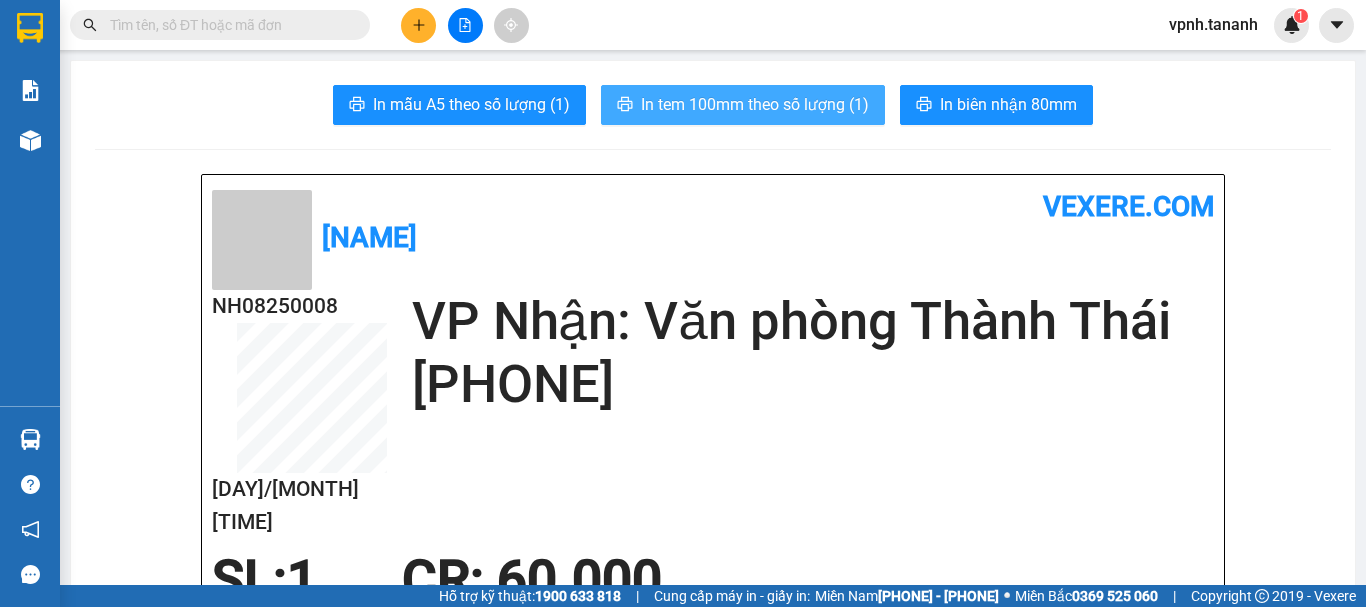 scroll, scrollTop: 0, scrollLeft: 0, axis: both 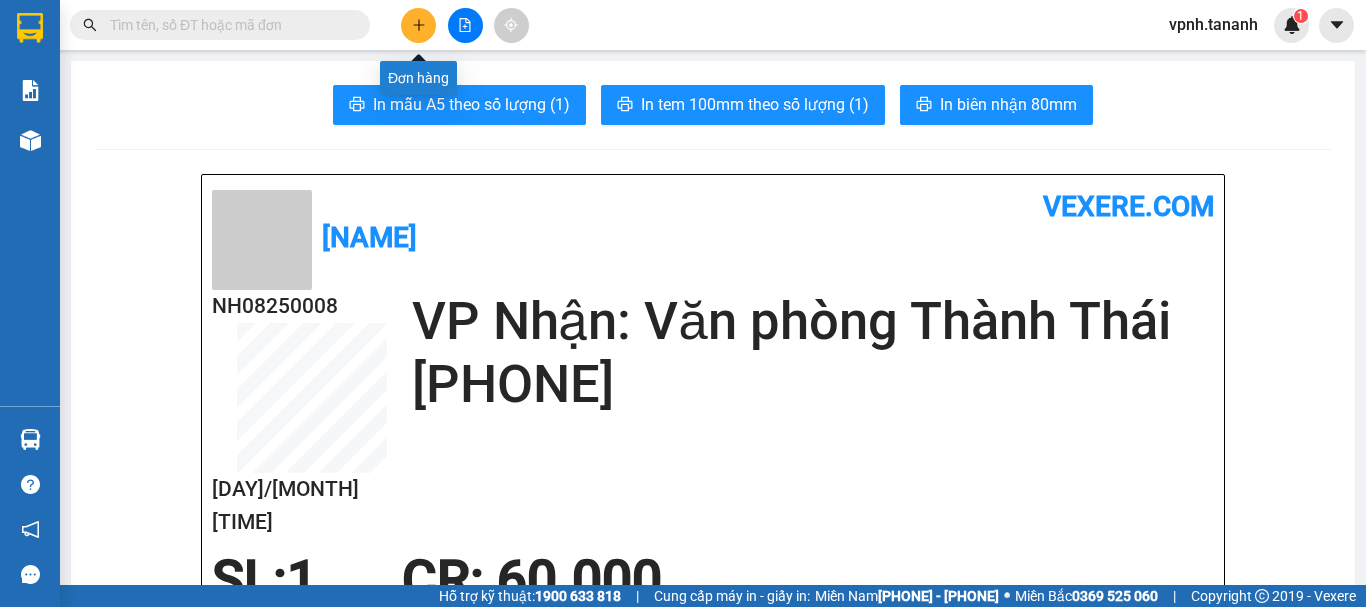 click at bounding box center [418, 25] 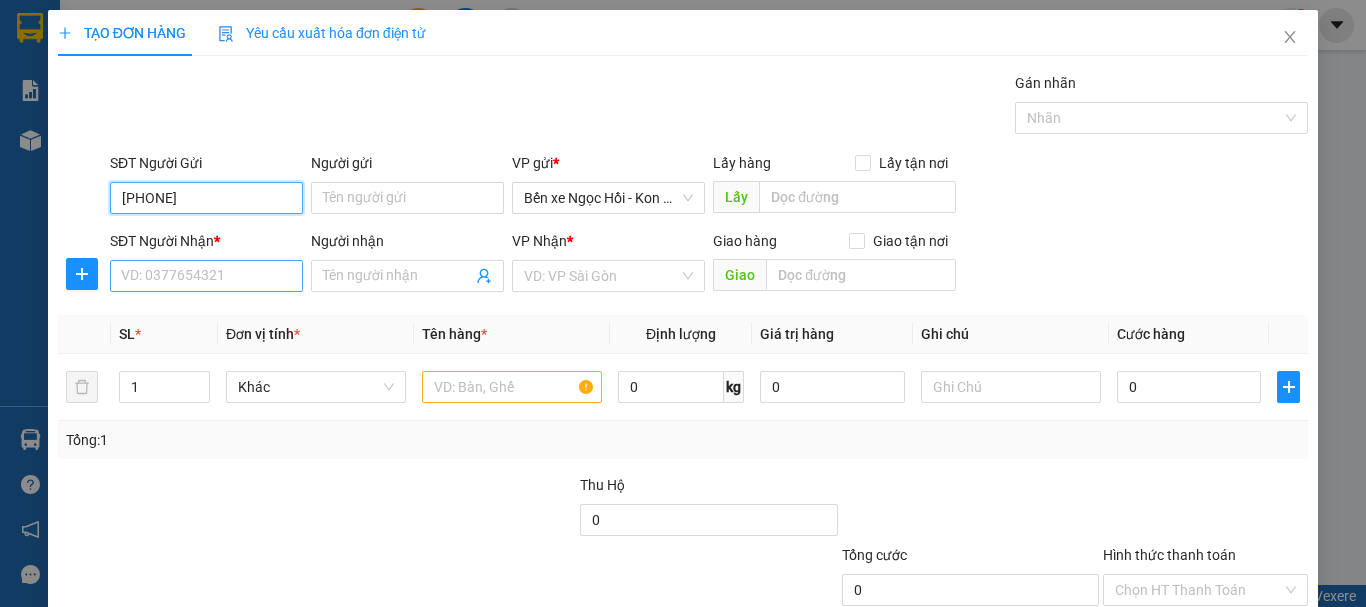 type on "[PHONE]" 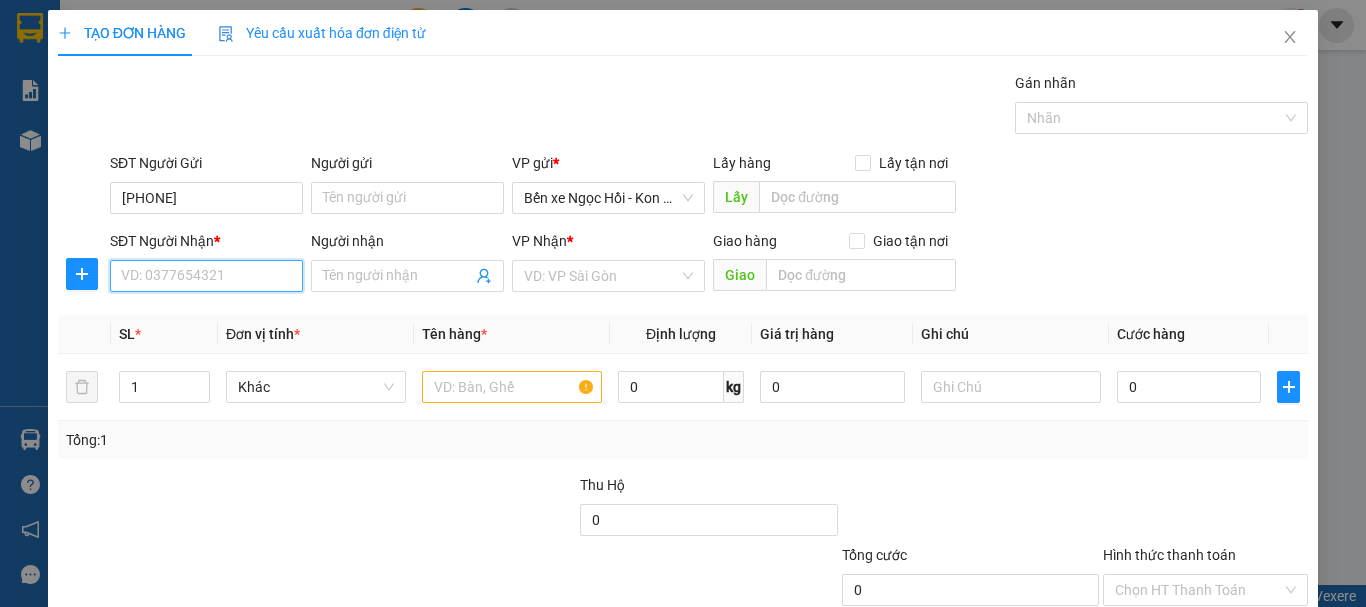 click on "SĐT Người Nhận  *" at bounding box center [206, 276] 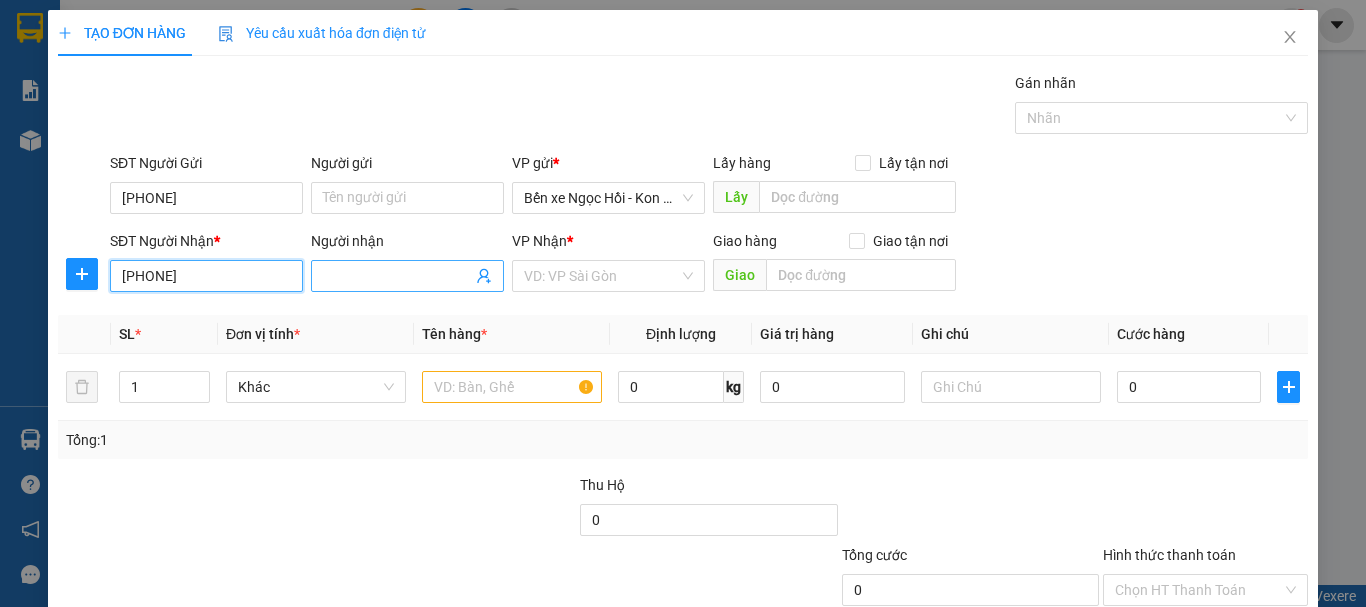 type on "[PHONE]" 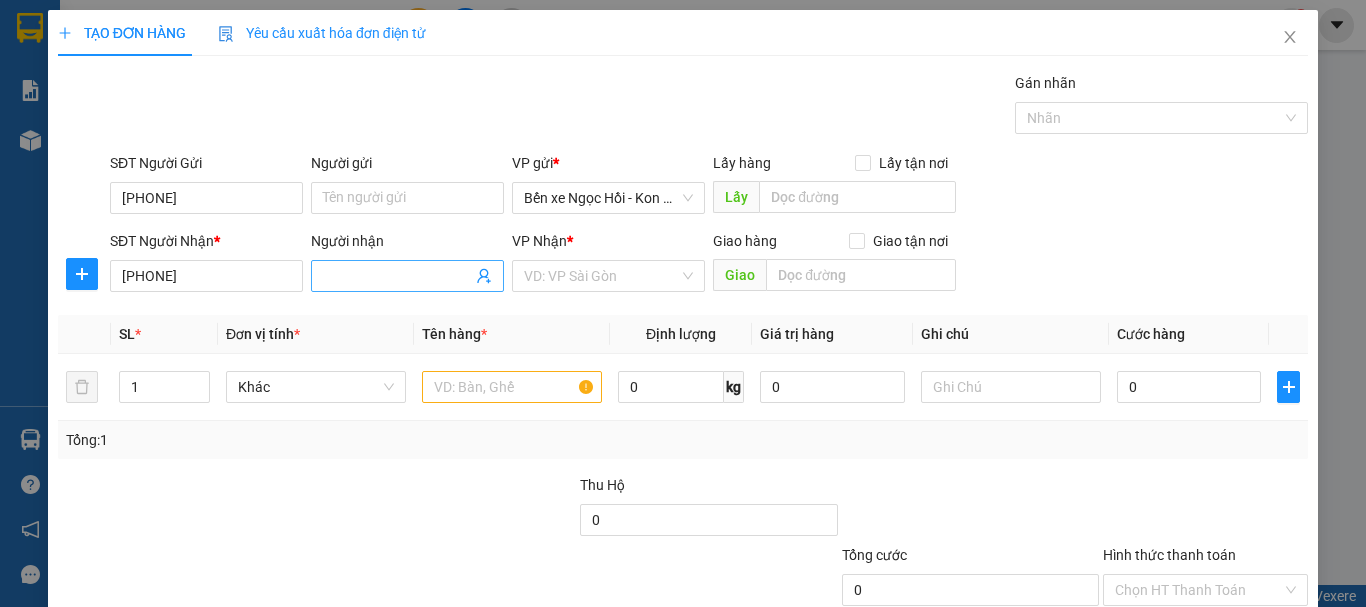 click on "Người nhận" at bounding box center (397, 276) 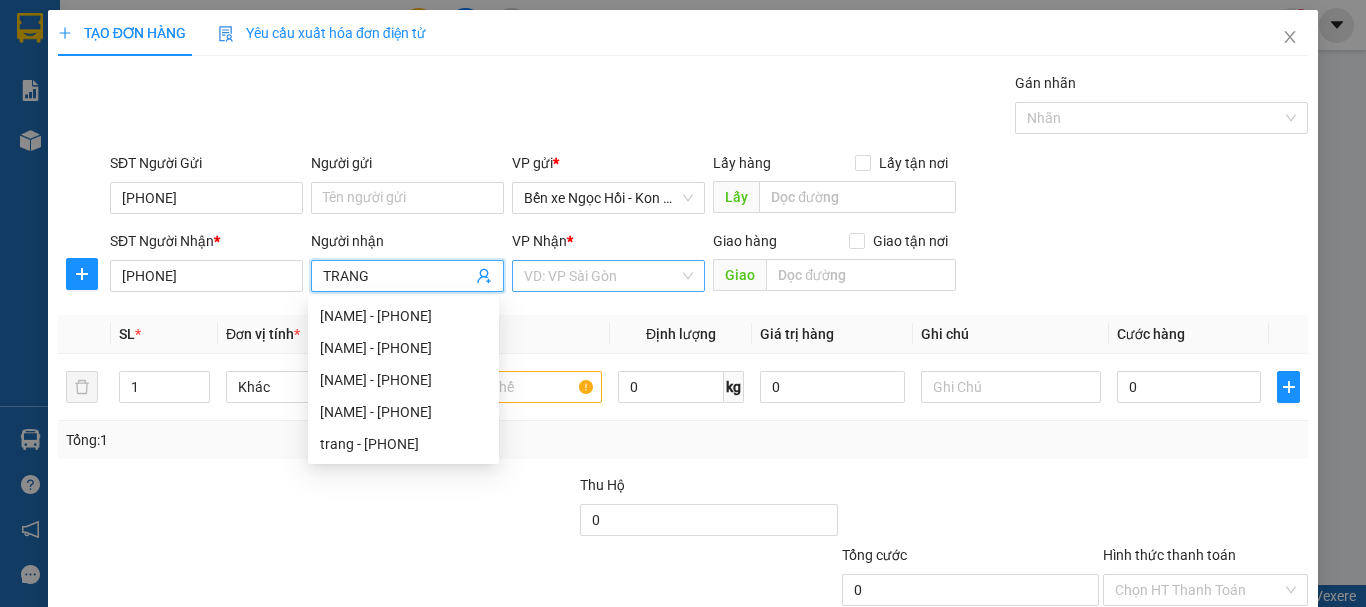 type on "TRANG" 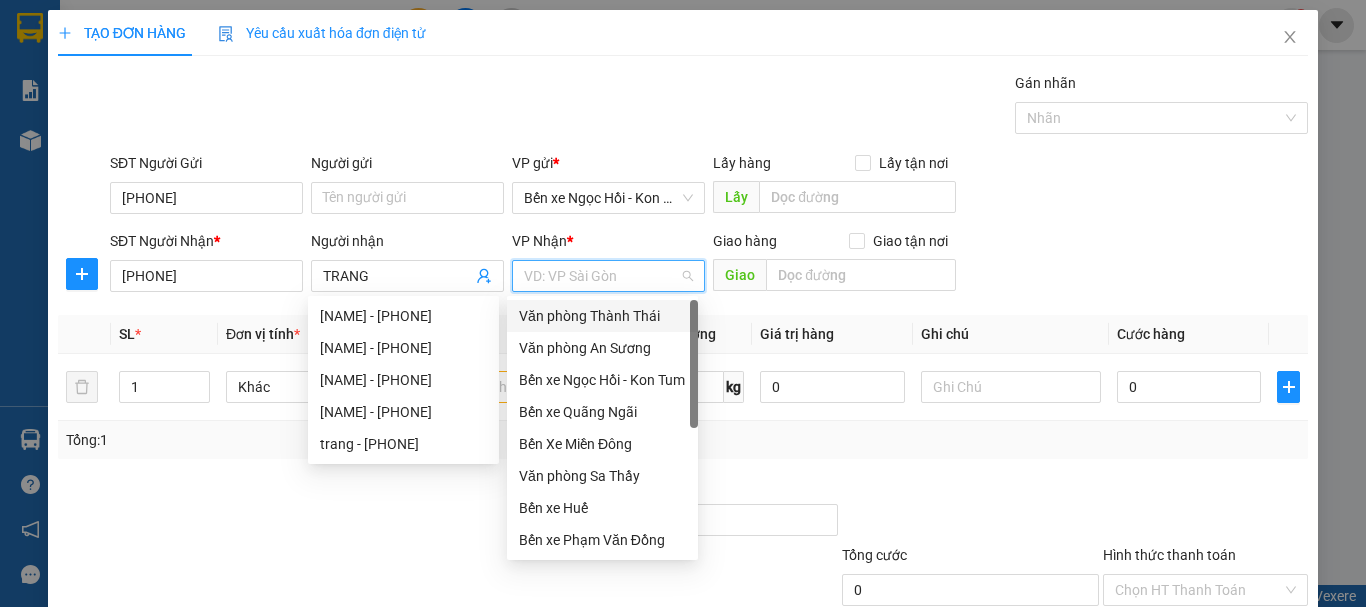 click at bounding box center [601, 276] 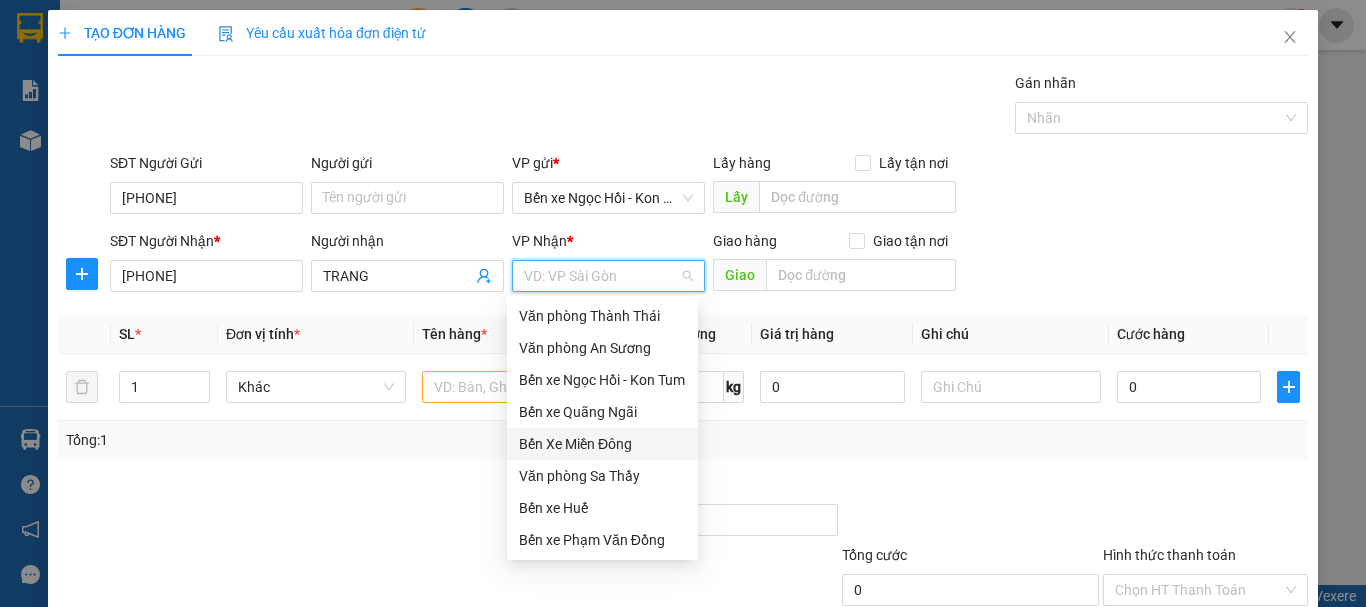drag, startPoint x: 596, startPoint y: 447, endPoint x: 586, endPoint y: 448, distance: 10.049875 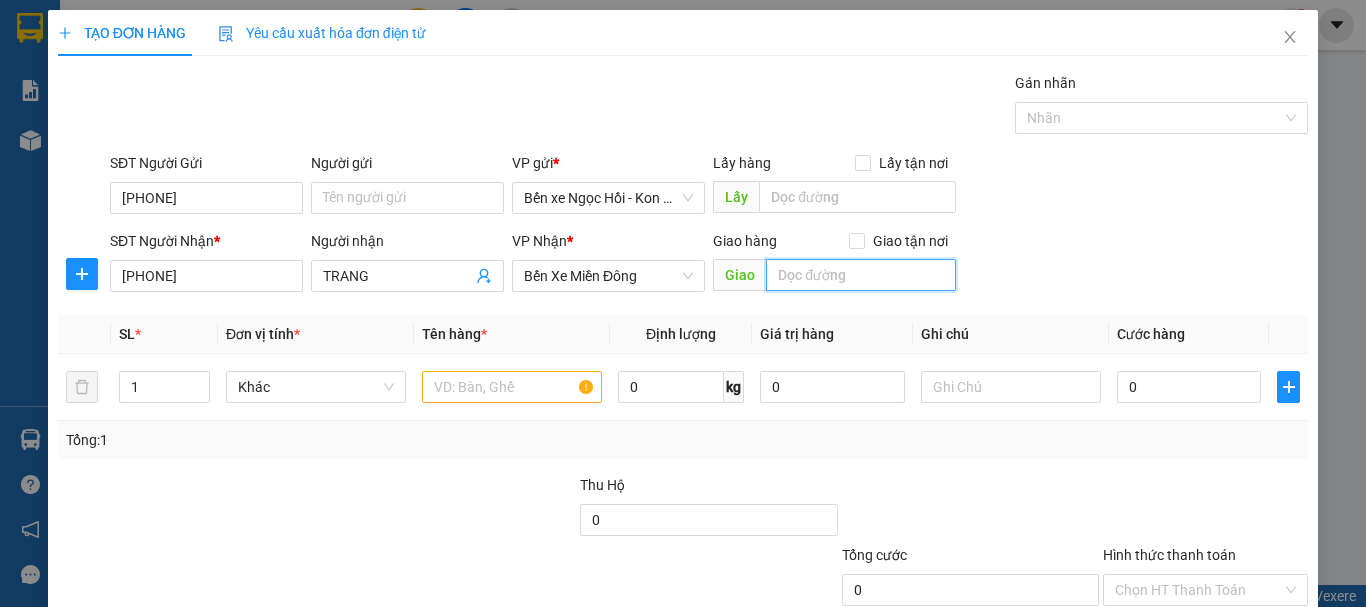 click at bounding box center (861, 275) 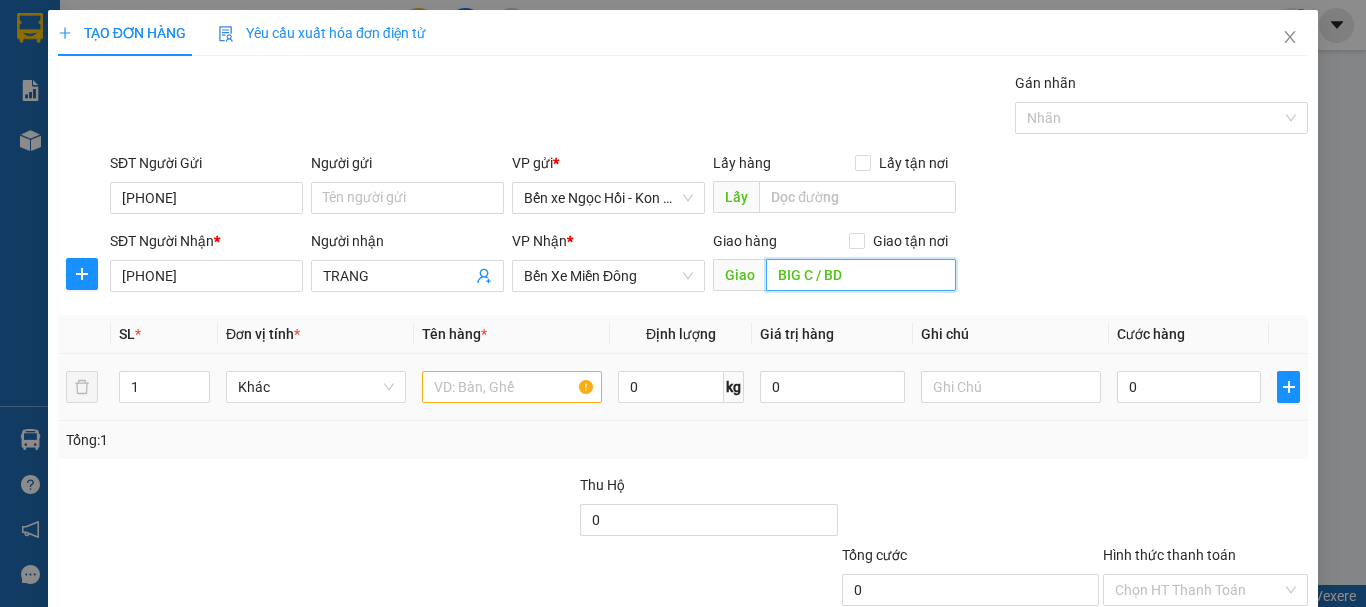 type on "BIG C / BD" 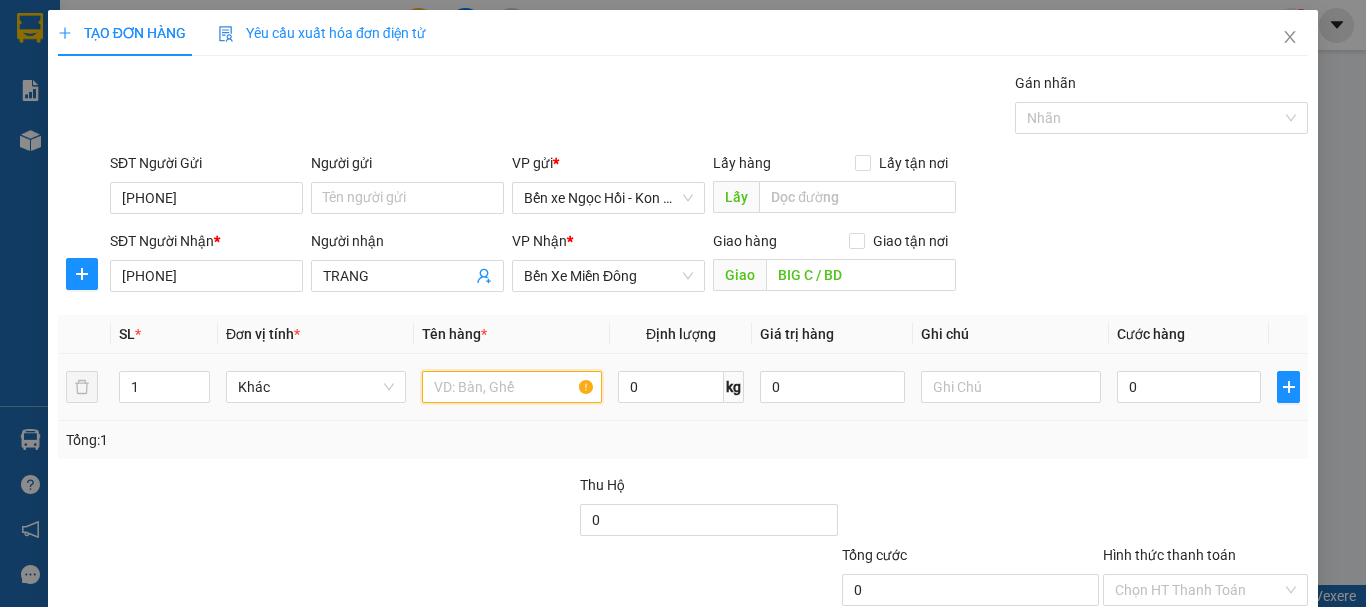 click at bounding box center [512, 387] 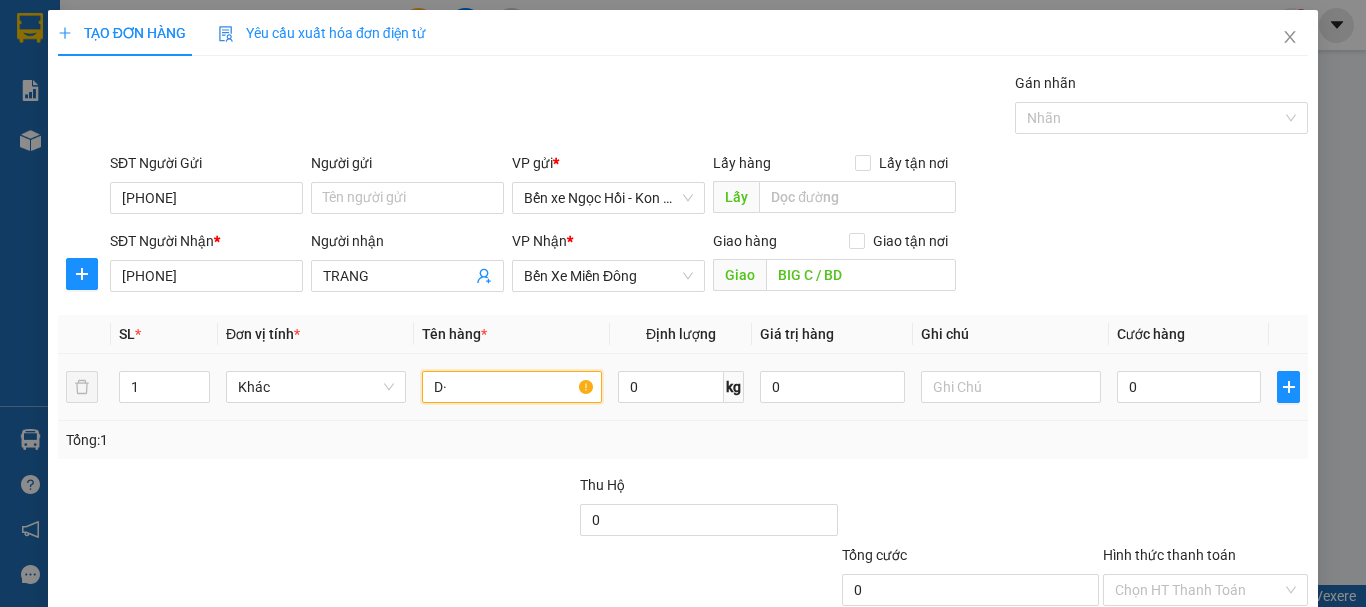 type on "D" 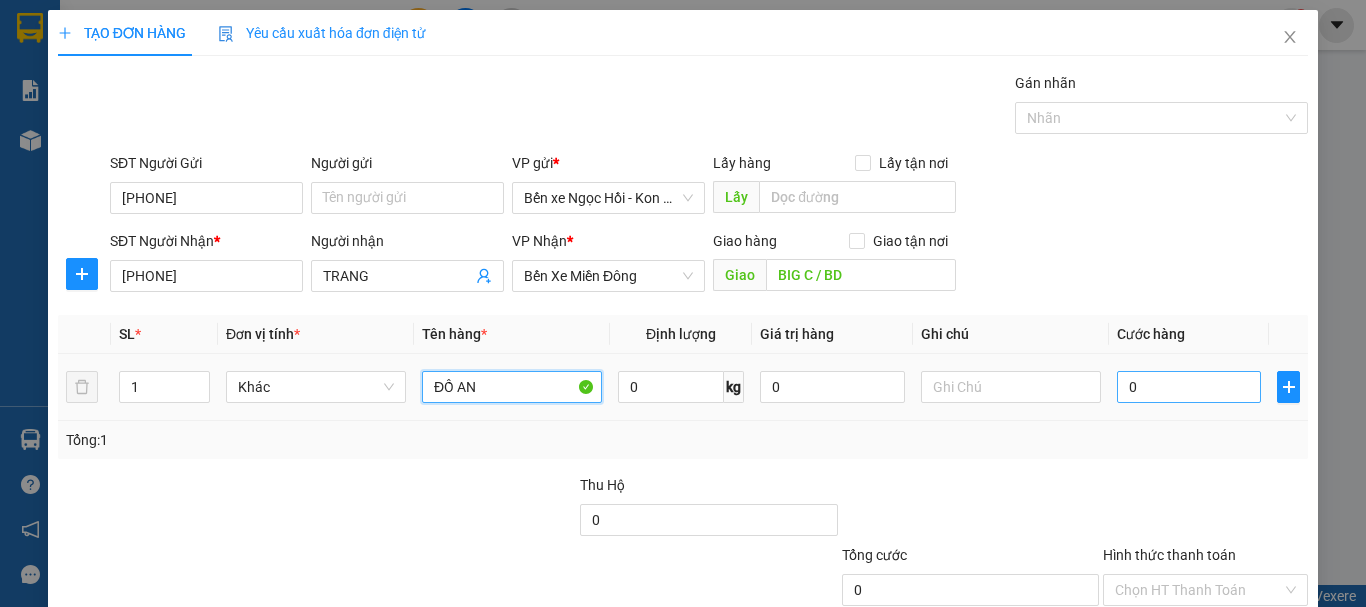type on "ĐỒ AN" 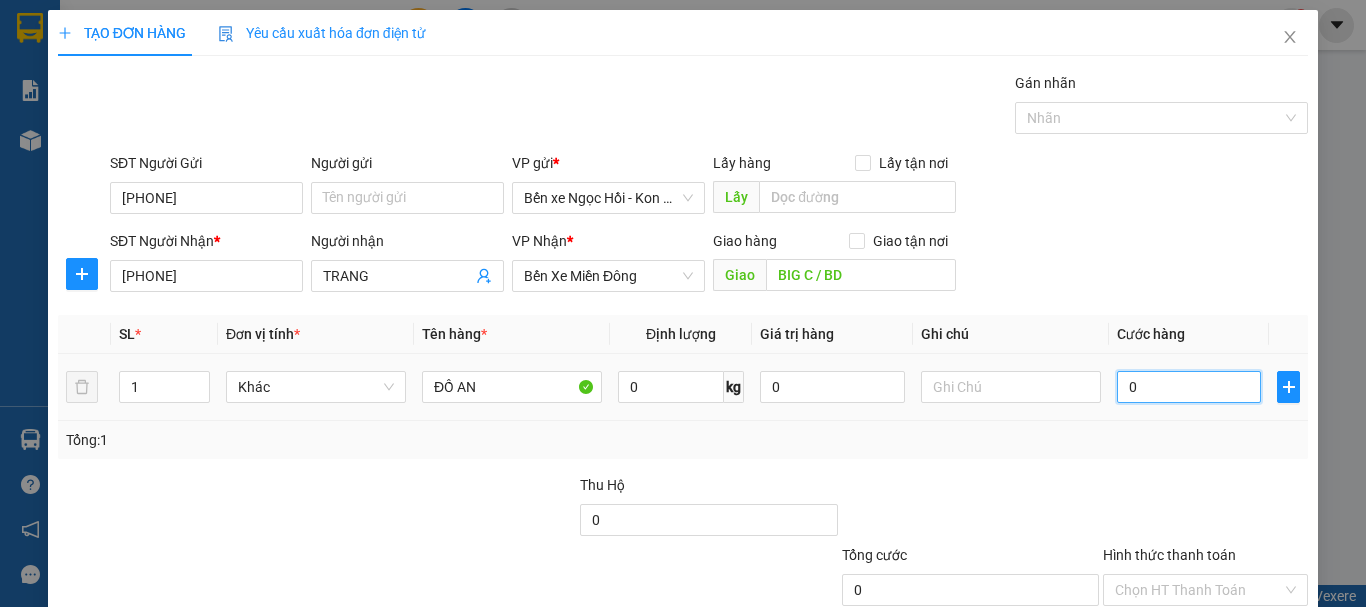 click on "0" at bounding box center (1189, 387) 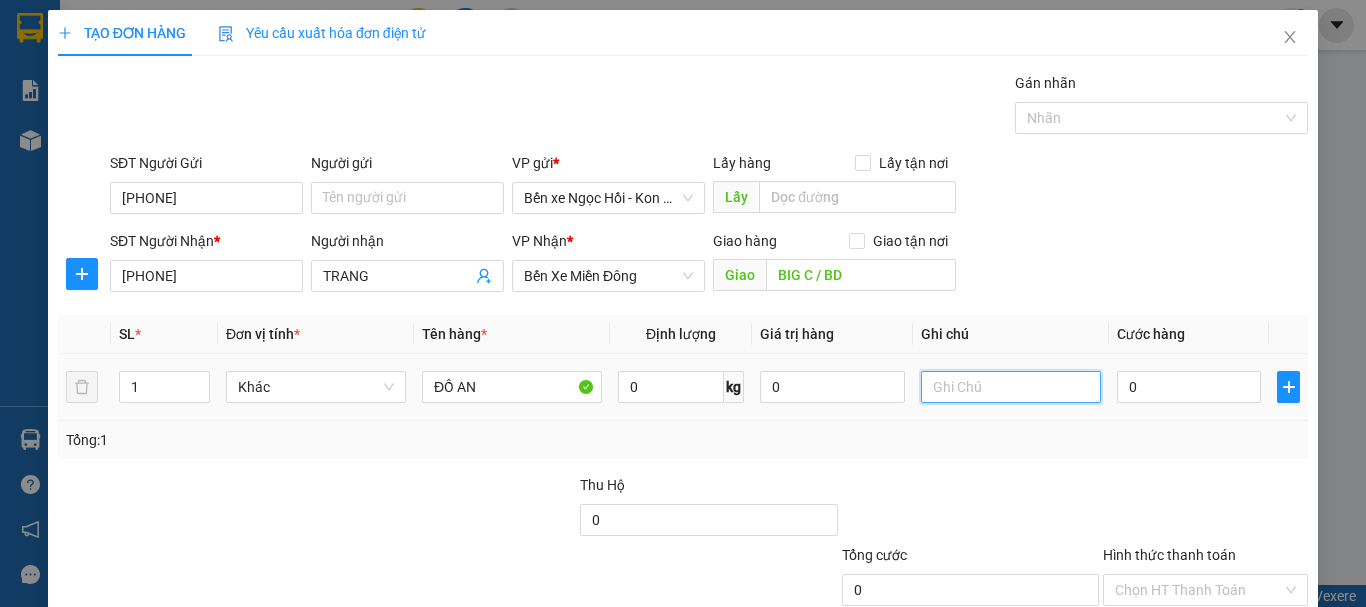 click at bounding box center [1011, 387] 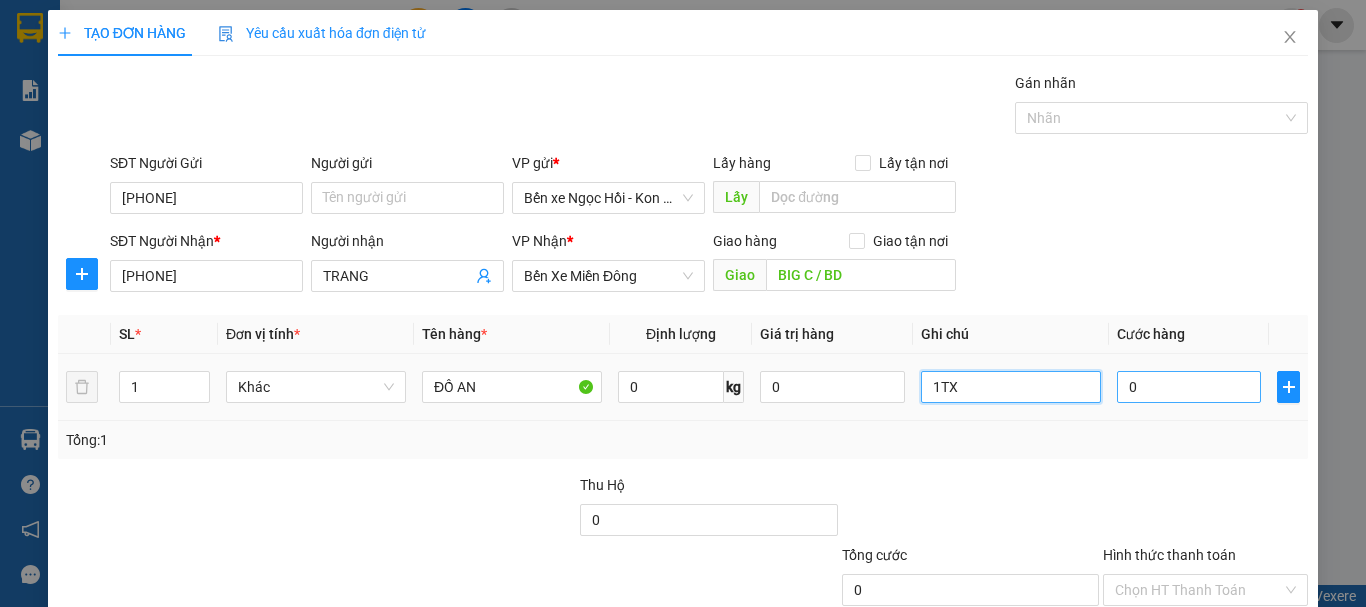 type on "1TX" 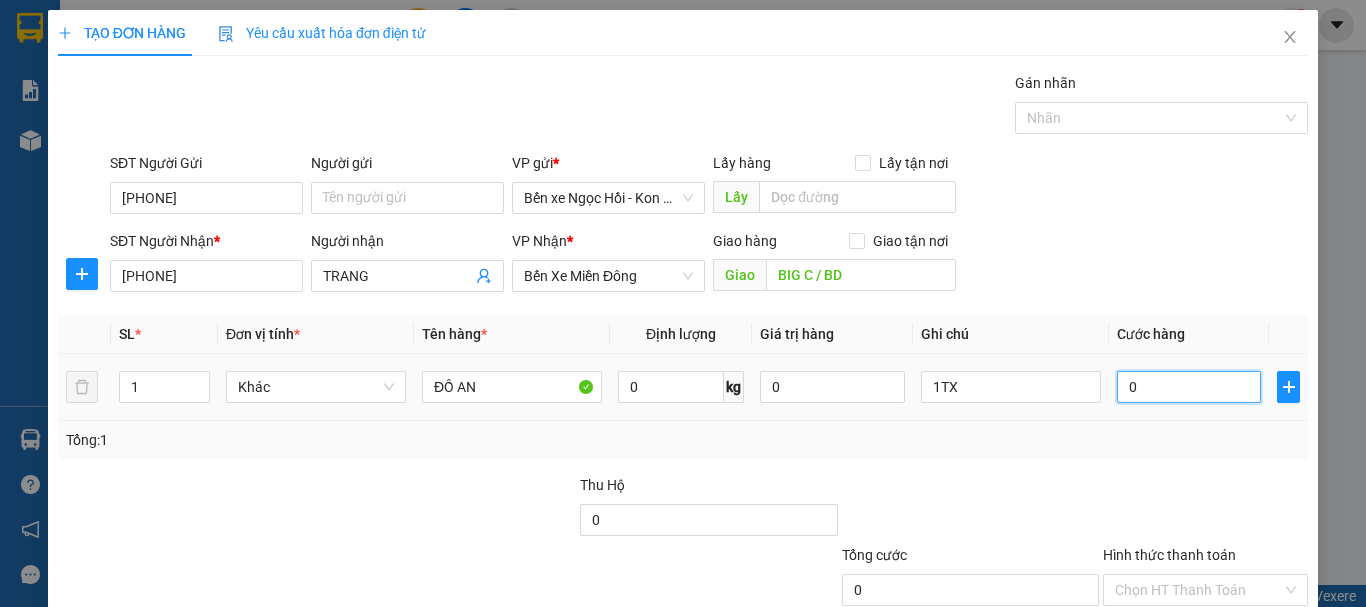 click on "0" at bounding box center (1189, 387) 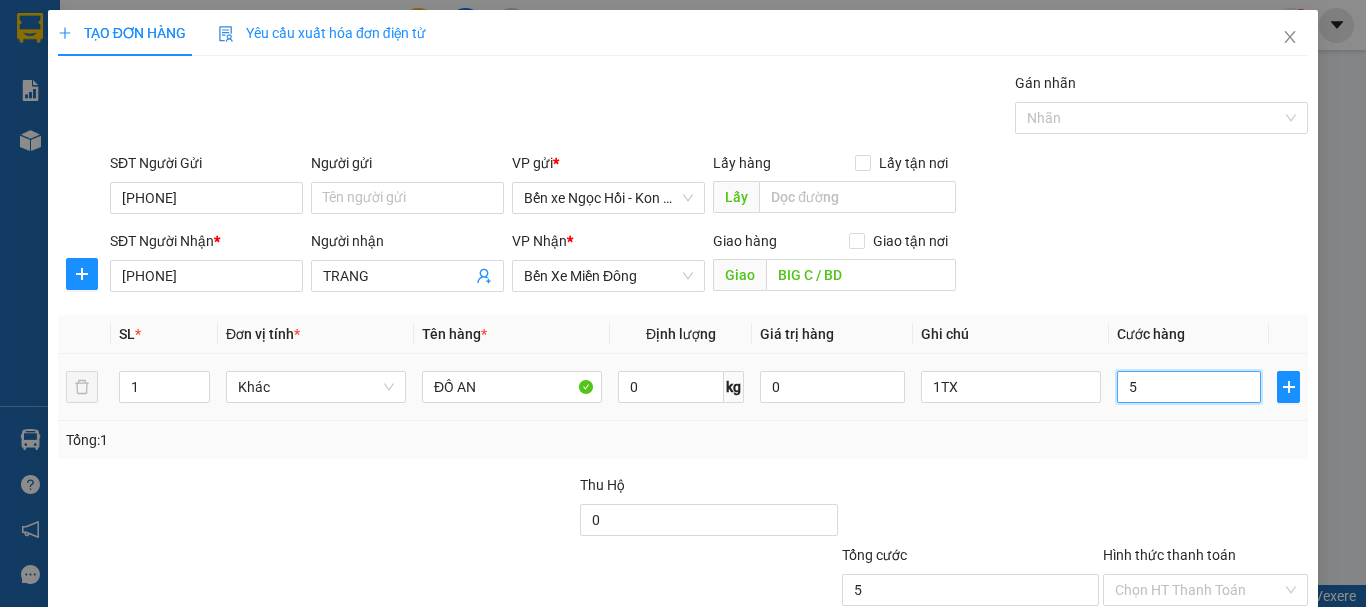 type on "50" 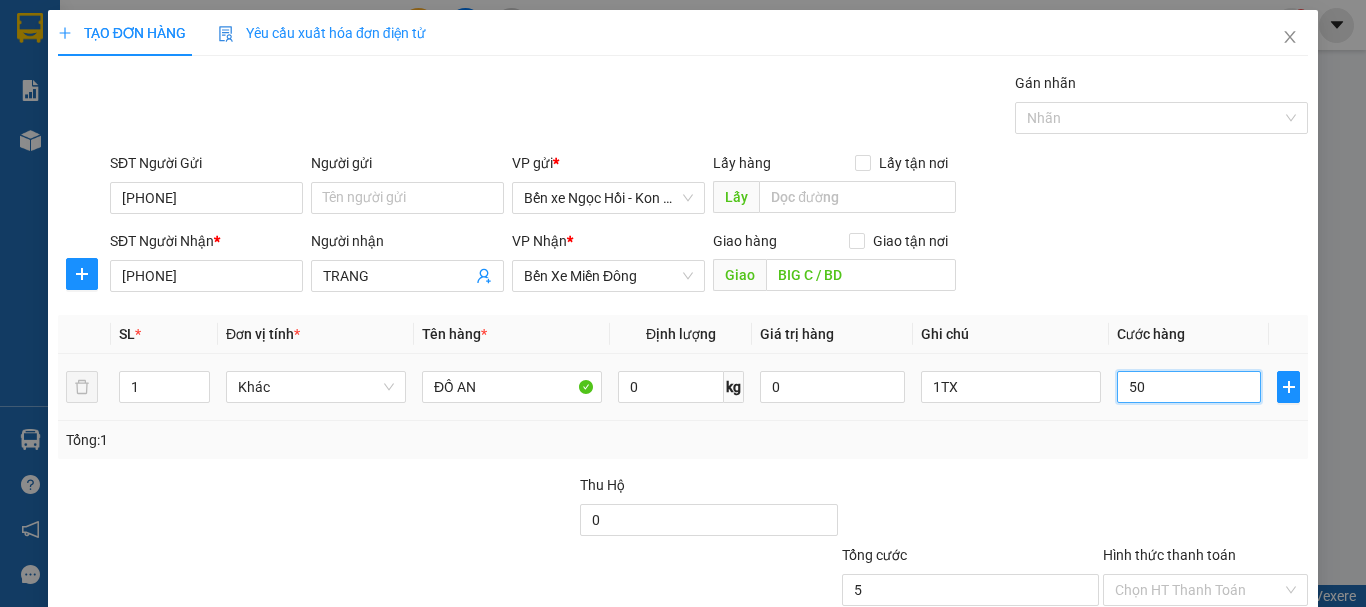 type on "50" 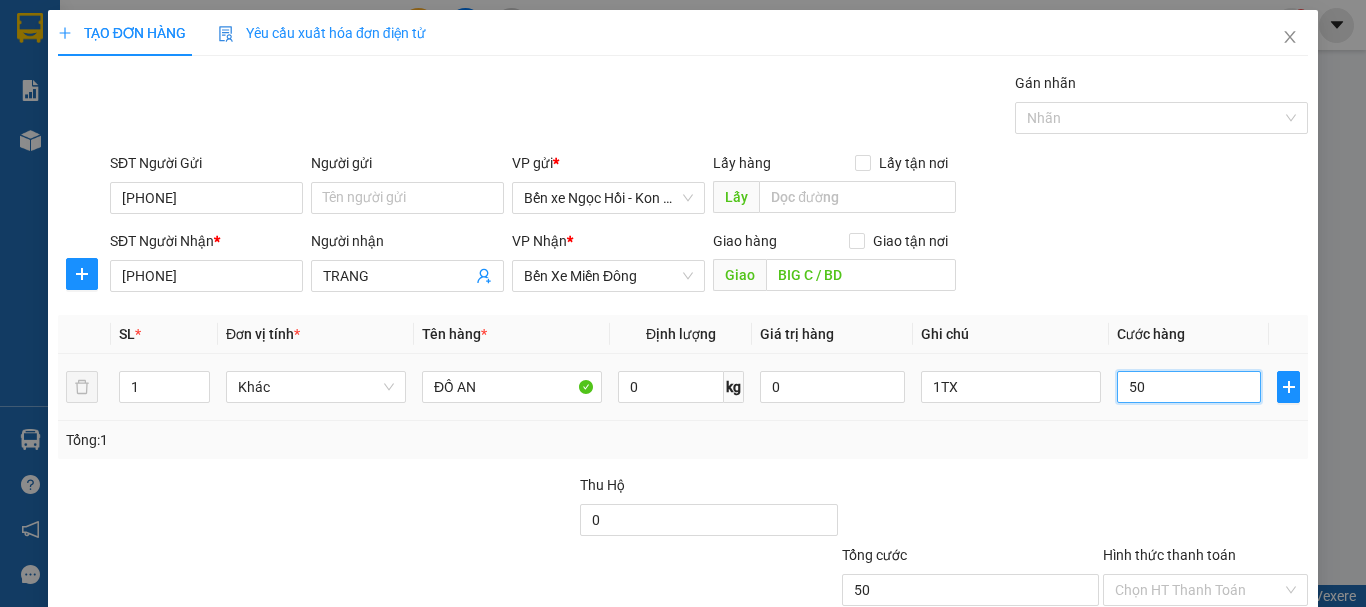scroll, scrollTop: 133, scrollLeft: 0, axis: vertical 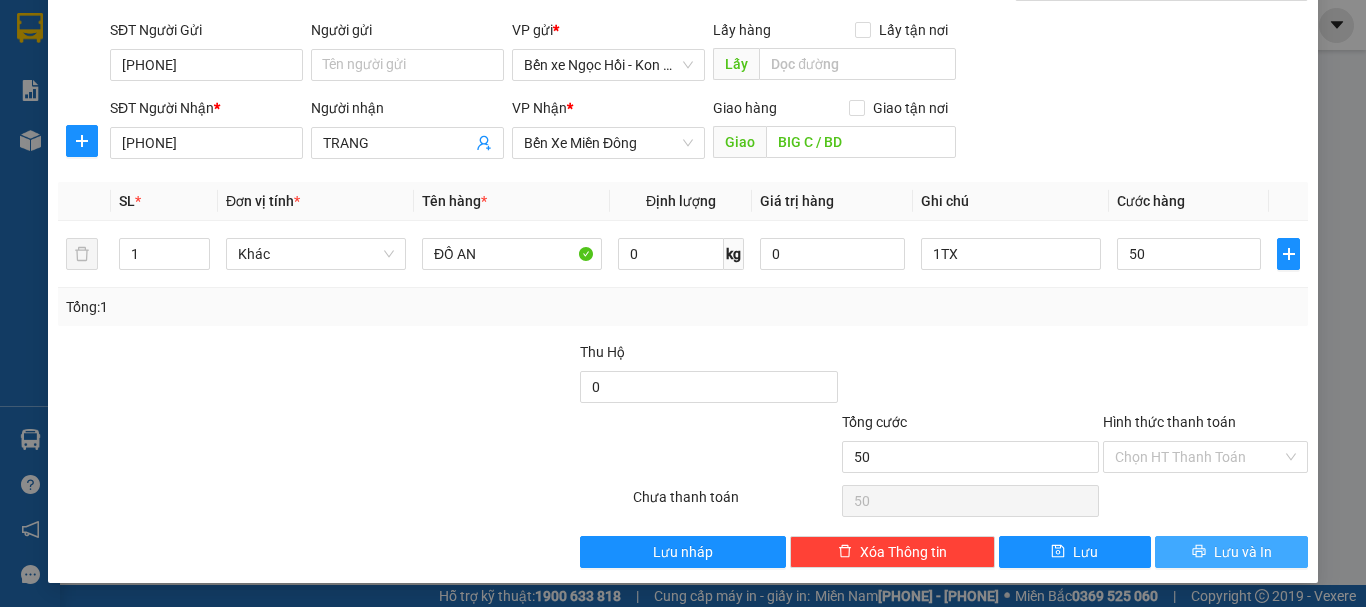 type on "50.000" 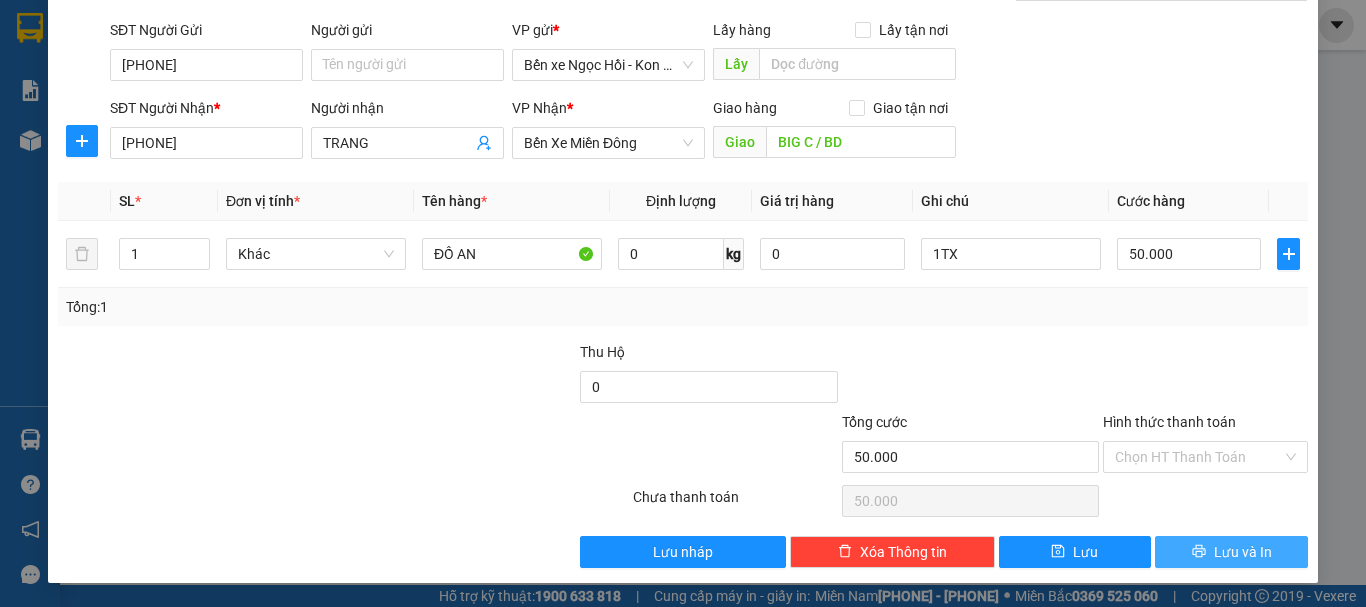 click on "Lưu và In" at bounding box center [1243, 552] 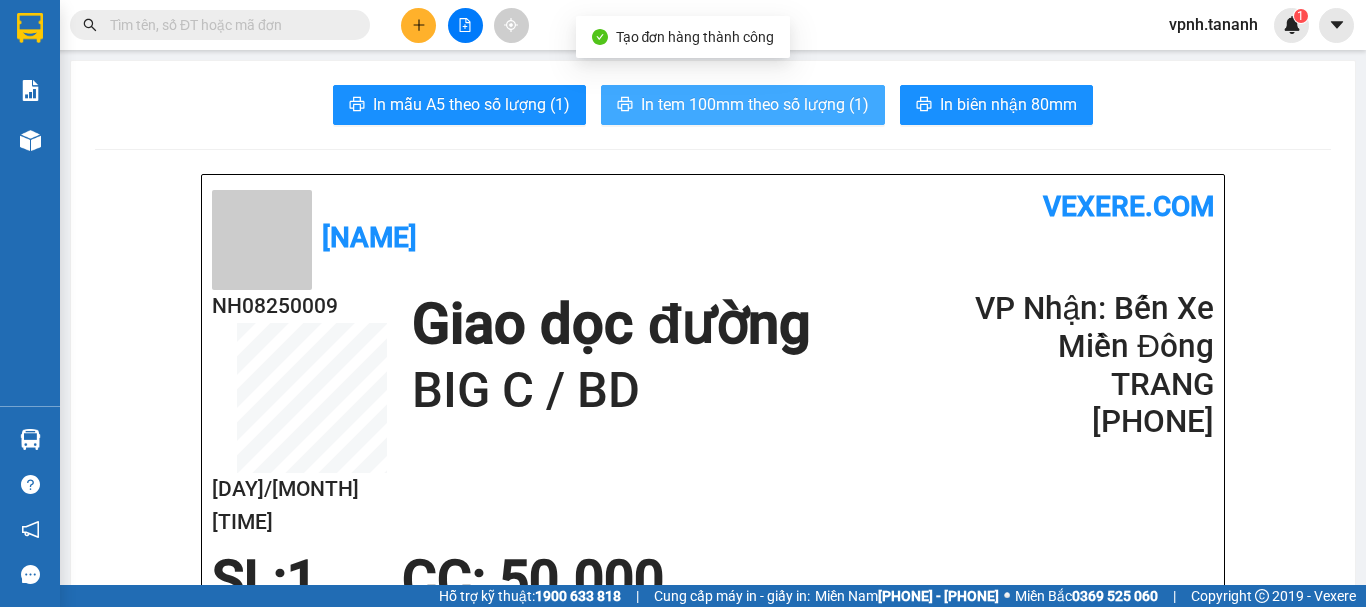 click on "In tem 100mm theo số lượng
(1)" at bounding box center [743, 105] 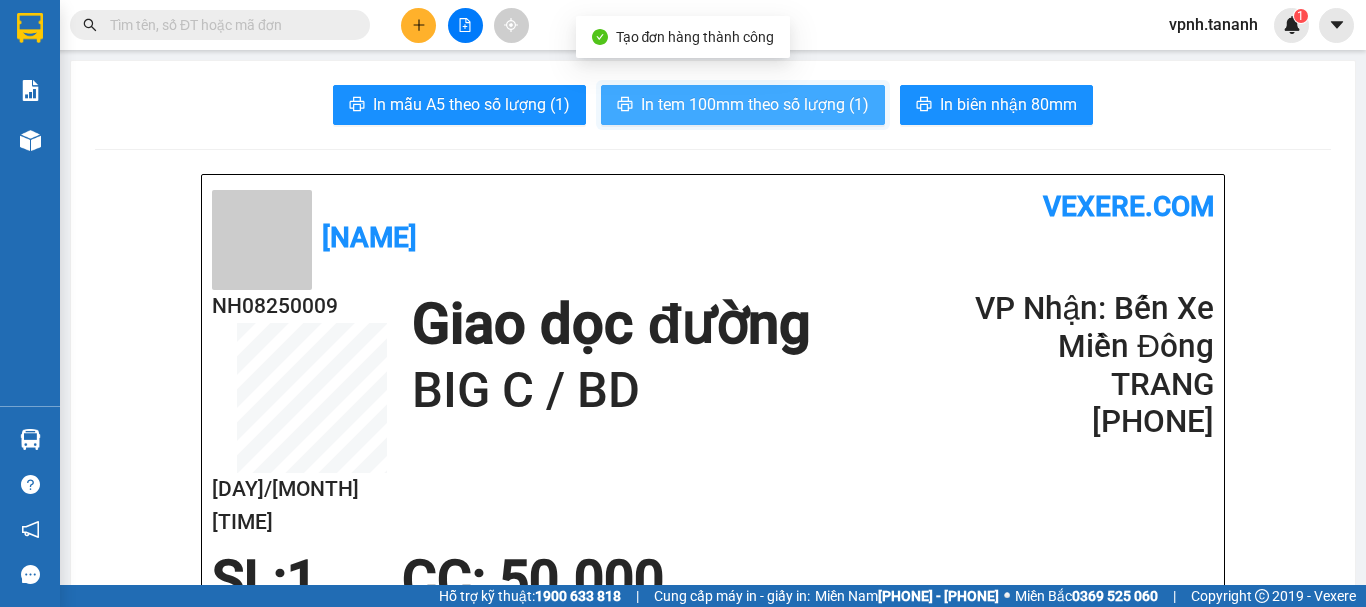 scroll, scrollTop: 0, scrollLeft: 0, axis: both 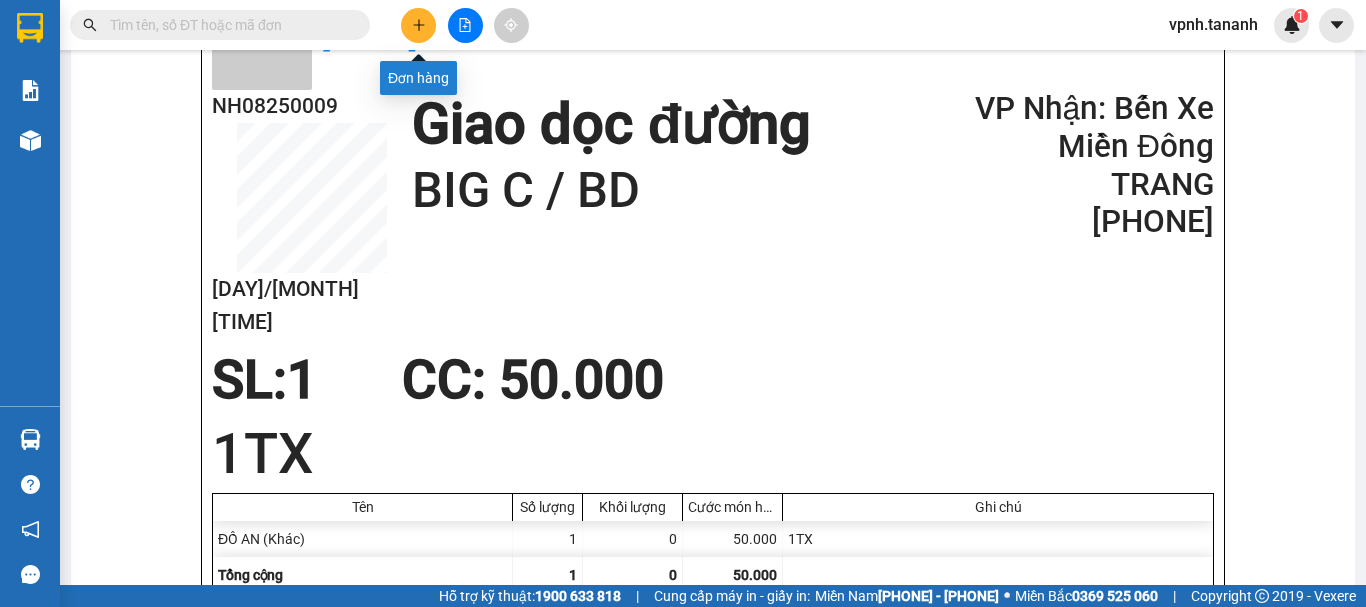 click 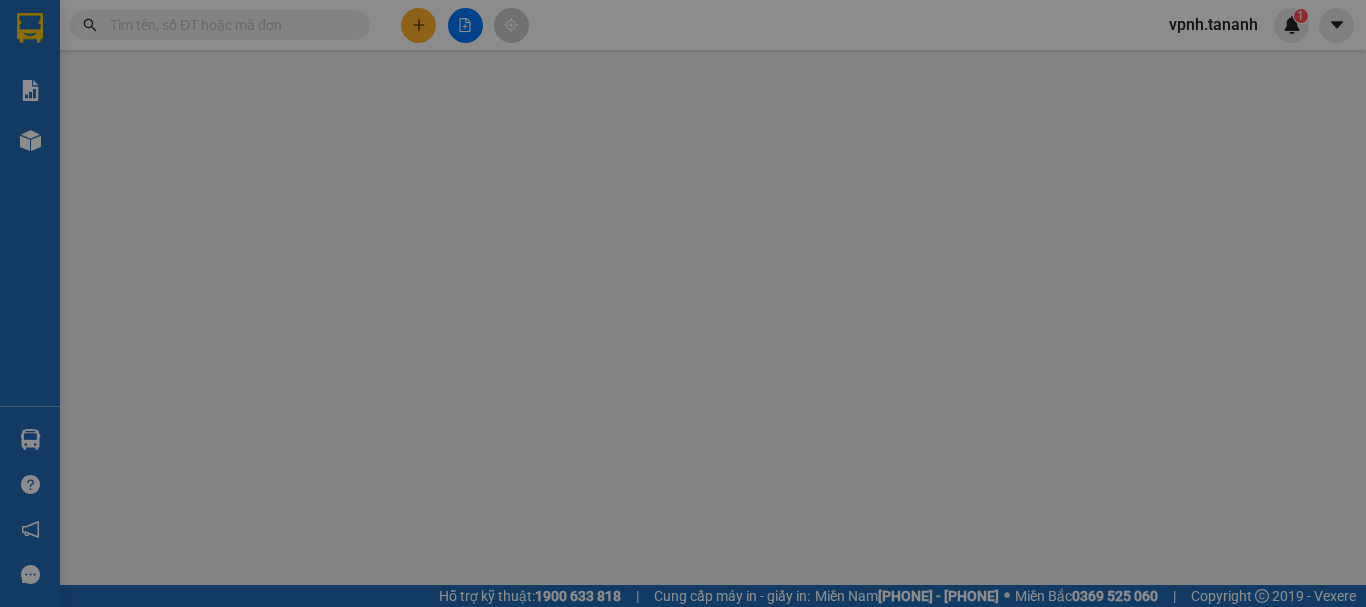 scroll, scrollTop: 0, scrollLeft: 0, axis: both 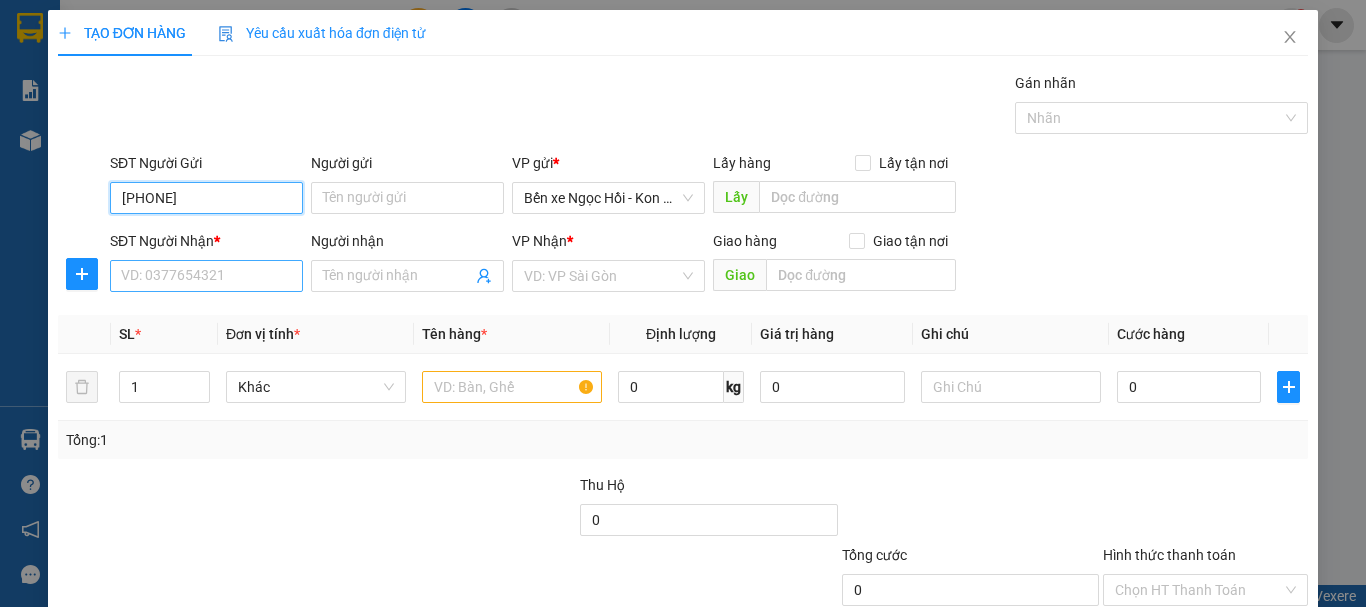 type on "[PHONE]" 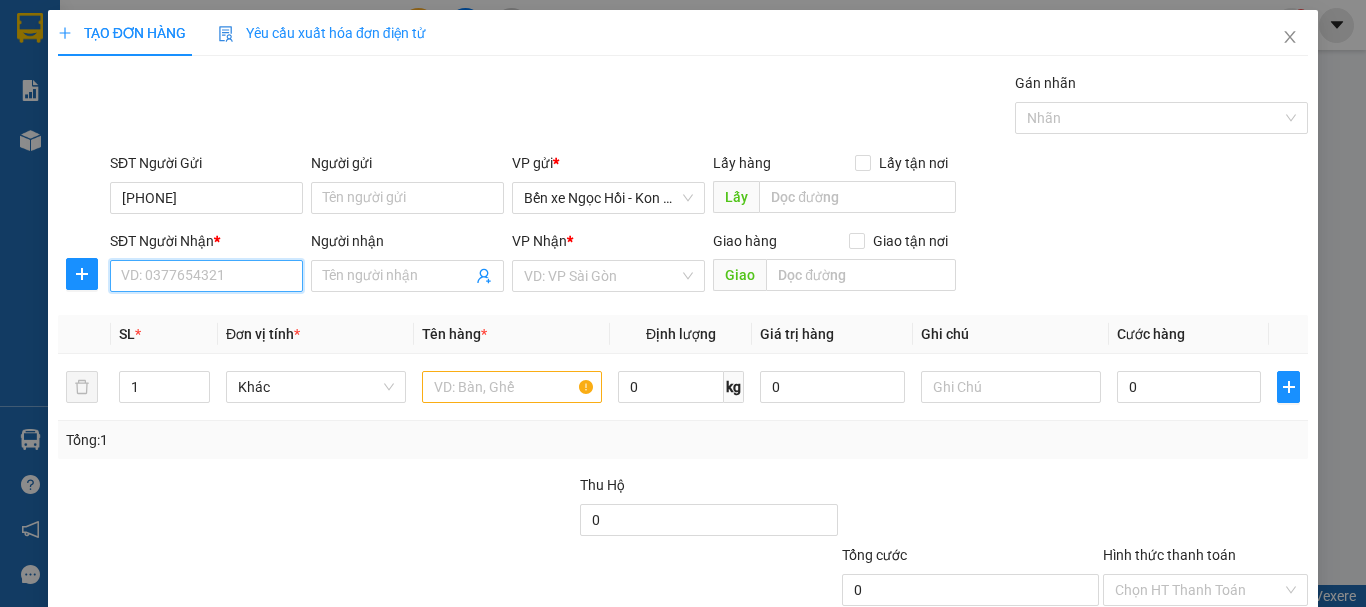 click on "SĐT Người Nhận  *" at bounding box center [206, 276] 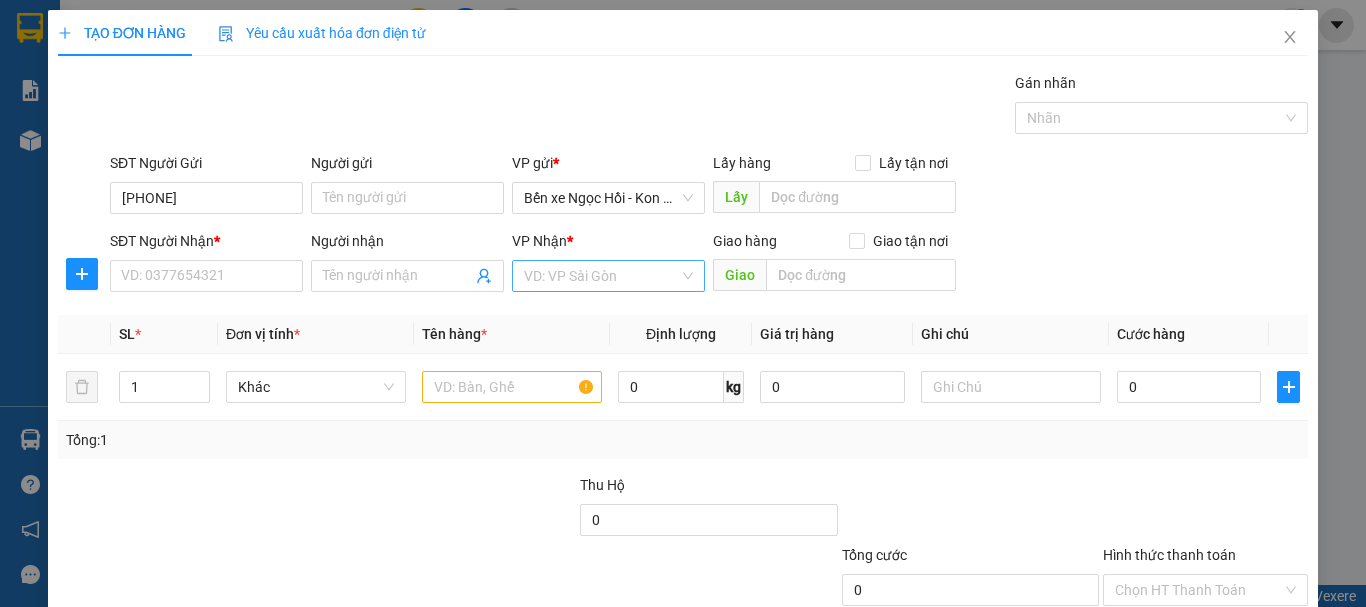 click at bounding box center [601, 276] 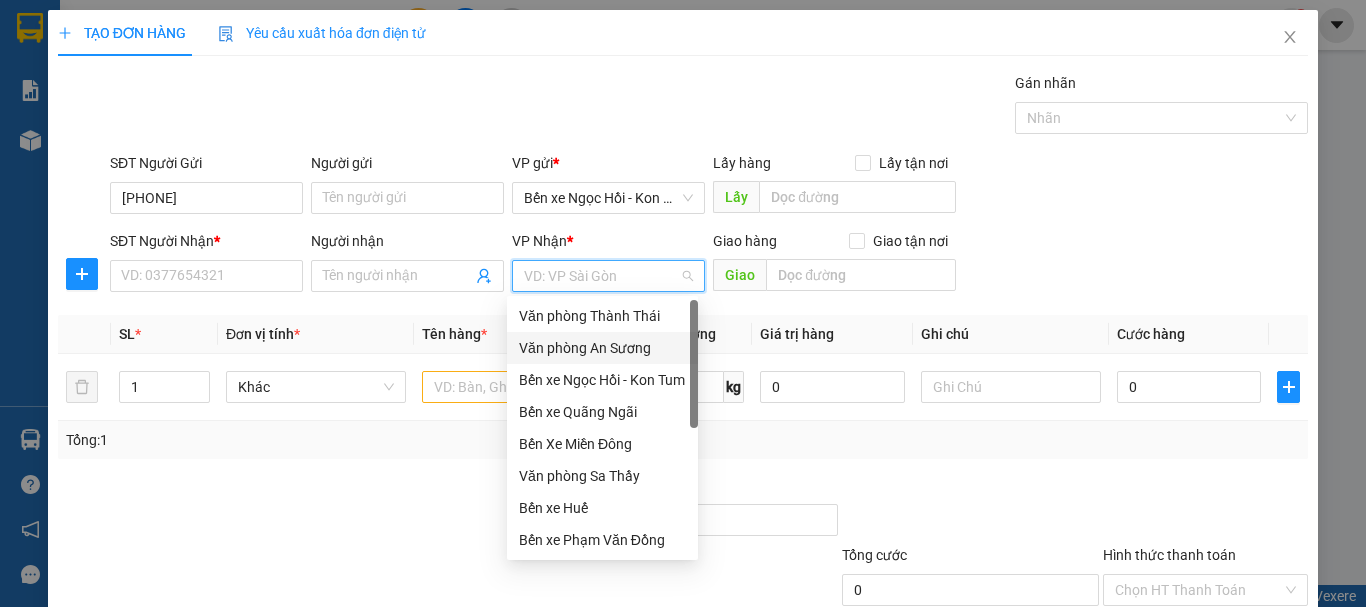 click on "Văn phòng An Sương" at bounding box center [602, 348] 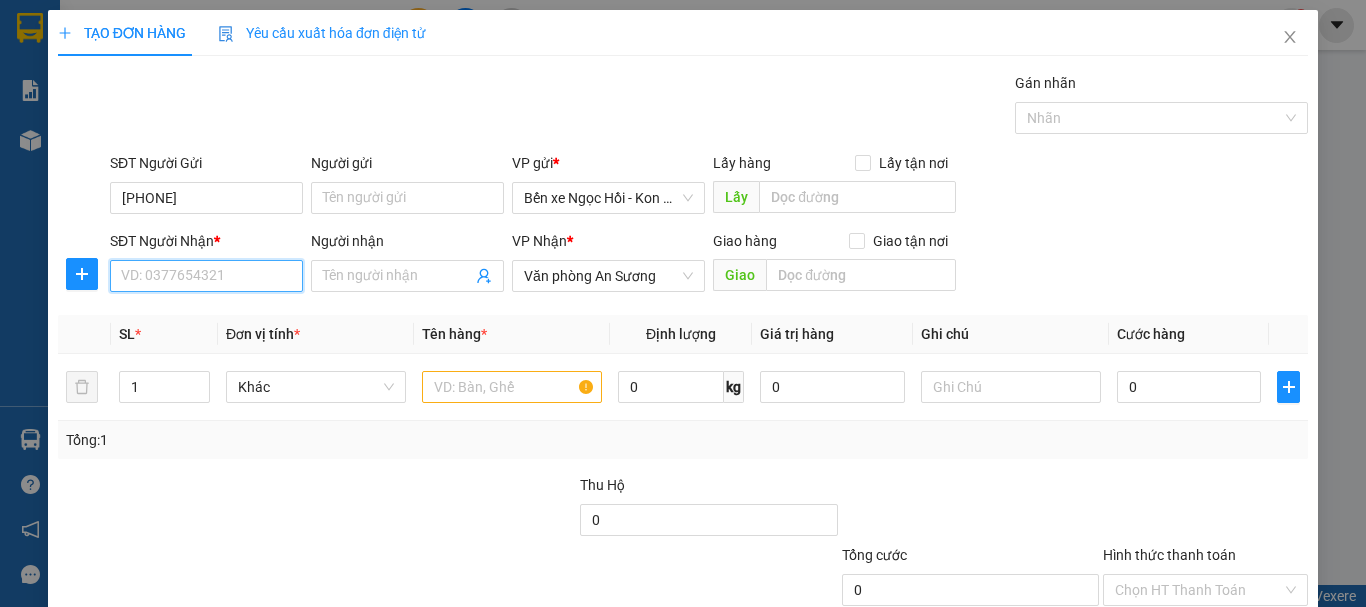 click on "SĐT Người Nhận  *" at bounding box center [206, 276] 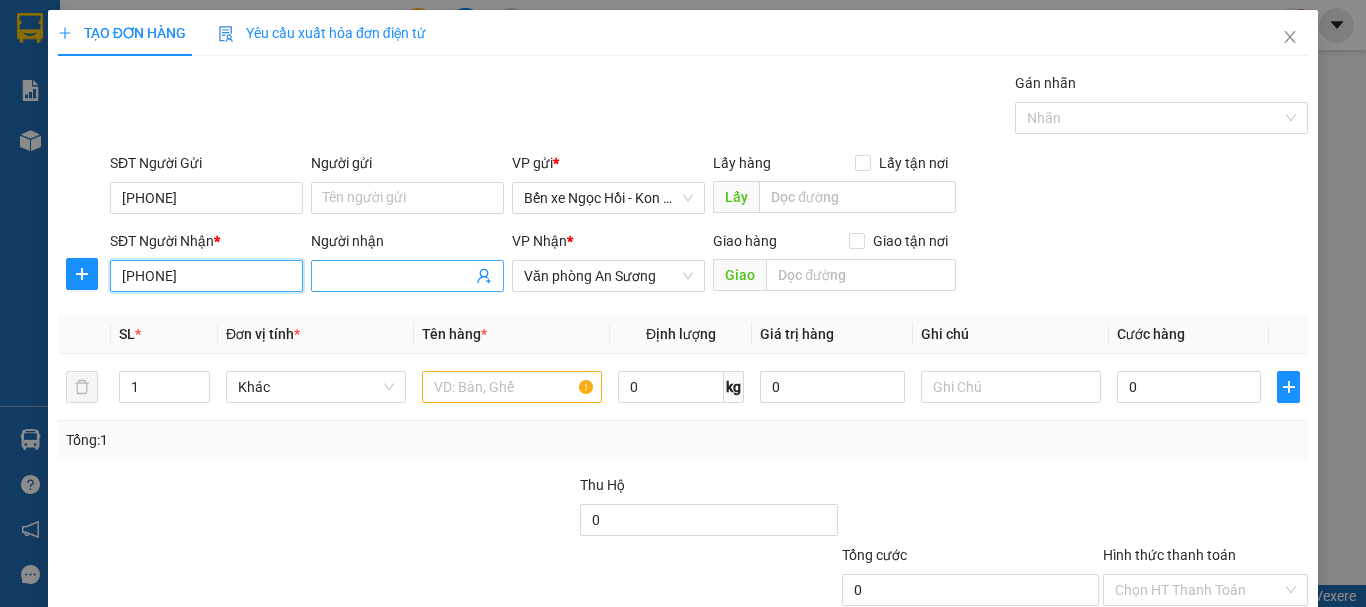 type on "[PHONE]" 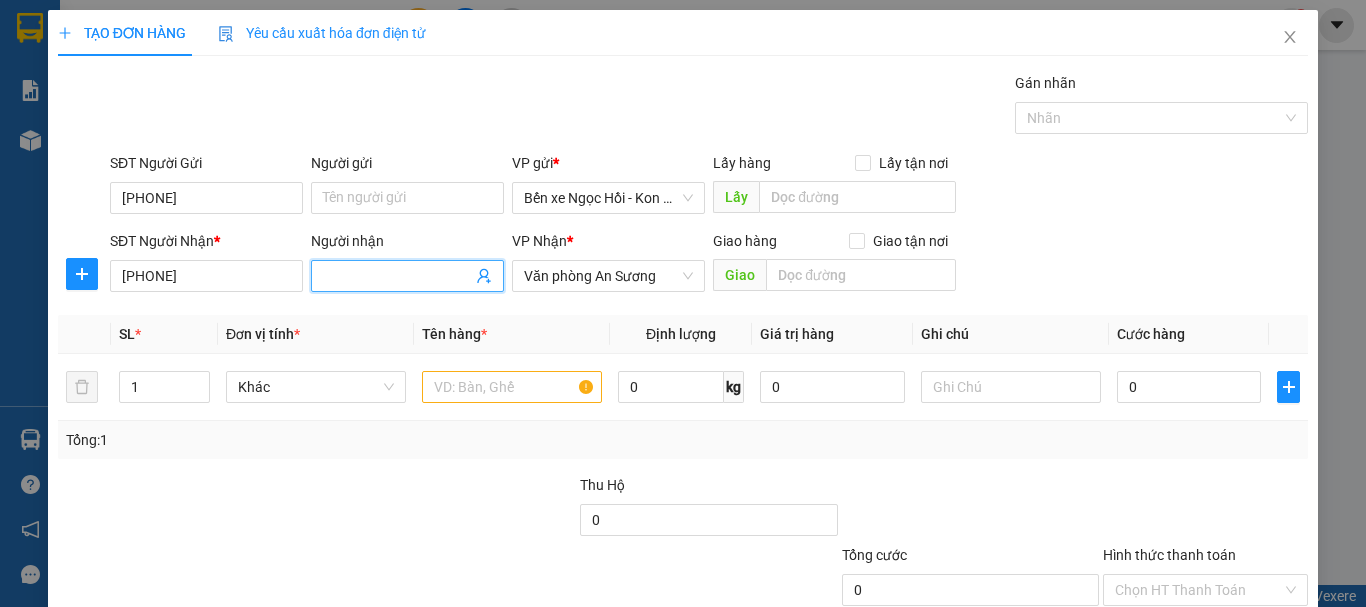 click on "Người nhận" at bounding box center [397, 276] 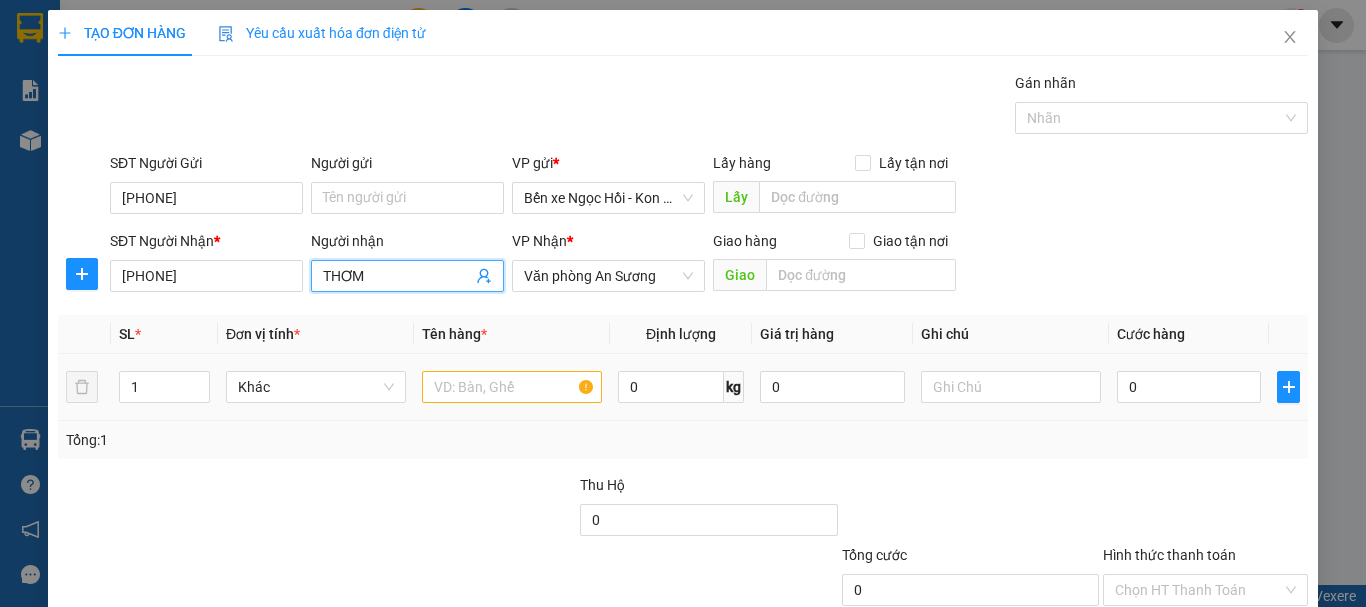 type on "THƠM" 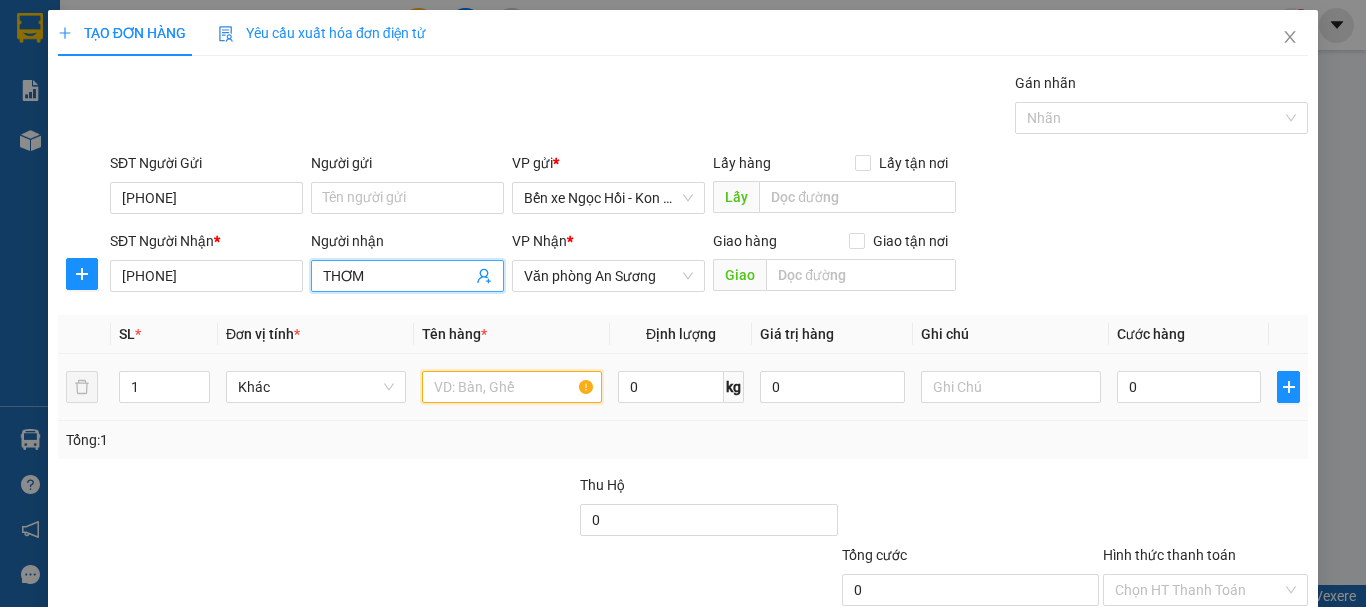 click at bounding box center [512, 387] 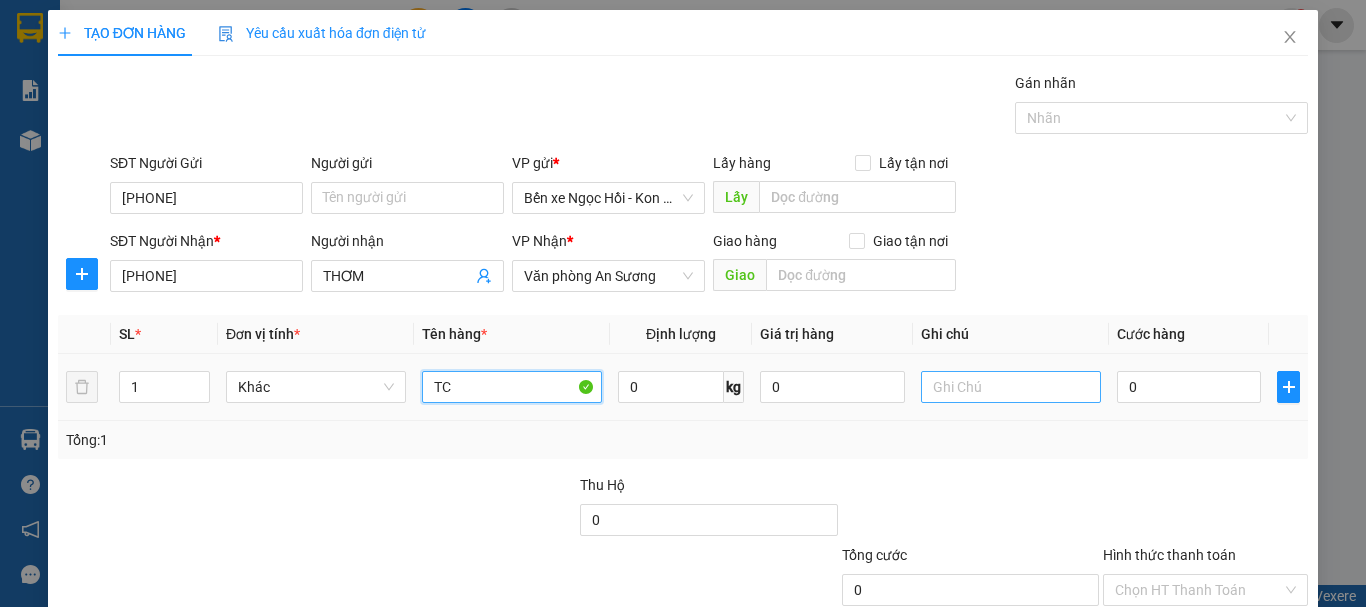 type on "TC" 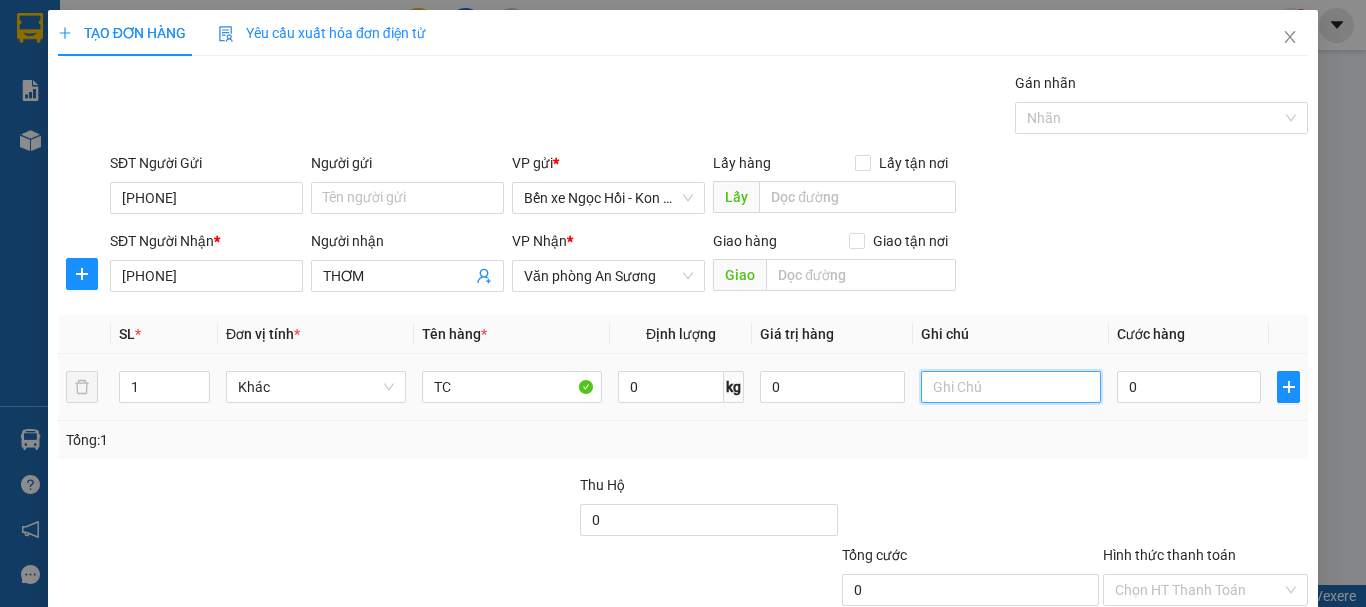 click at bounding box center (1011, 387) 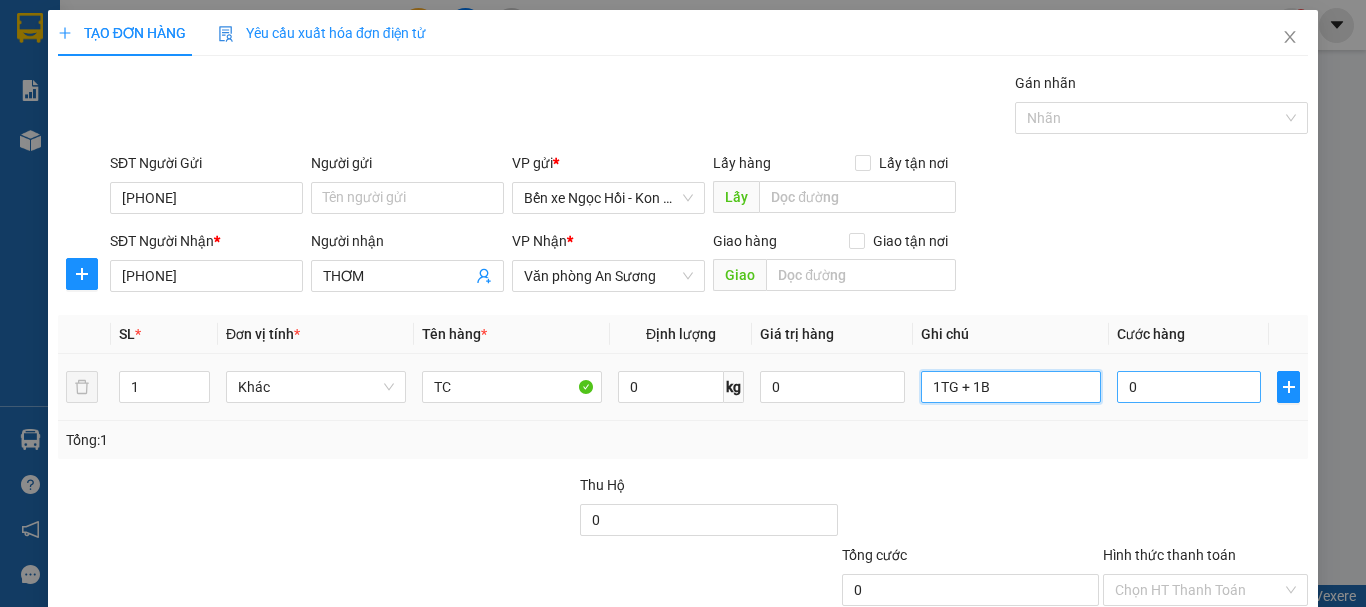 type on "1TG + 1B" 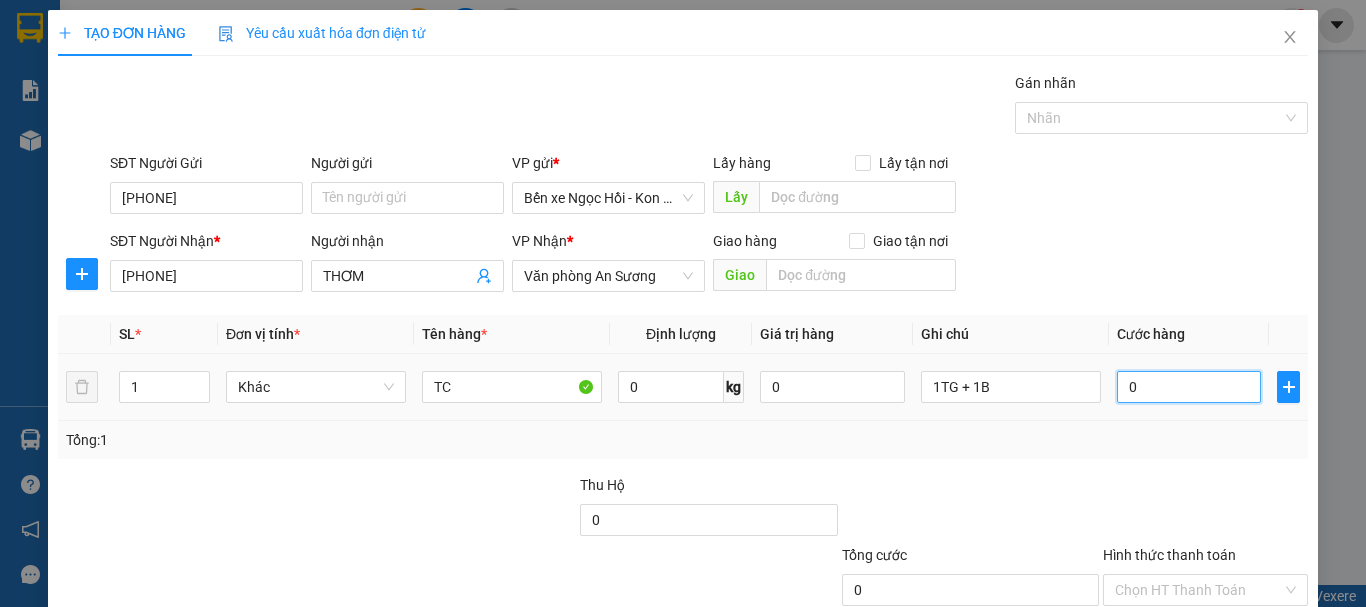 click on "0" at bounding box center (1189, 387) 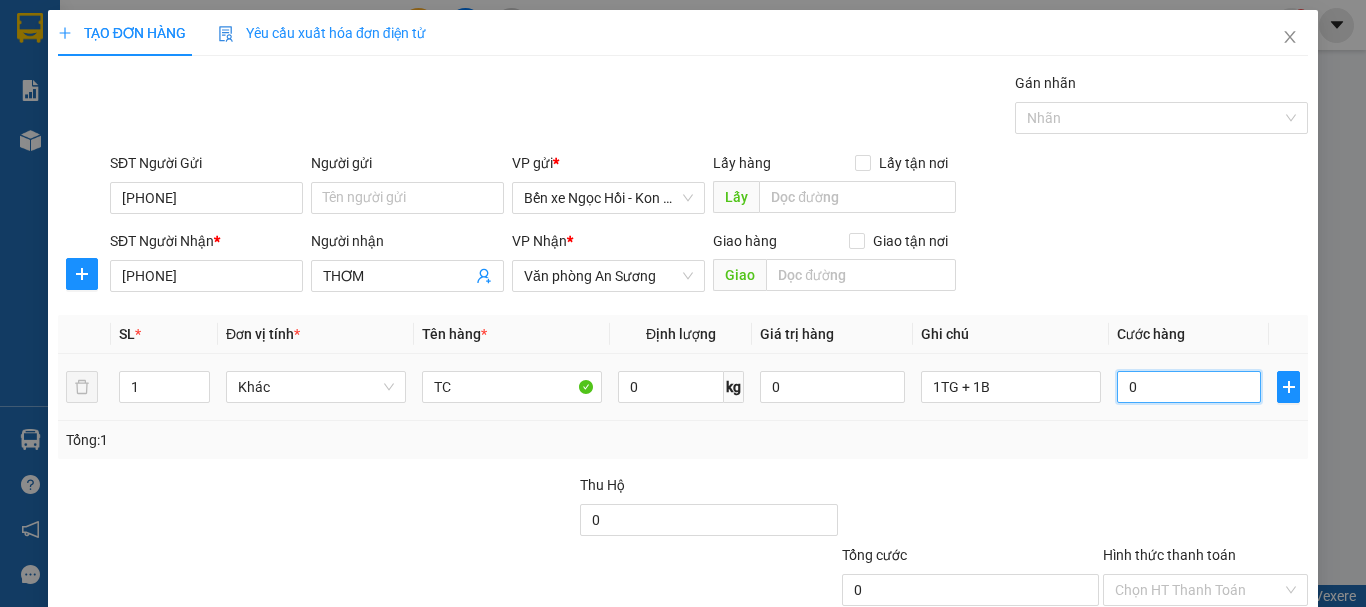 type on "01" 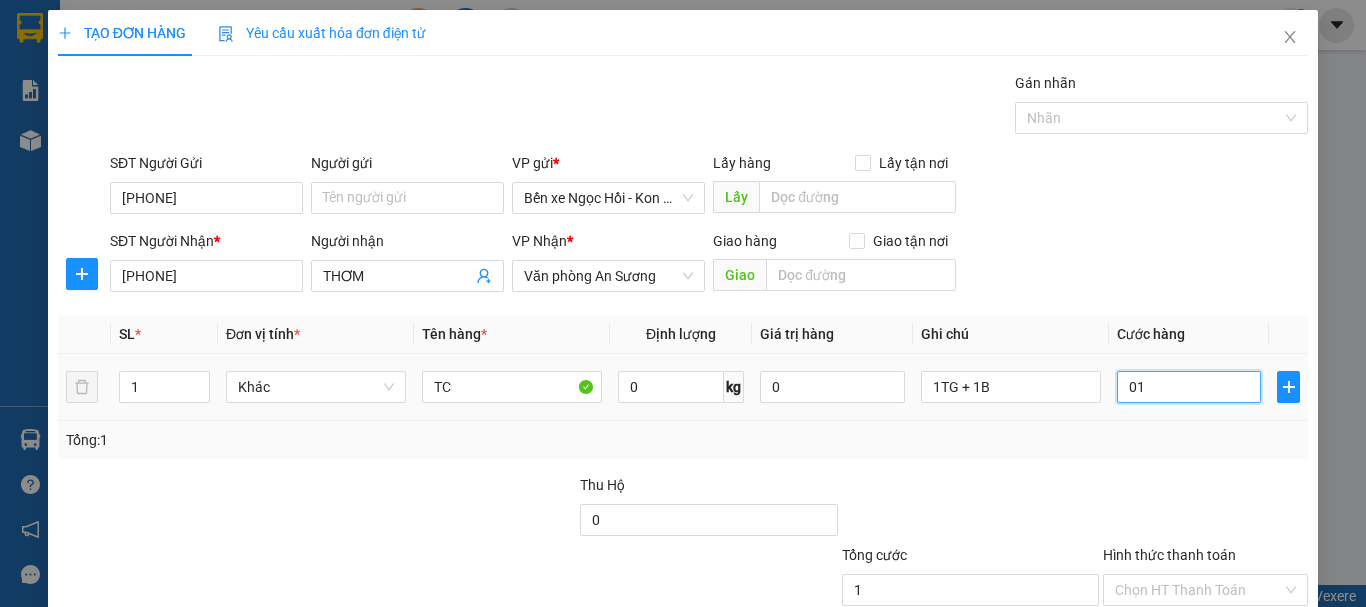 type on "010" 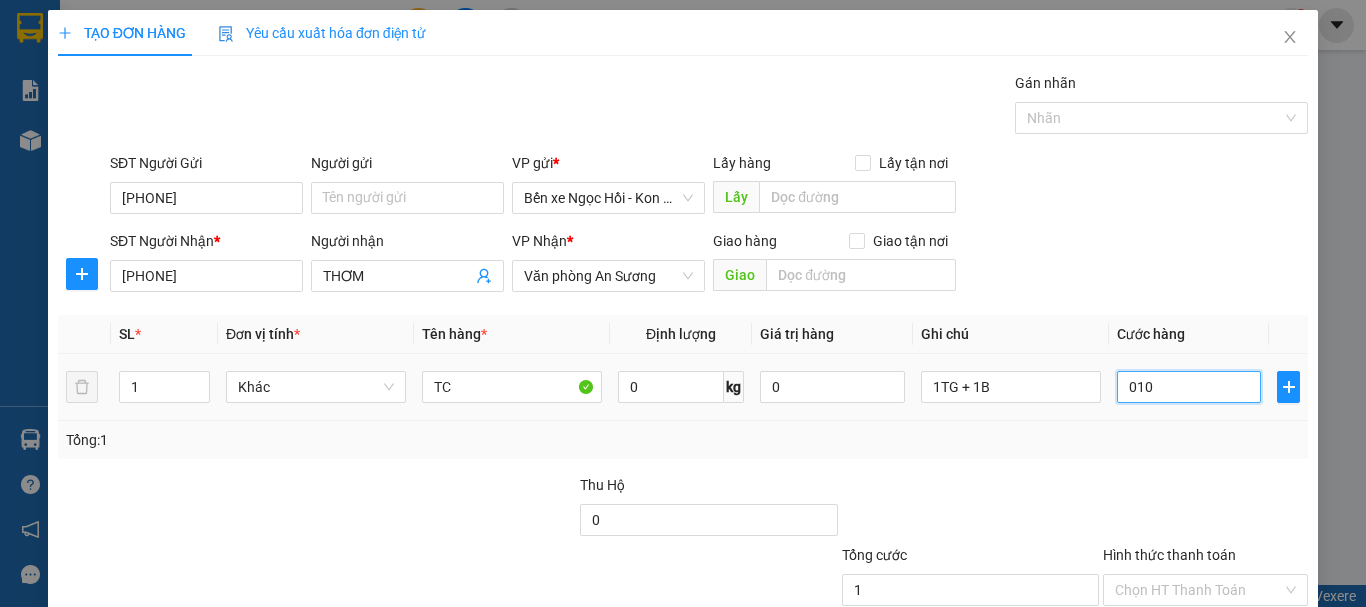 type on "10" 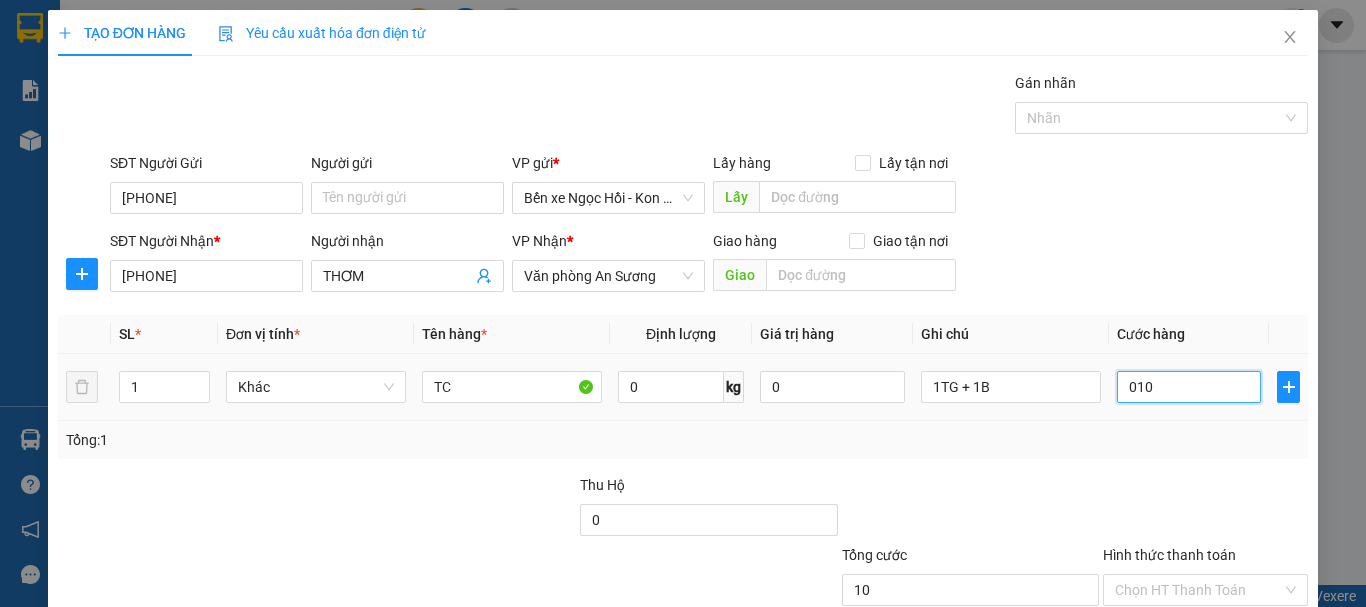 type on "0.100" 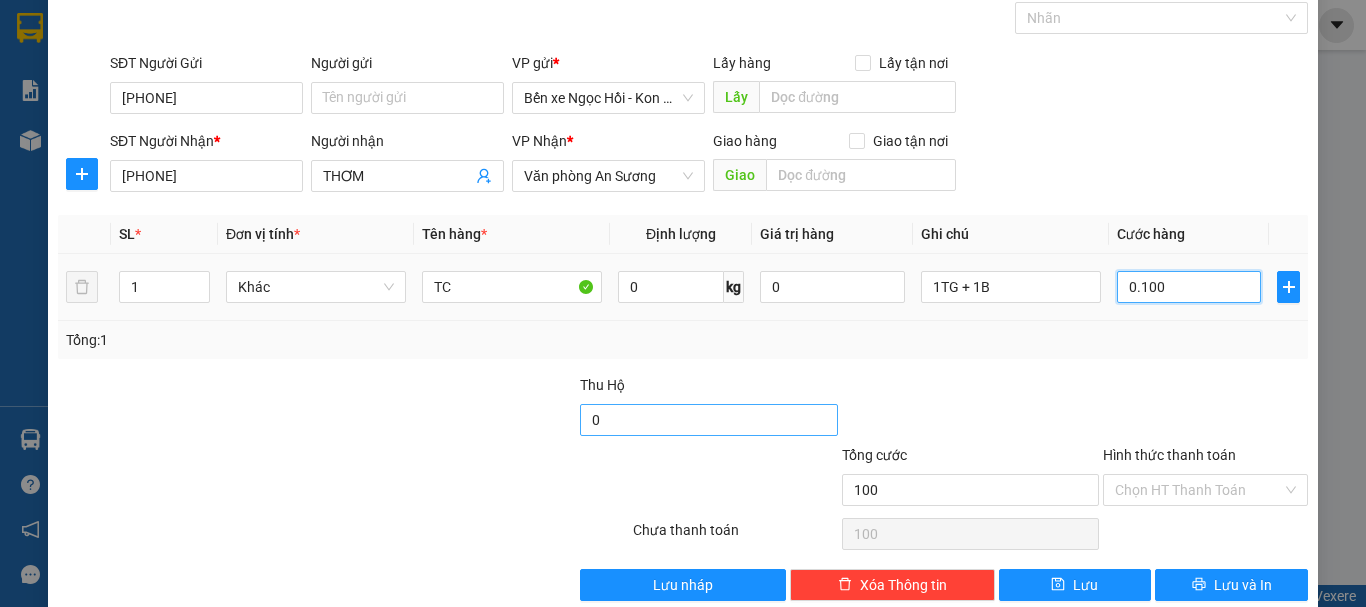 scroll, scrollTop: 133, scrollLeft: 0, axis: vertical 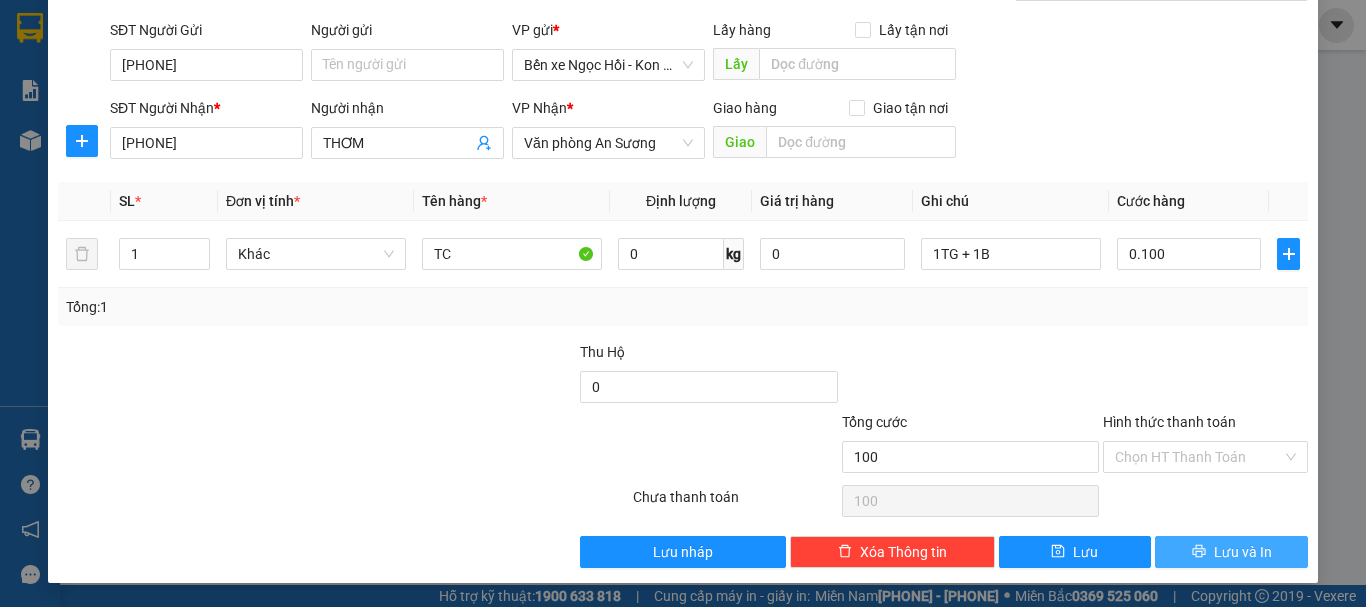 type on "100.000" 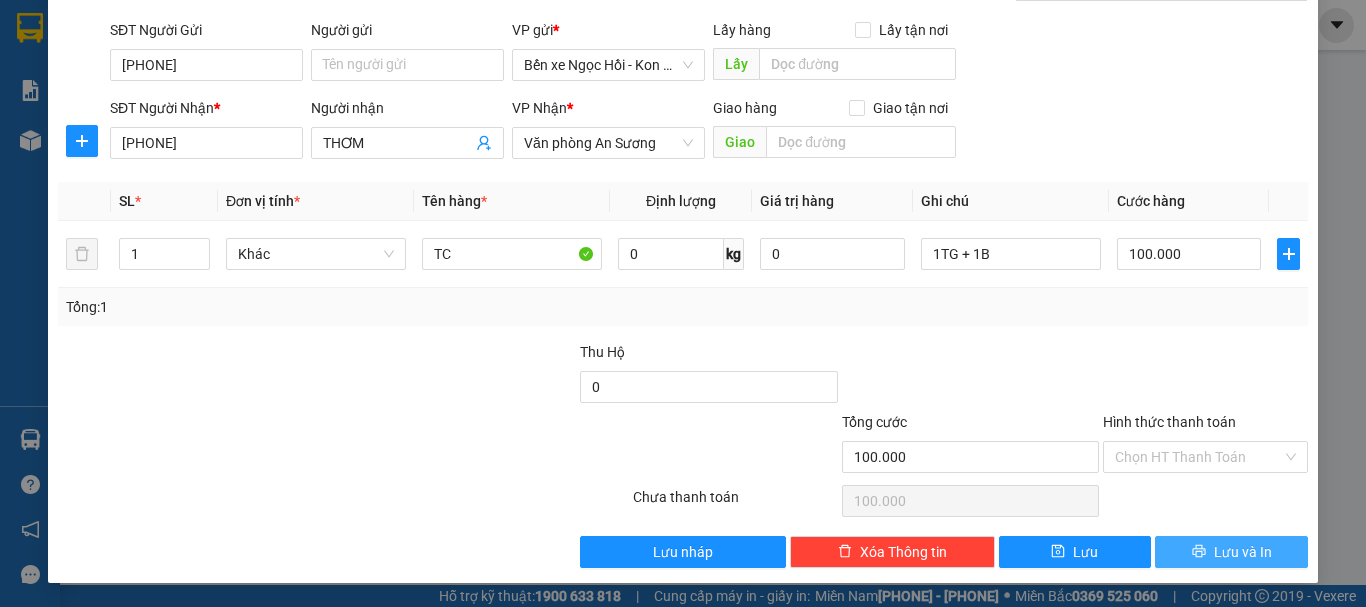 click on "Lưu và In" at bounding box center [1231, 552] 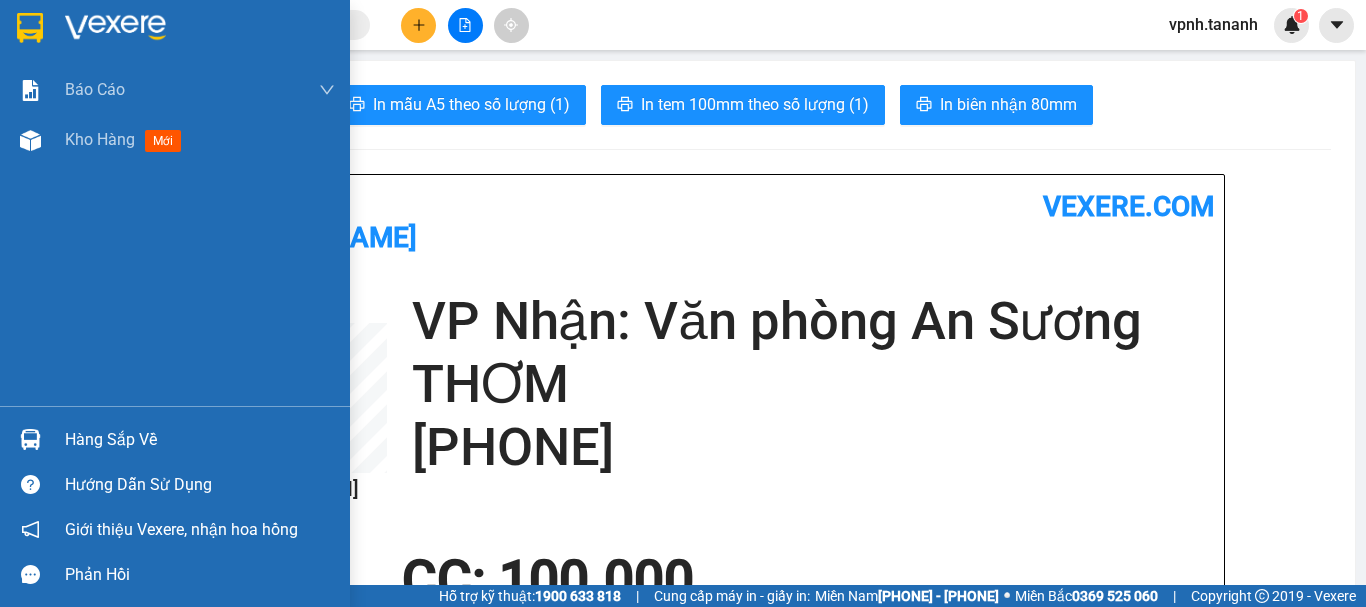 click at bounding box center [30, 28] 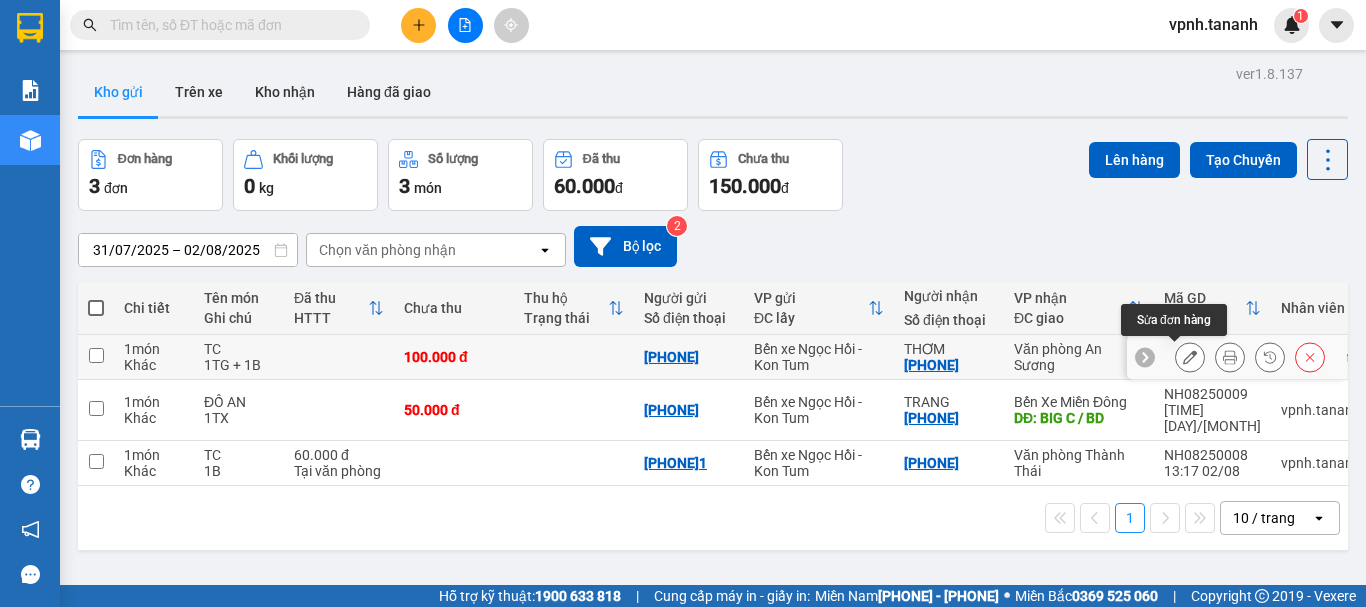 click 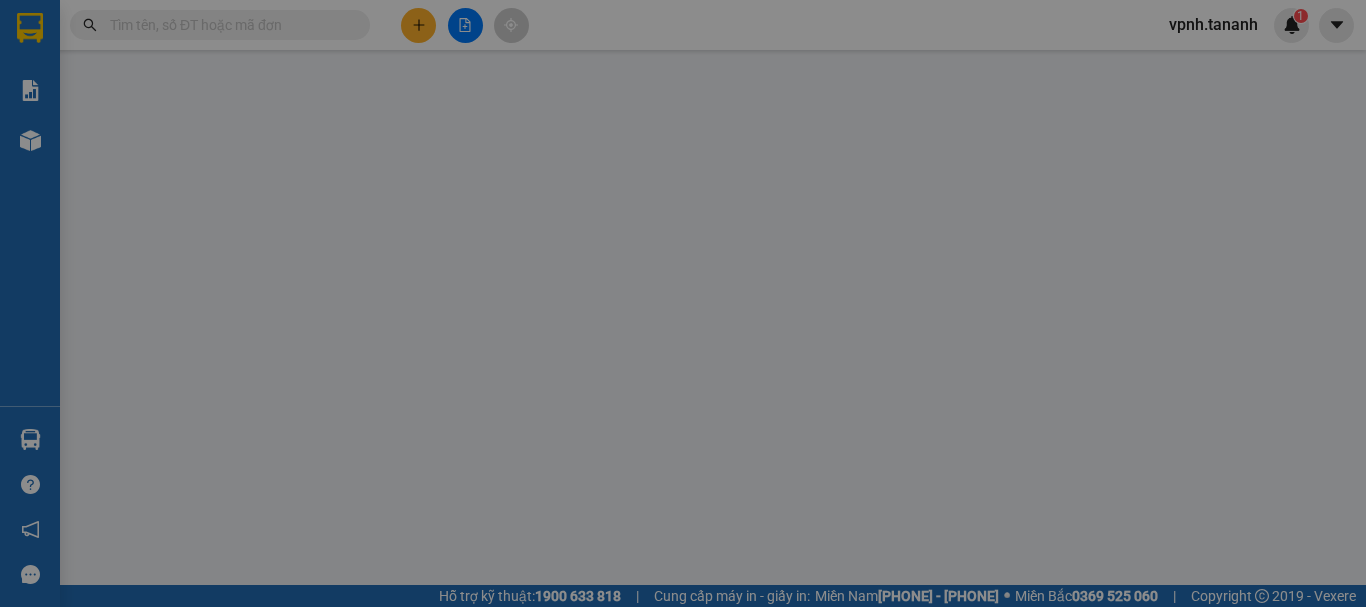 type on "[PHONE]" 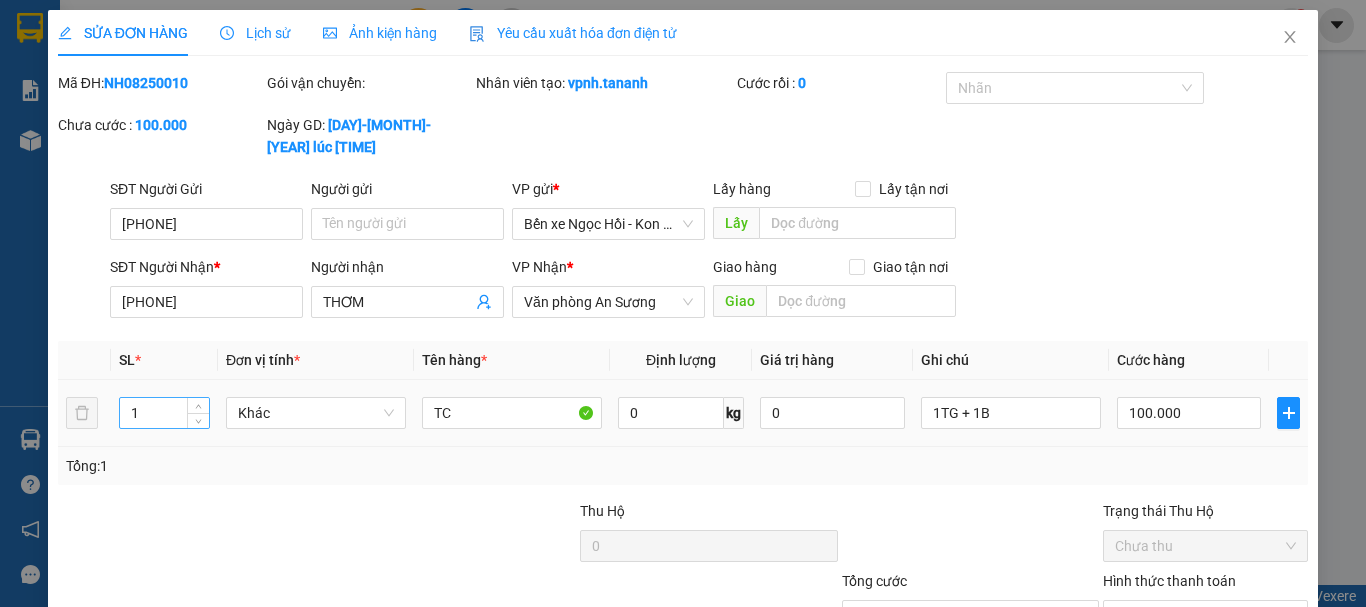 click on "1" at bounding box center [164, 413] 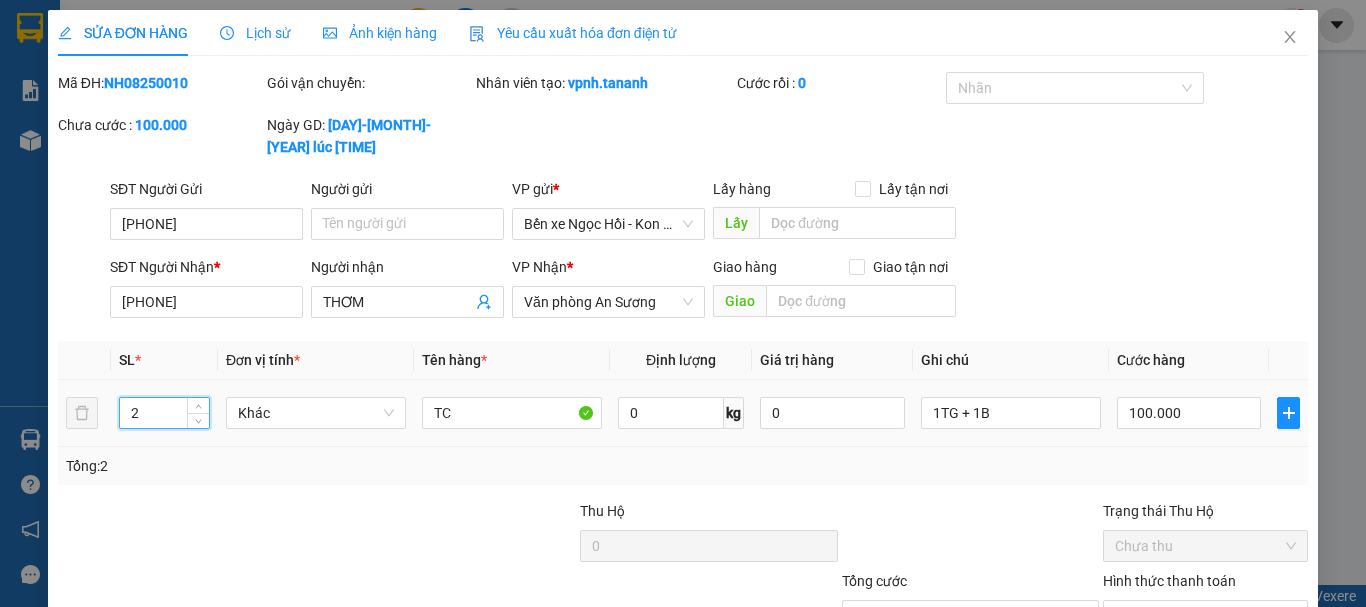 scroll, scrollTop: 137, scrollLeft: 0, axis: vertical 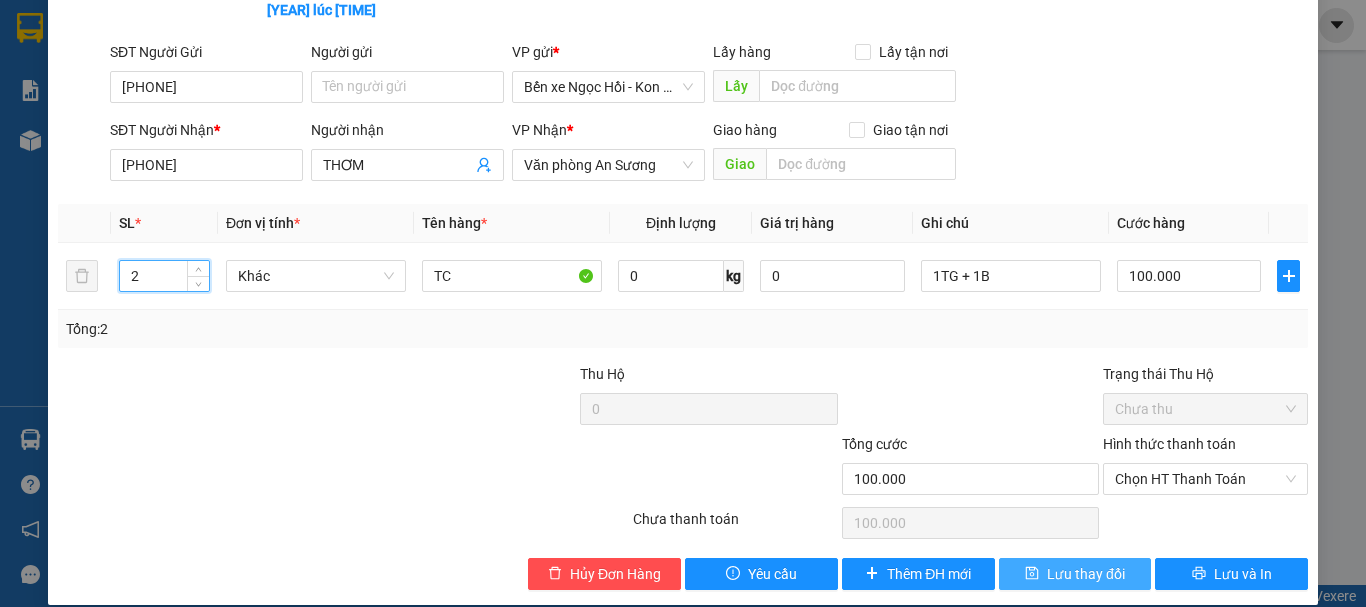 type on "2" 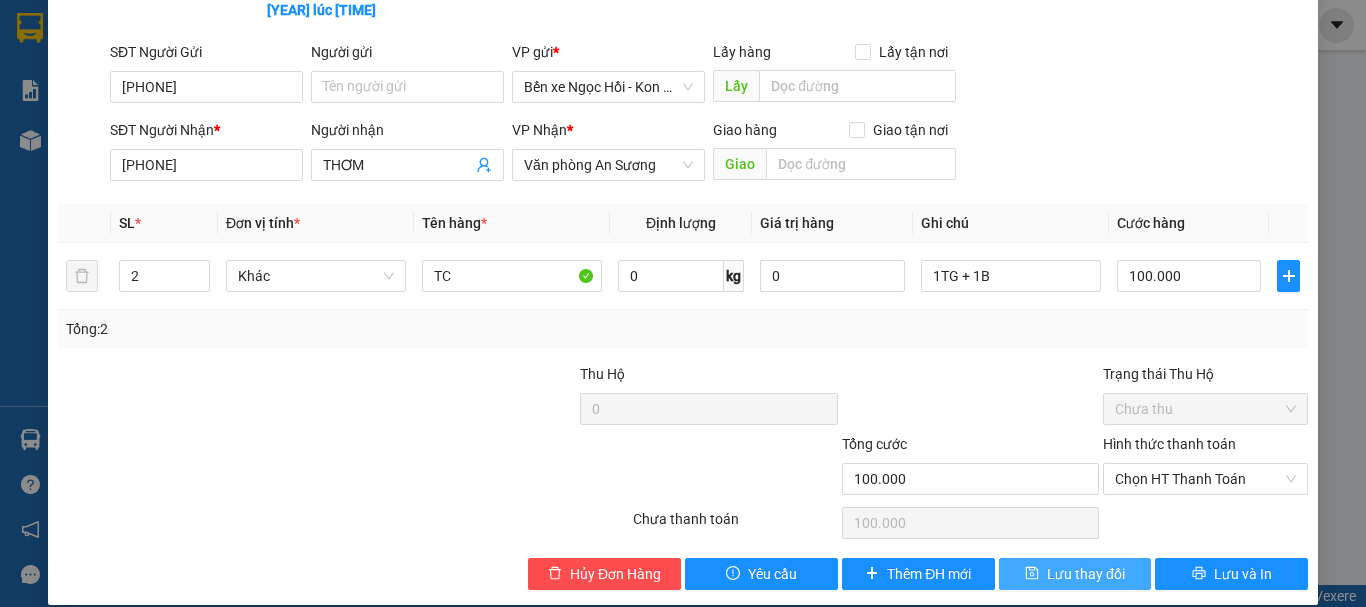click on "Lưu thay đổi" at bounding box center [1075, 574] 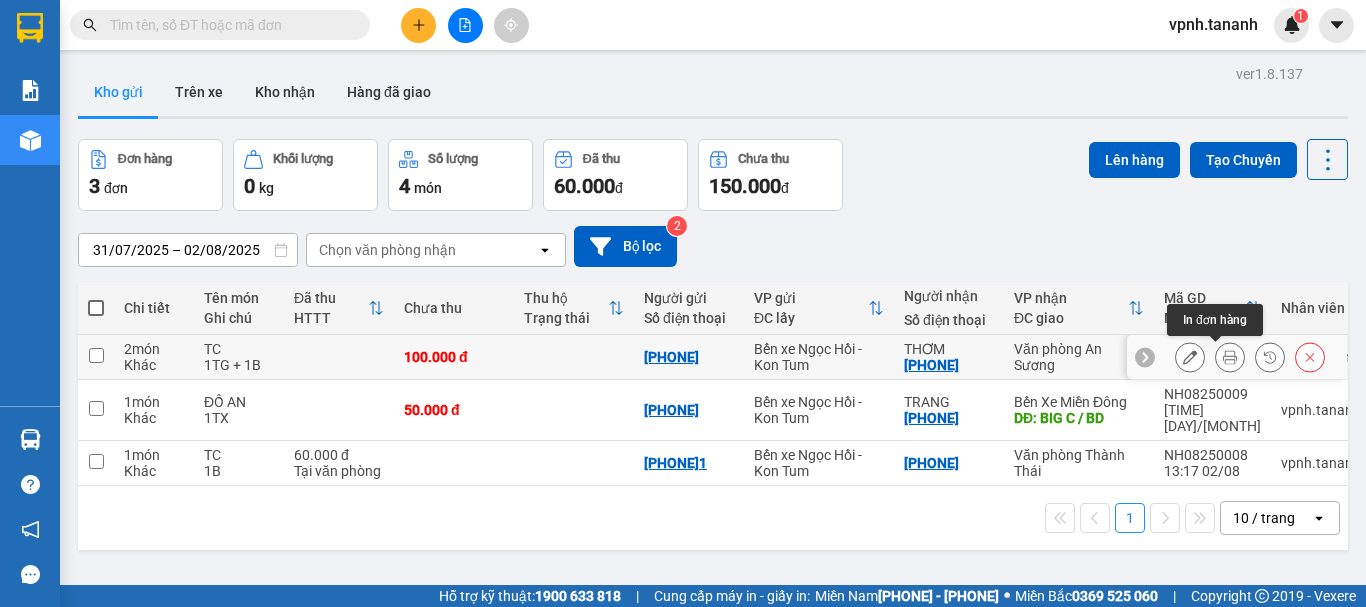 click 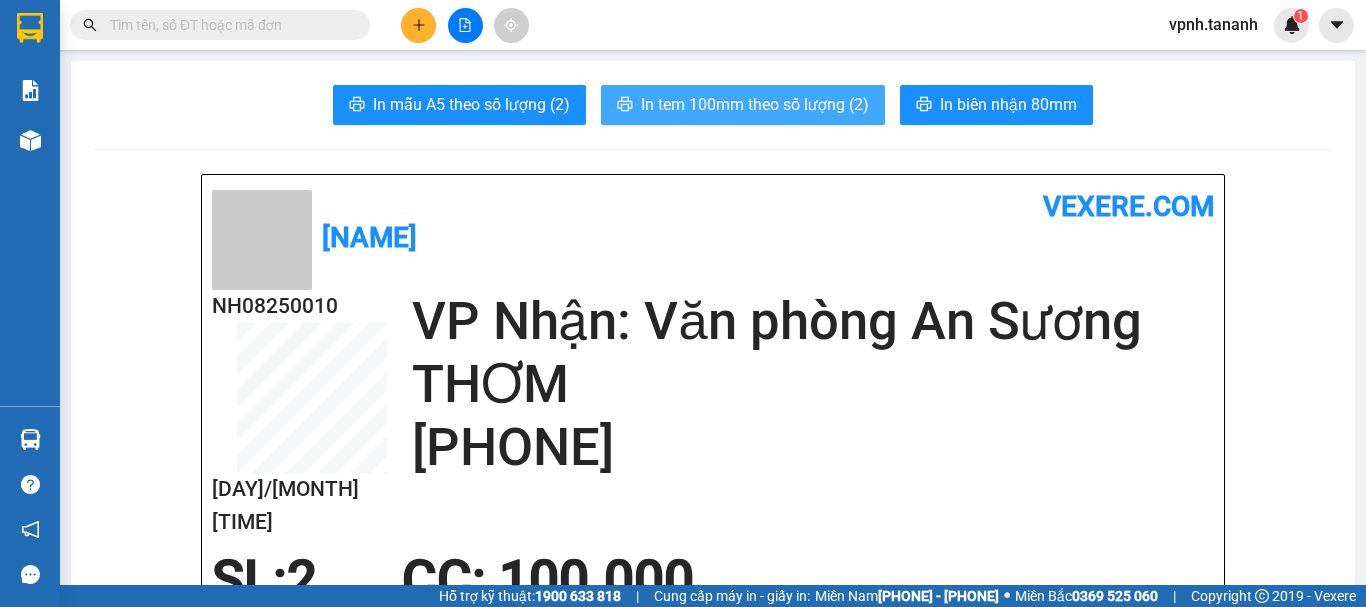 click on "In tem 100mm theo số lượng
(2)" at bounding box center (755, 104) 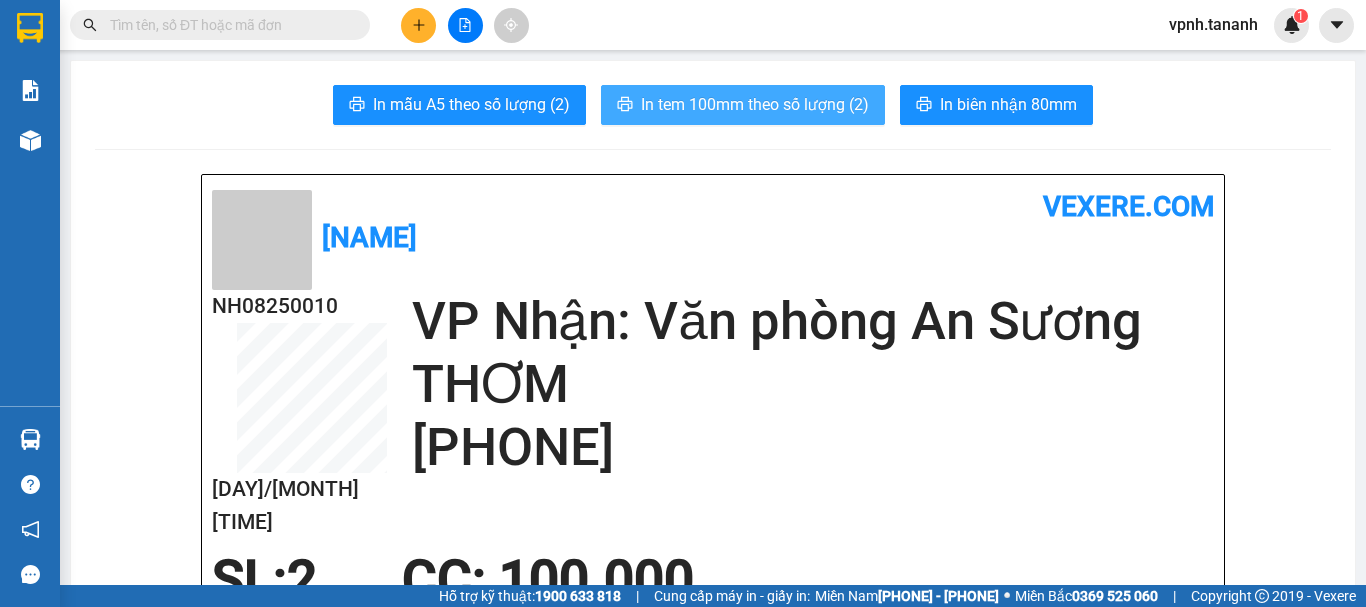 scroll, scrollTop: 0, scrollLeft: 0, axis: both 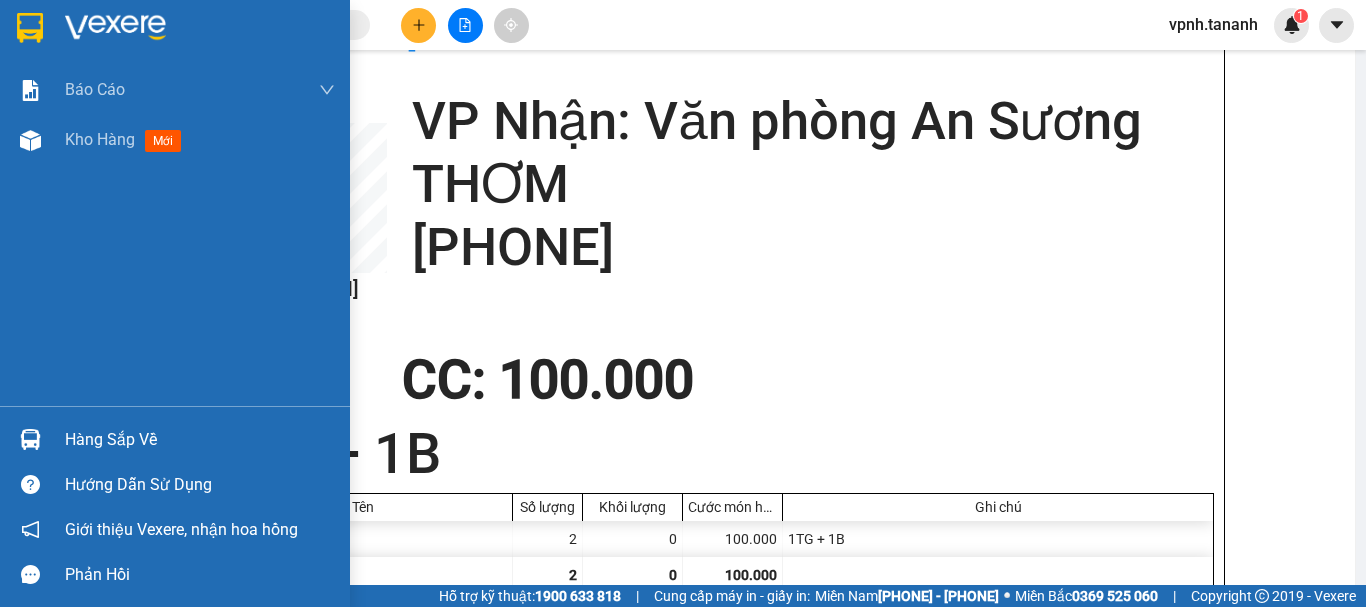 click at bounding box center [175, 32] 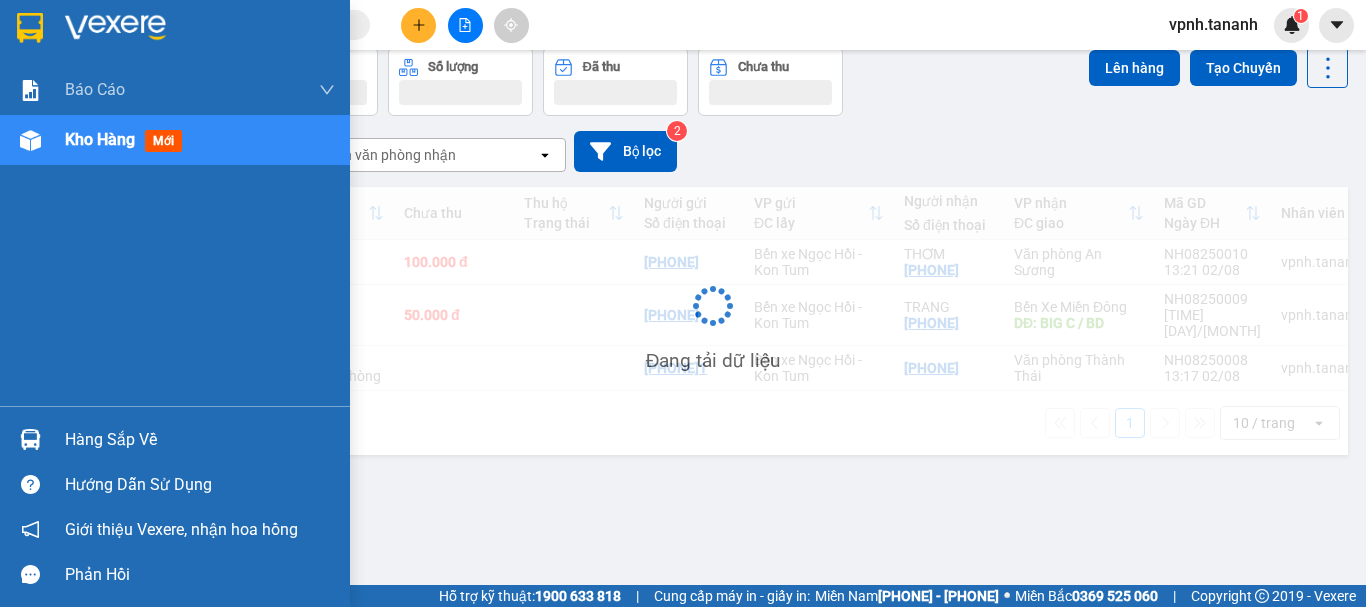 scroll, scrollTop: 92, scrollLeft: 0, axis: vertical 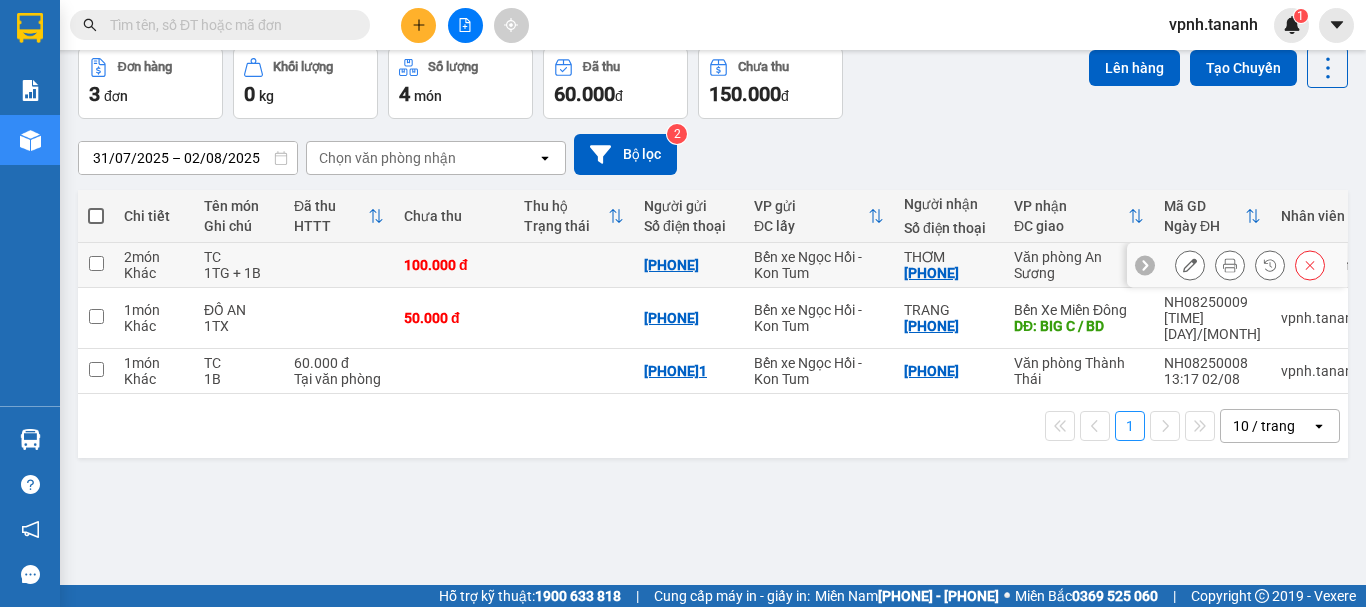 click at bounding box center [96, 263] 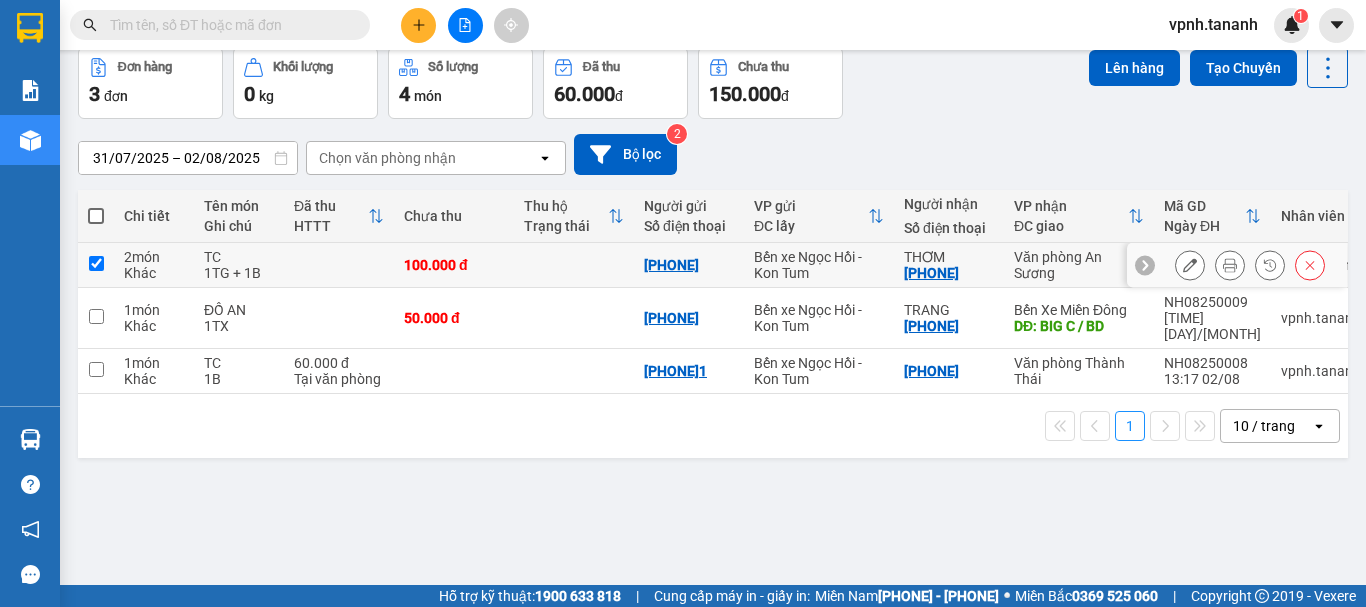 checkbox on "true" 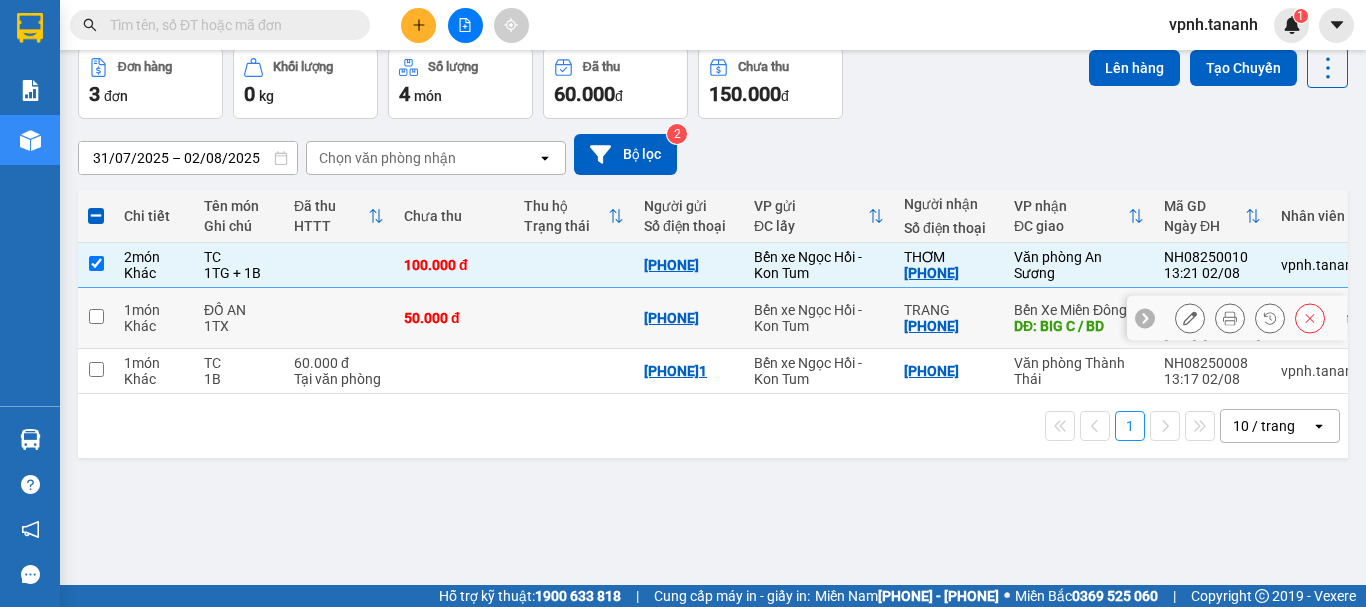 click at bounding box center (96, 316) 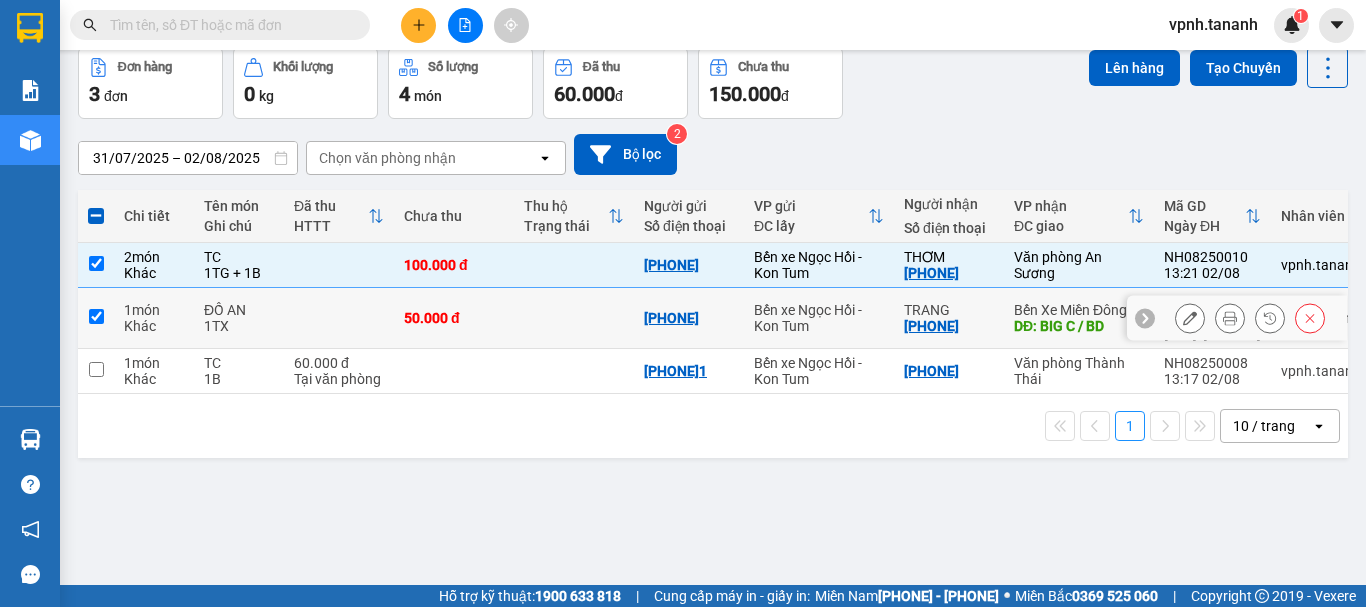 checkbox on "true" 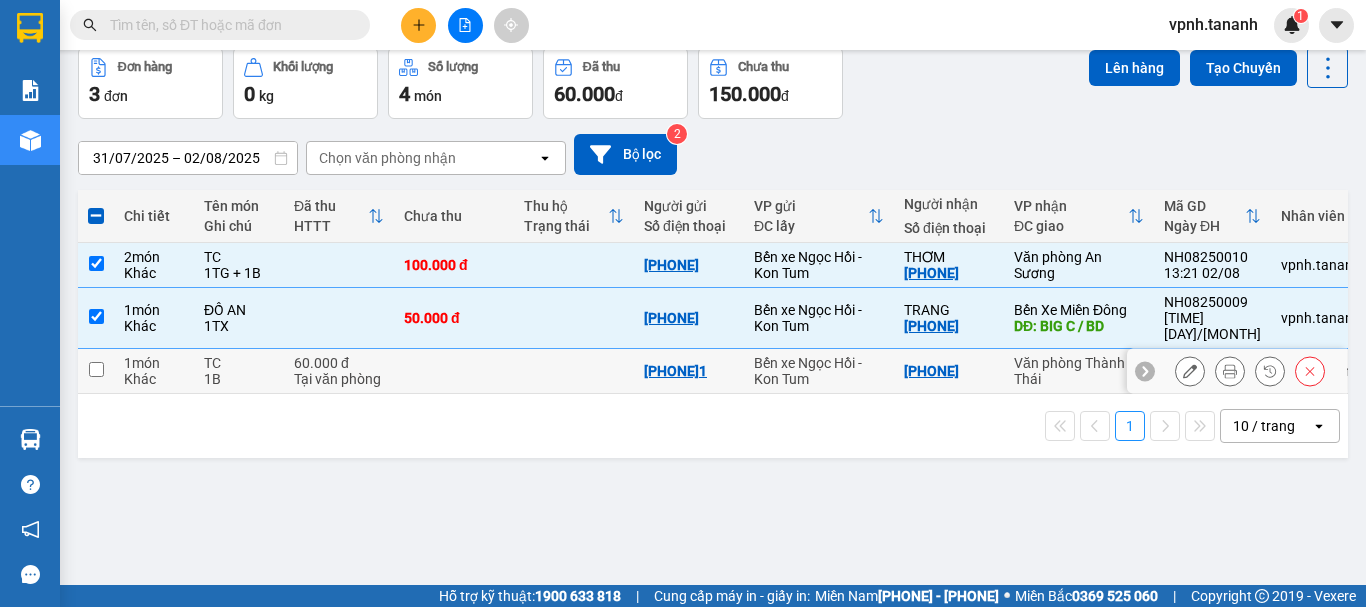 click at bounding box center [96, 369] 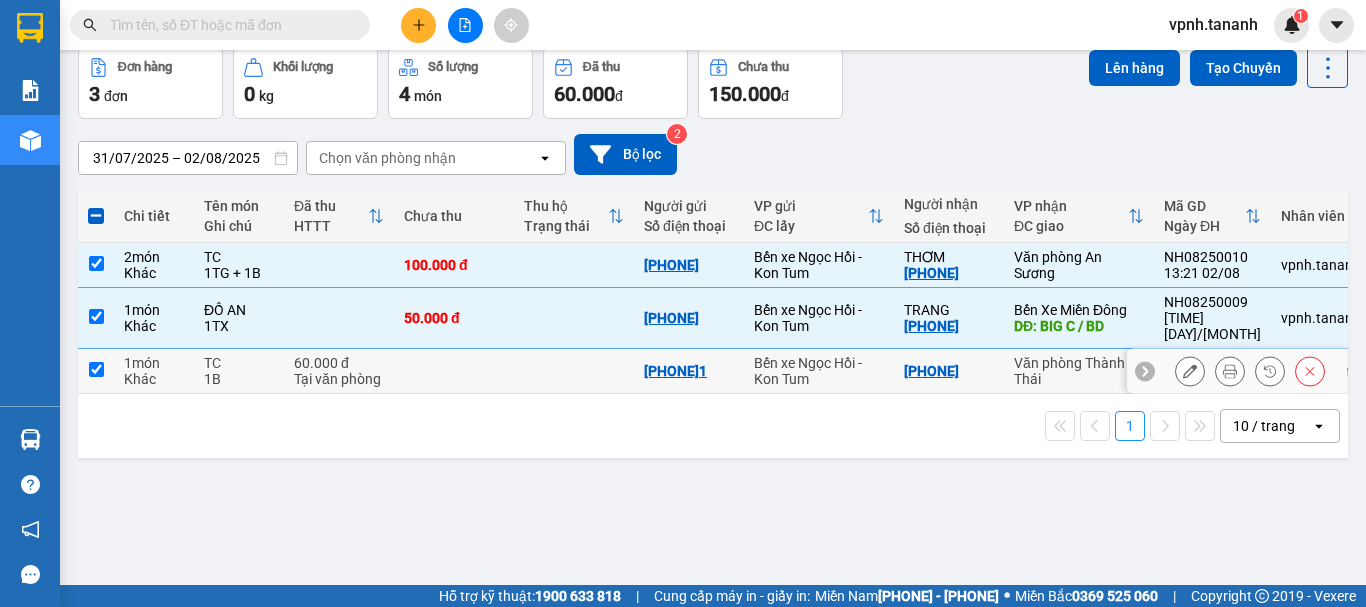 checkbox on "true" 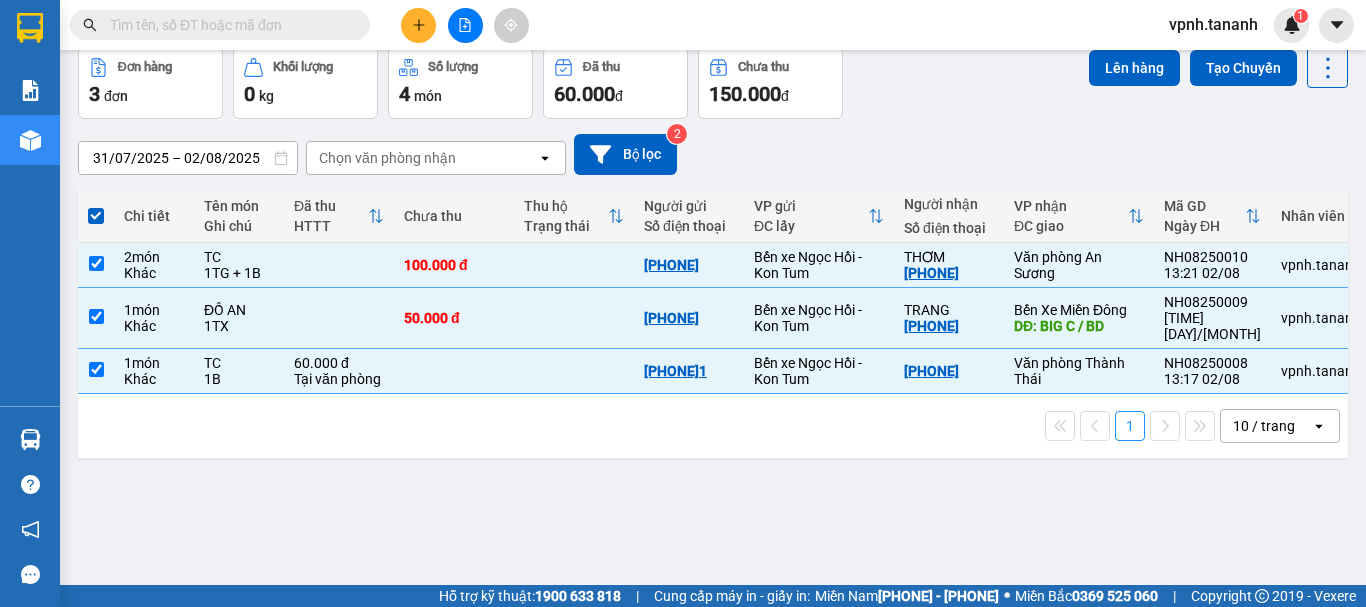click at bounding box center (96, 216) 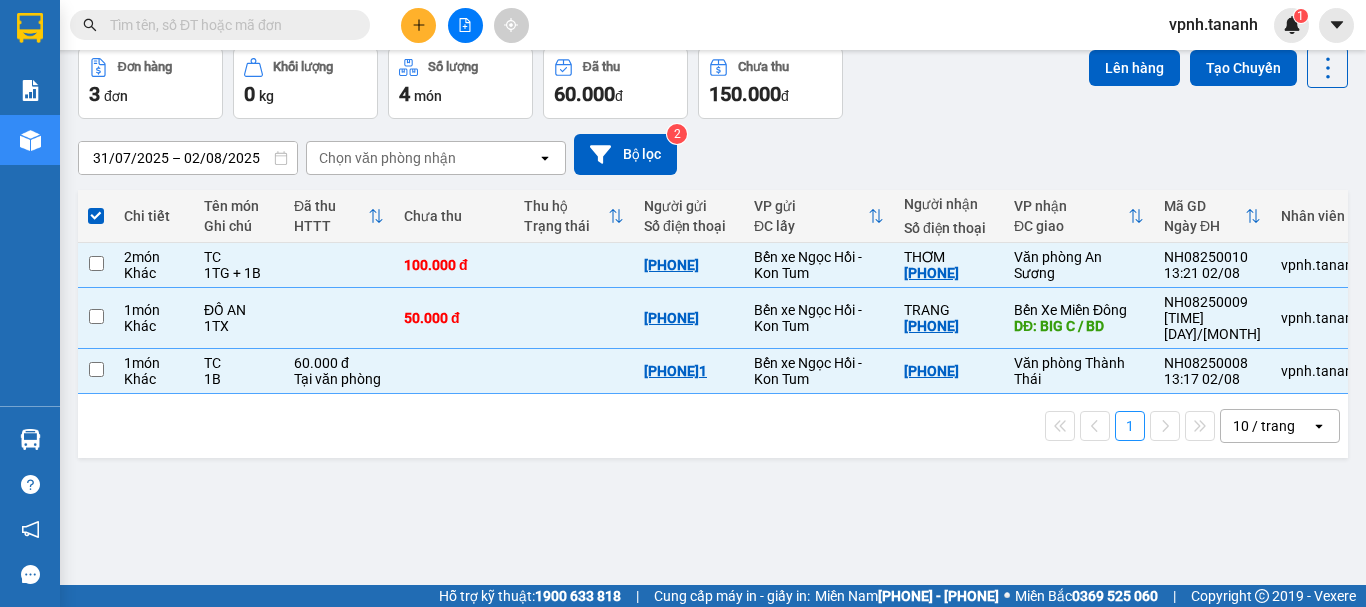 checkbox on "false" 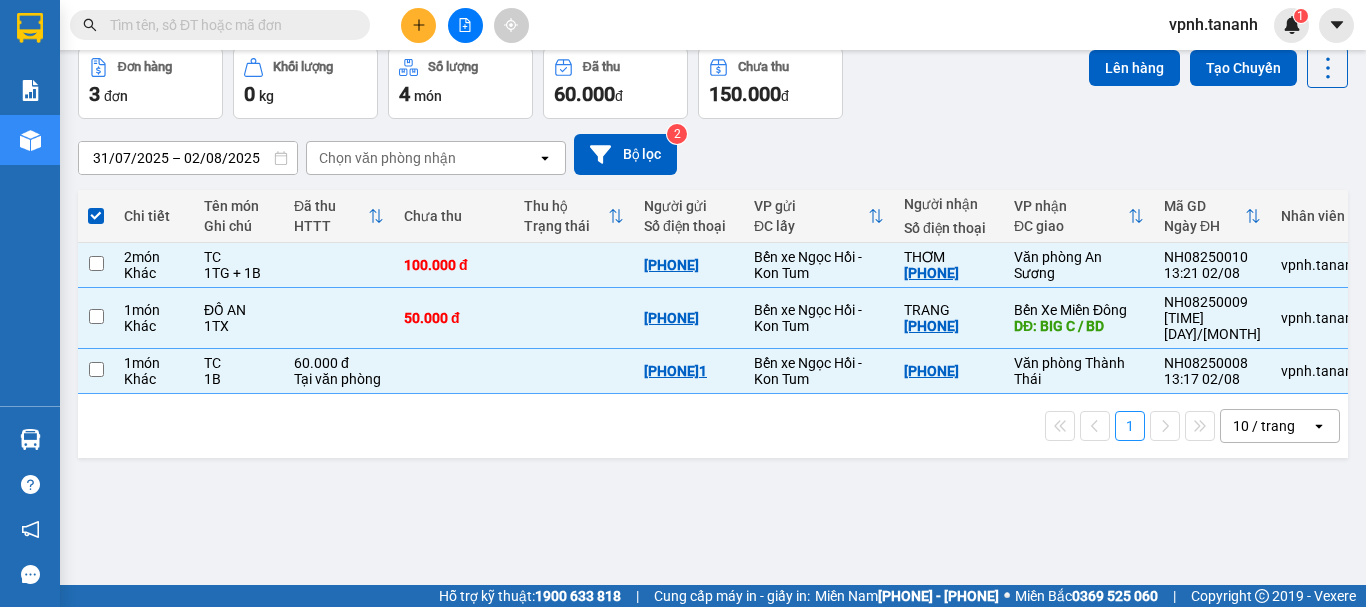 checkbox on "false" 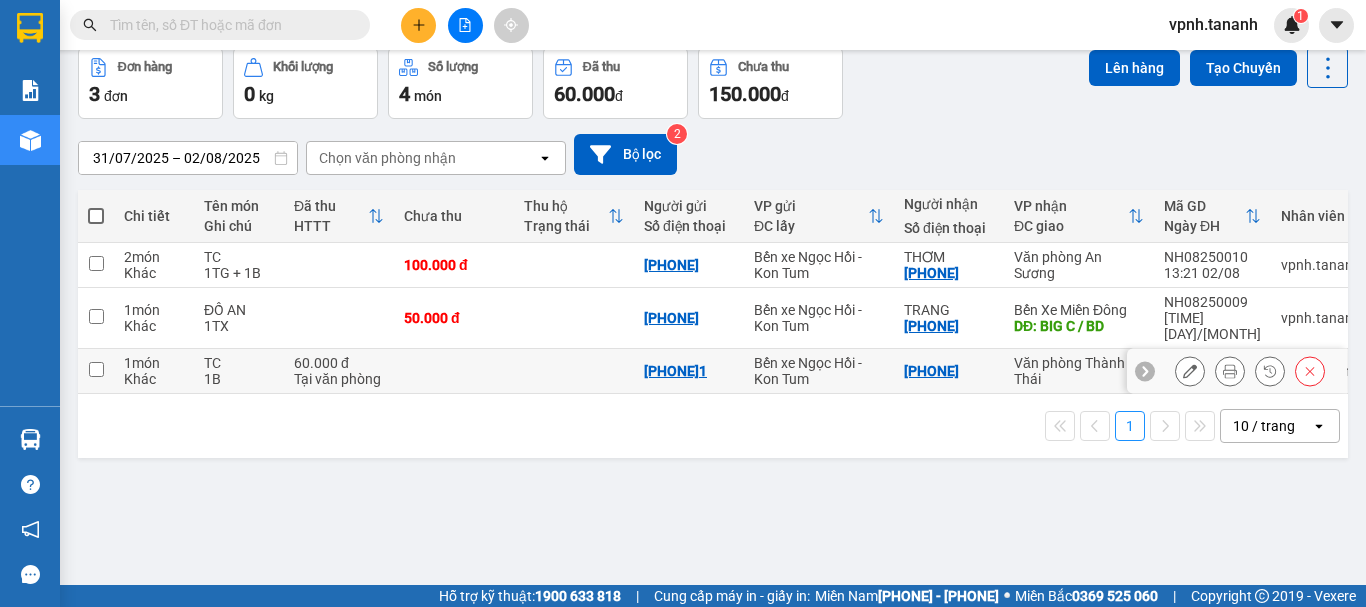scroll, scrollTop: 0, scrollLeft: 0, axis: both 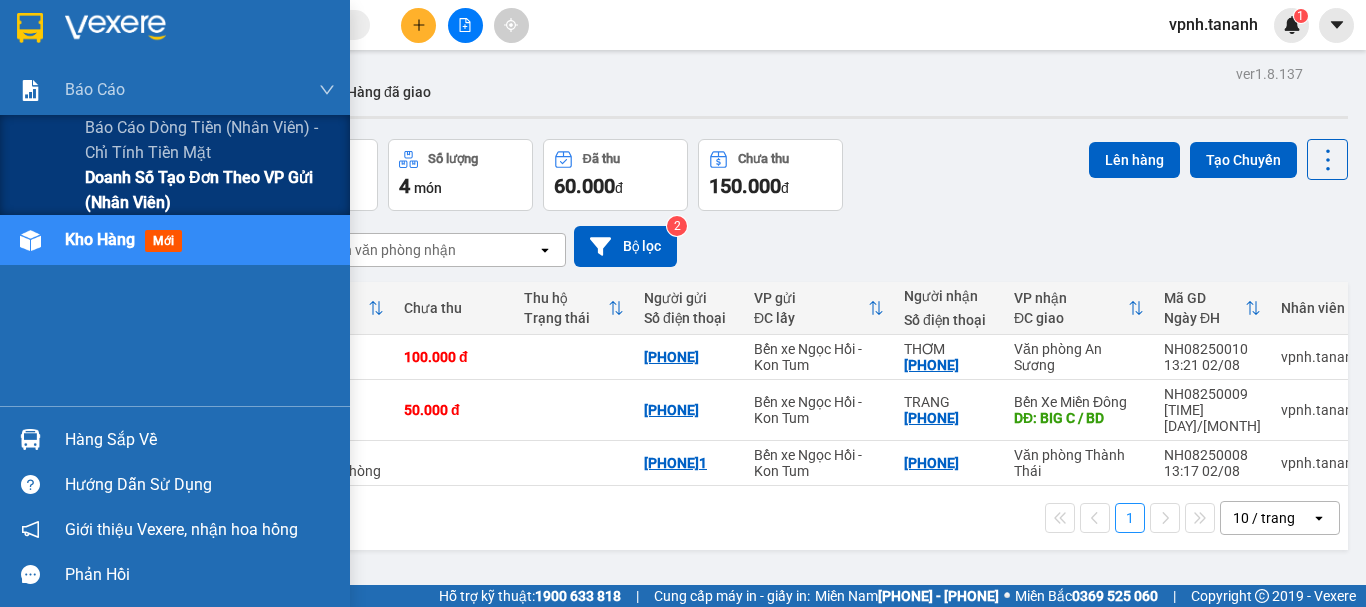 click on "Doanh số tạo đơn theo VP gửi (nhân viên)" at bounding box center [210, 190] 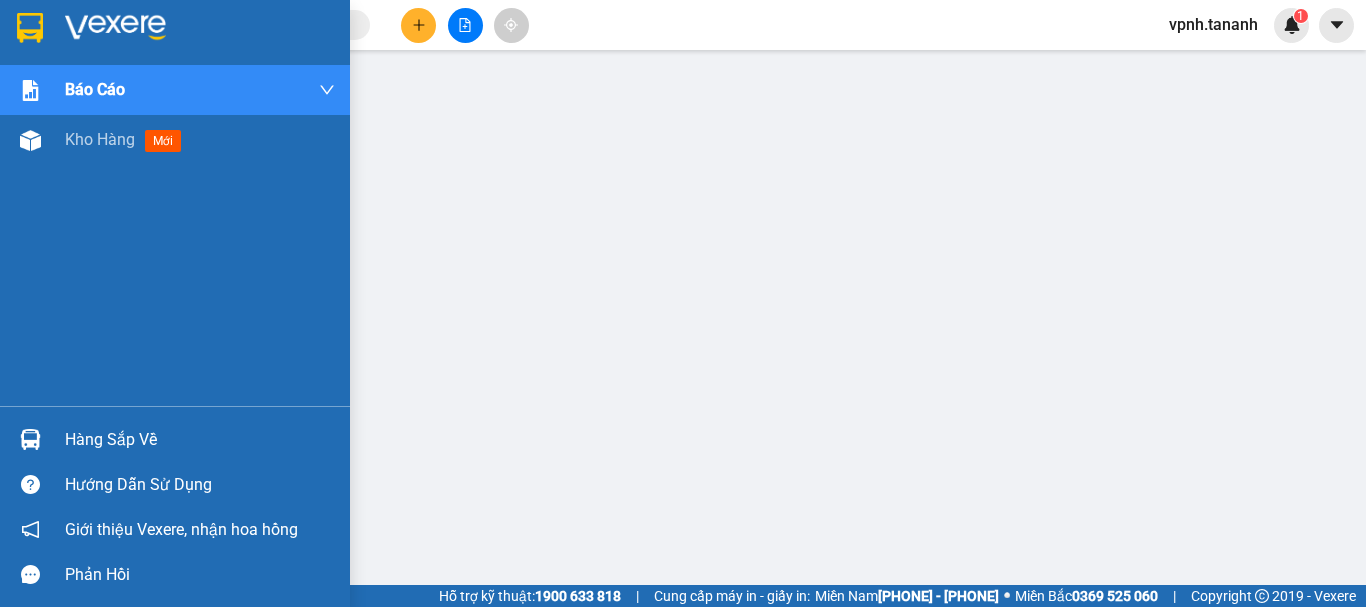 click at bounding box center (30, 28) 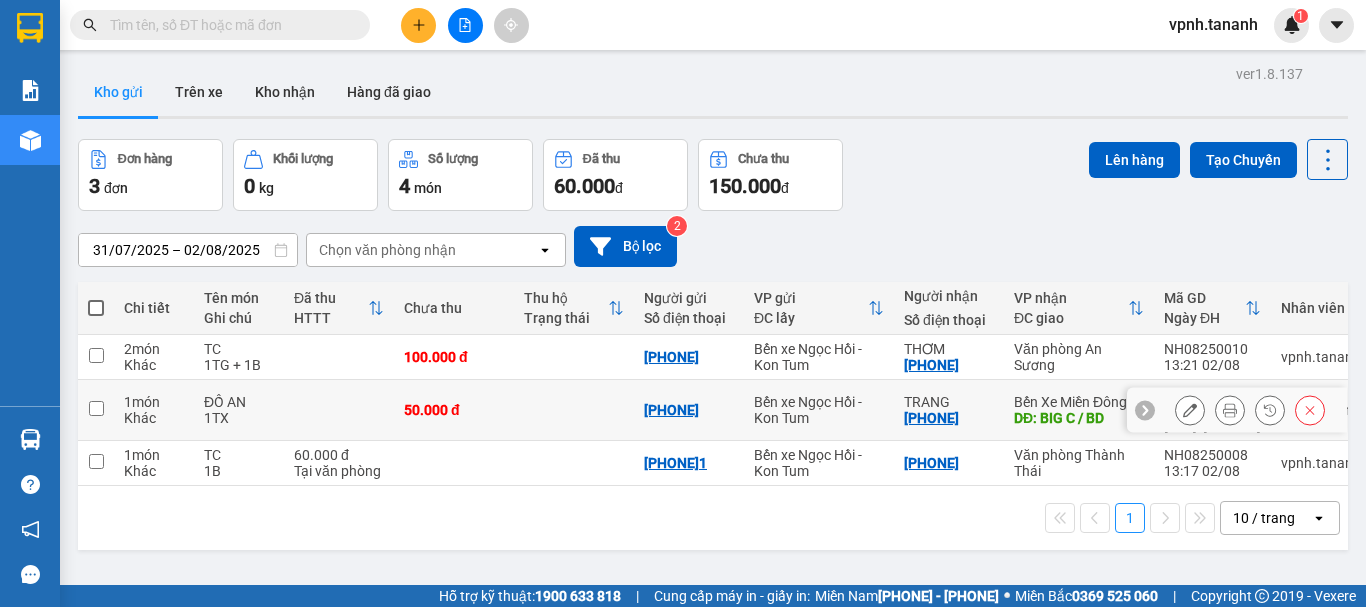 click at bounding box center [96, 408] 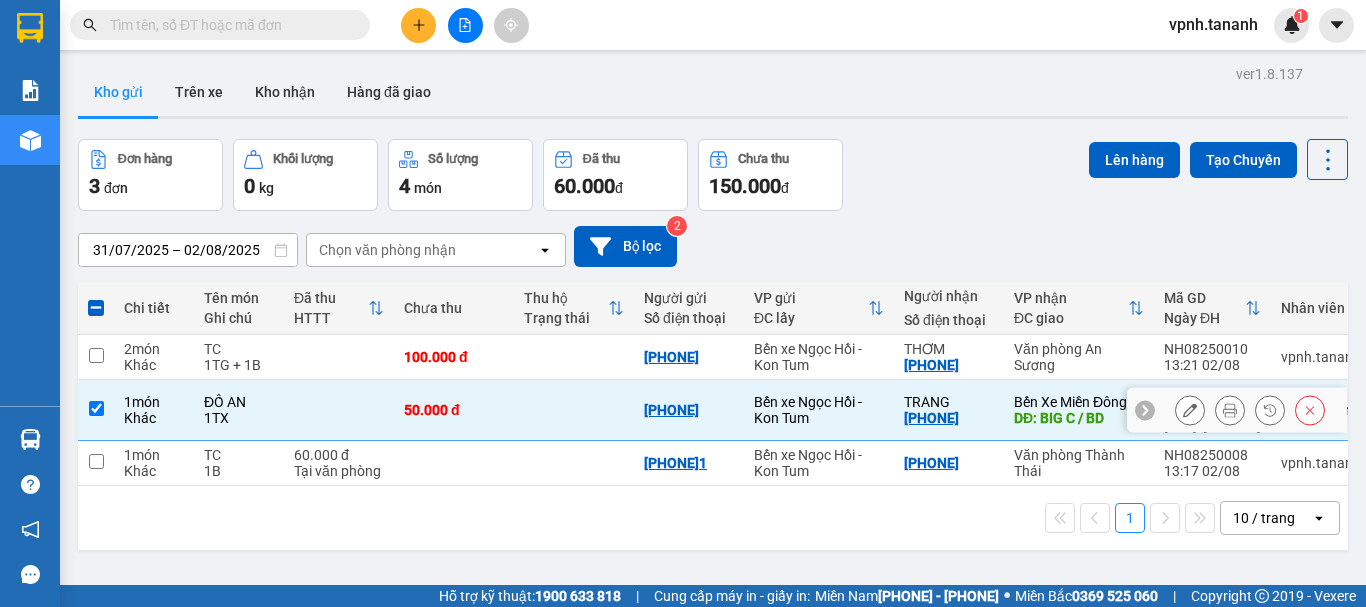 click at bounding box center (96, 408) 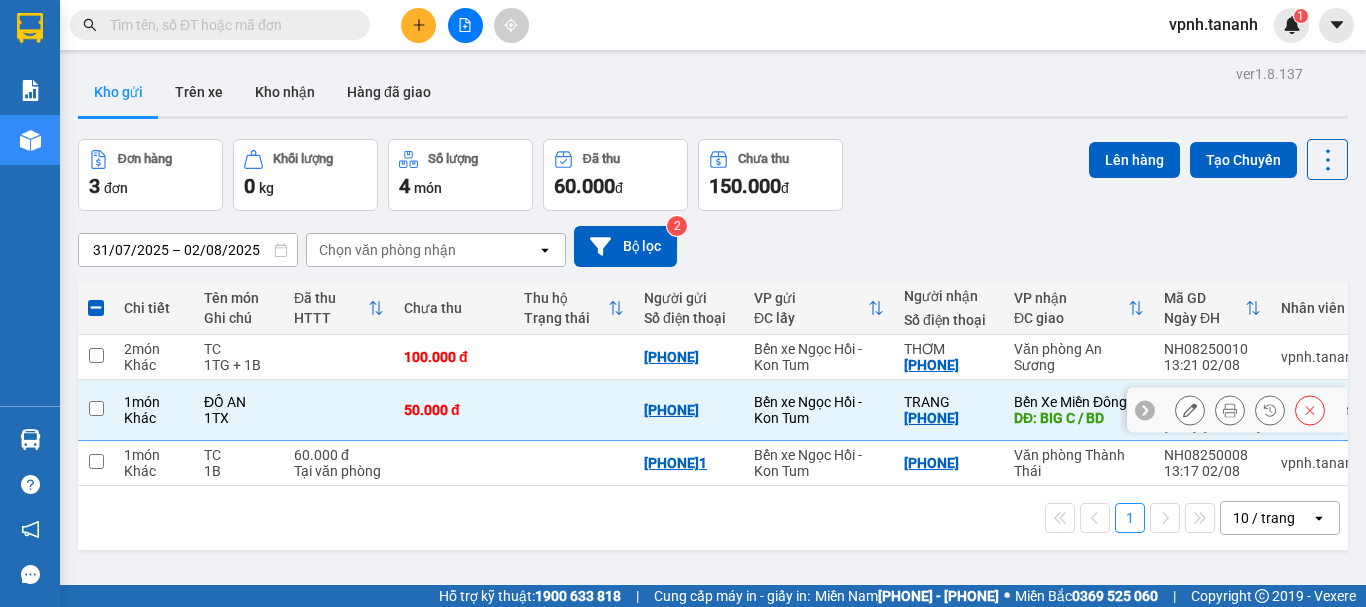 checkbox on "false" 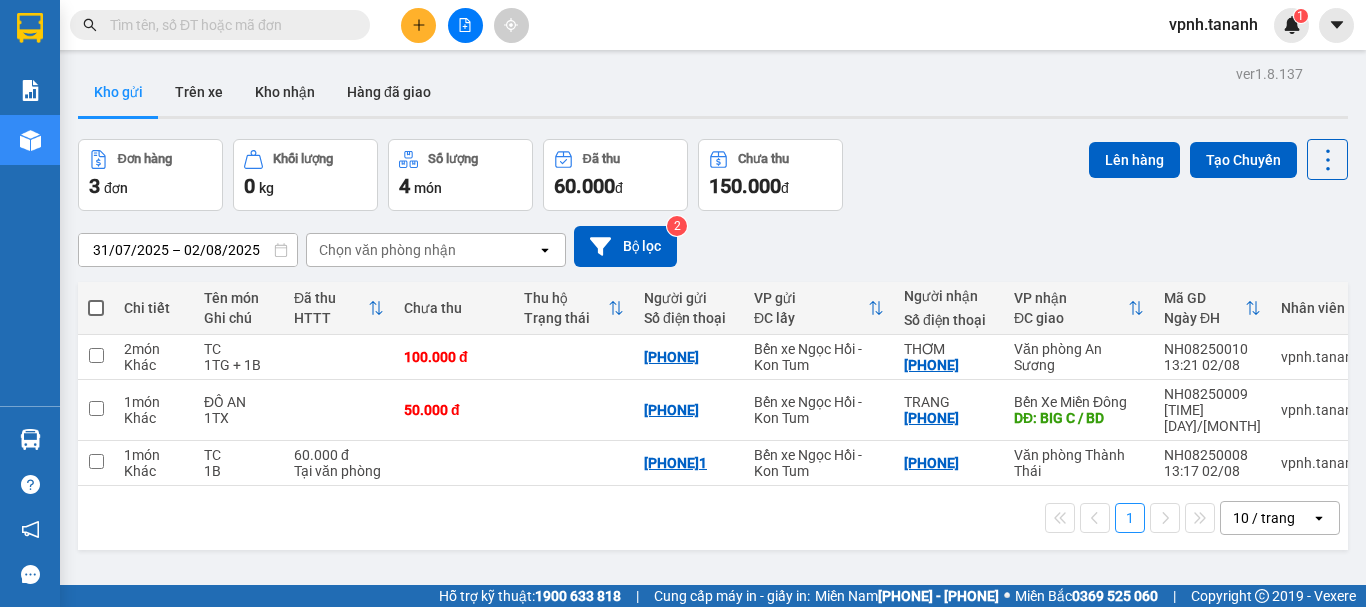 click on "1 10 / trang open" at bounding box center [713, 518] 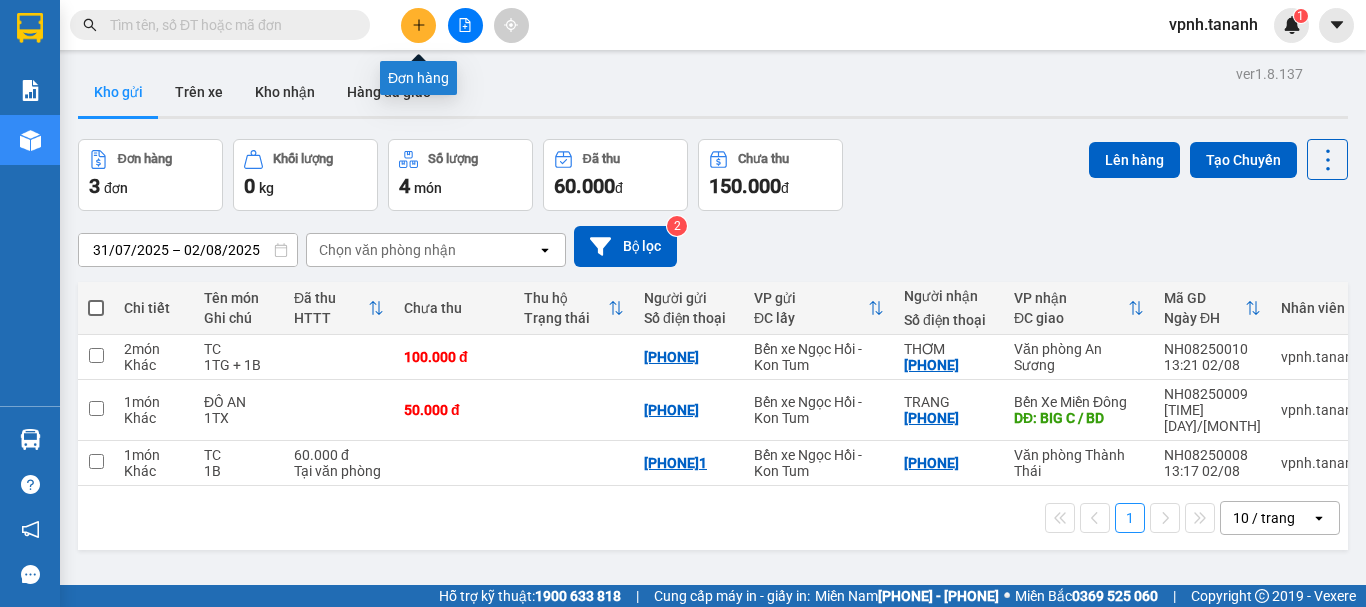click 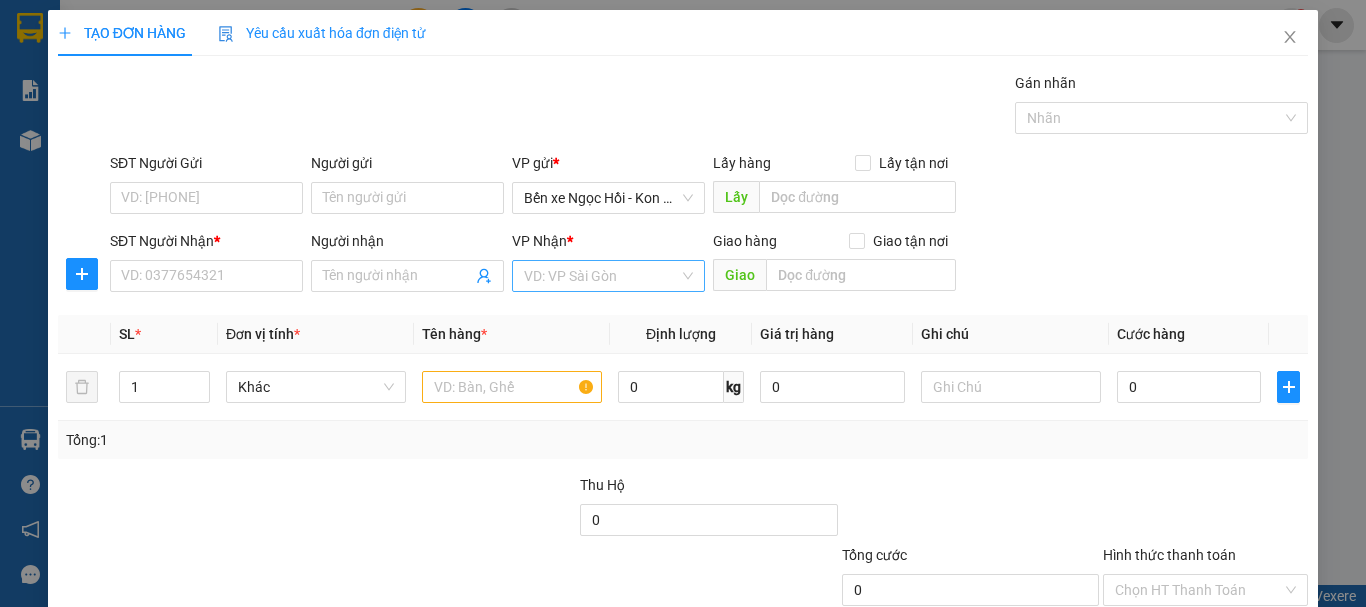 click at bounding box center [601, 276] 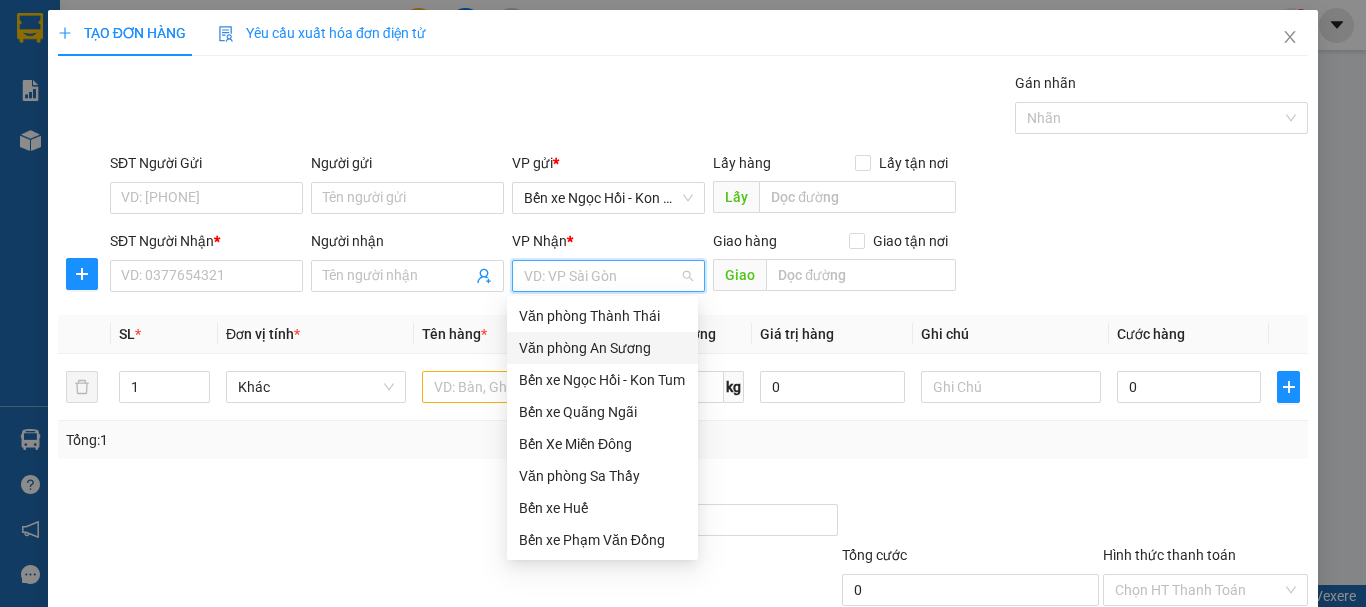 click on "Văn phòng An Sương" at bounding box center (602, 348) 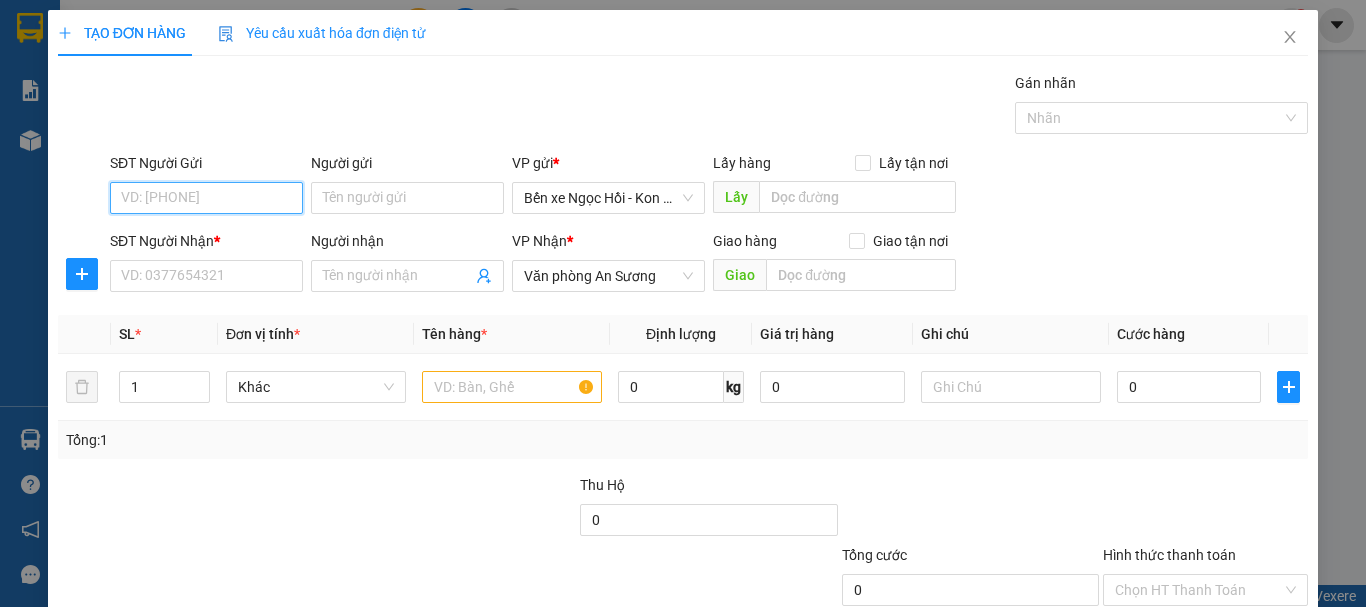 click on "SĐT Người Gửi" at bounding box center [206, 198] 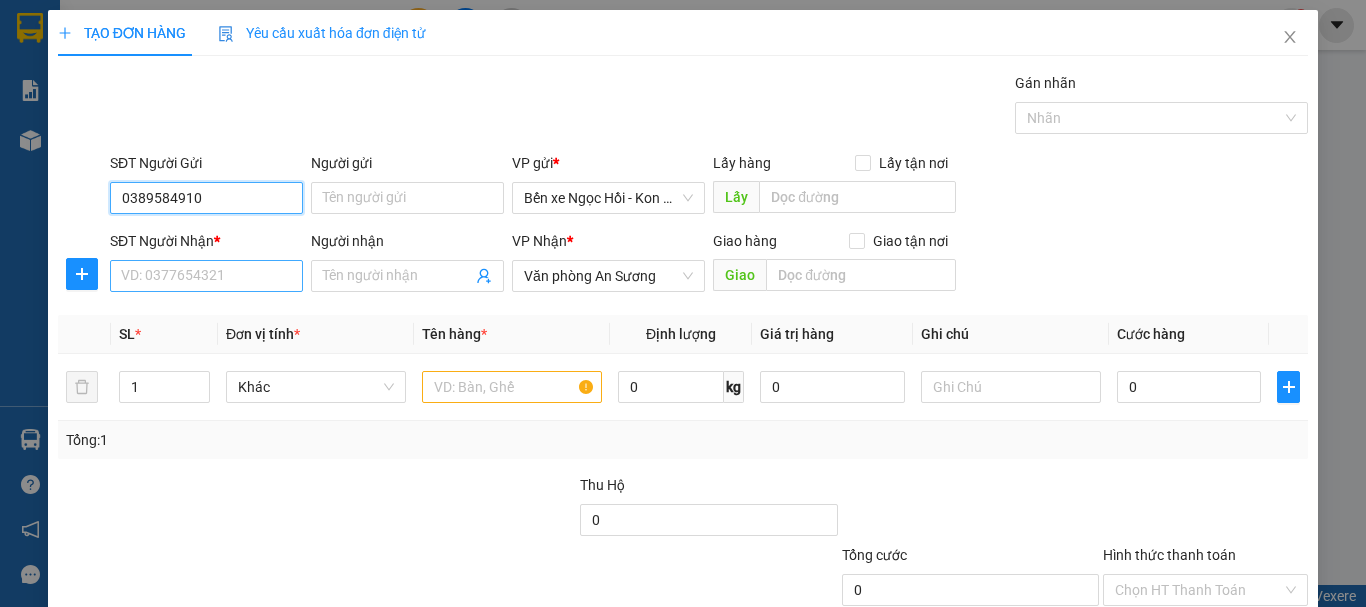 type on "0389584910" 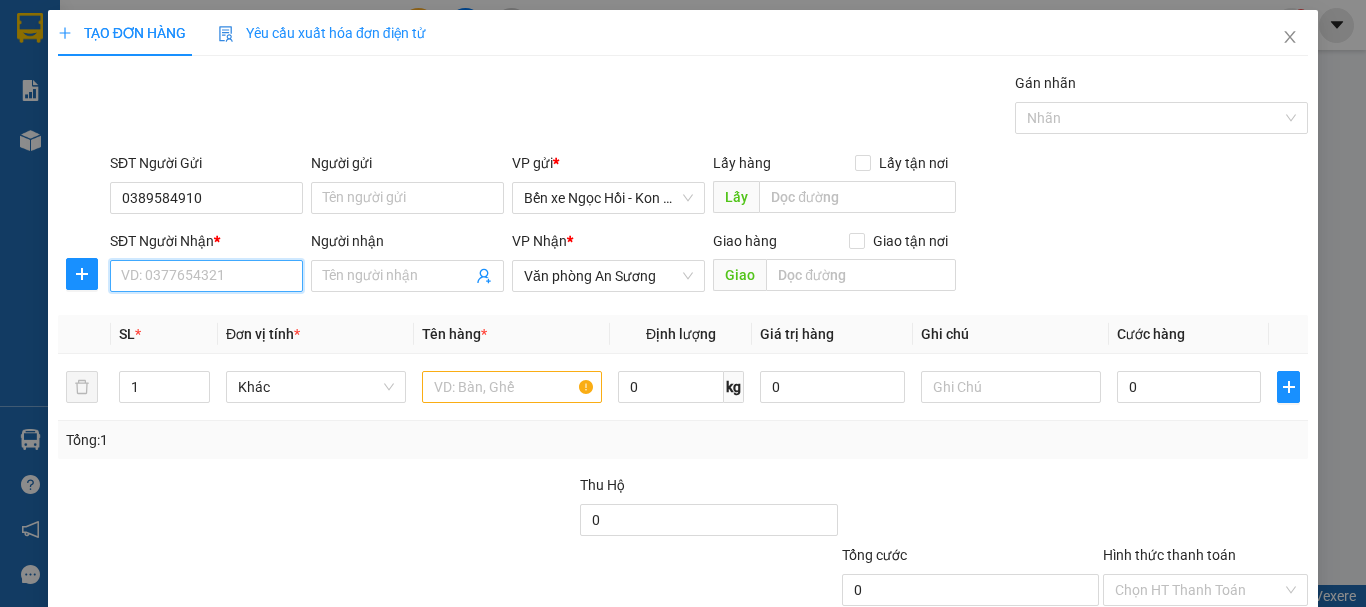 click on "SĐT Người Nhận  *" at bounding box center (206, 276) 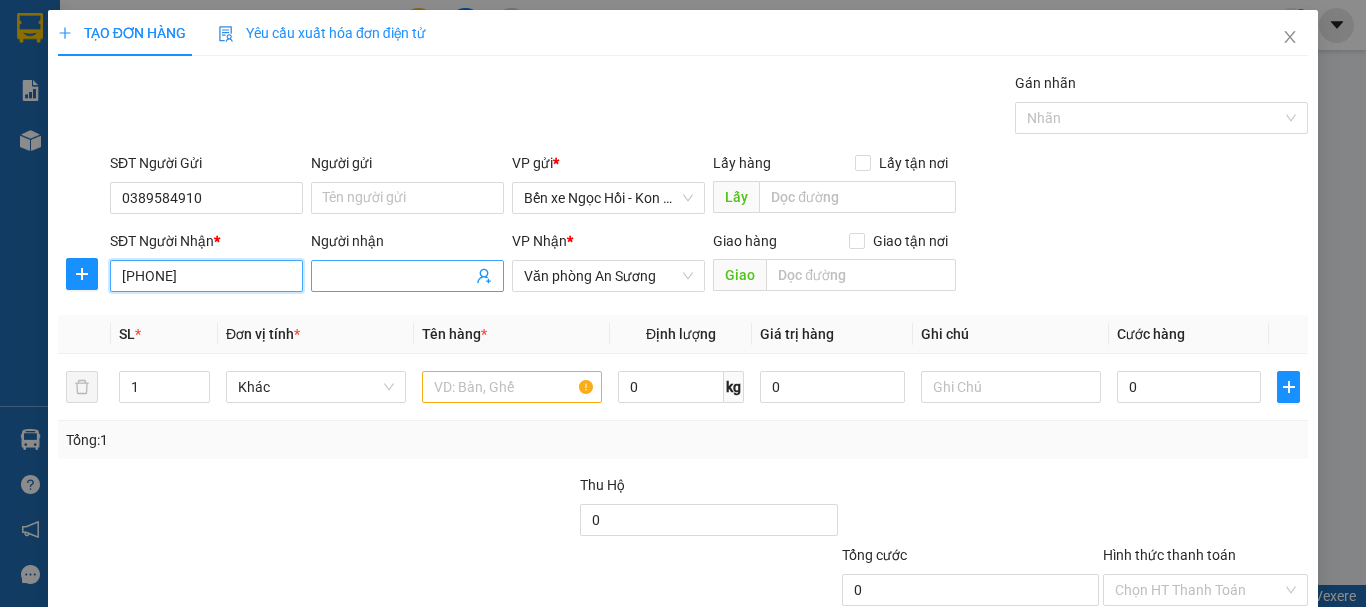 type on "[PHONE]" 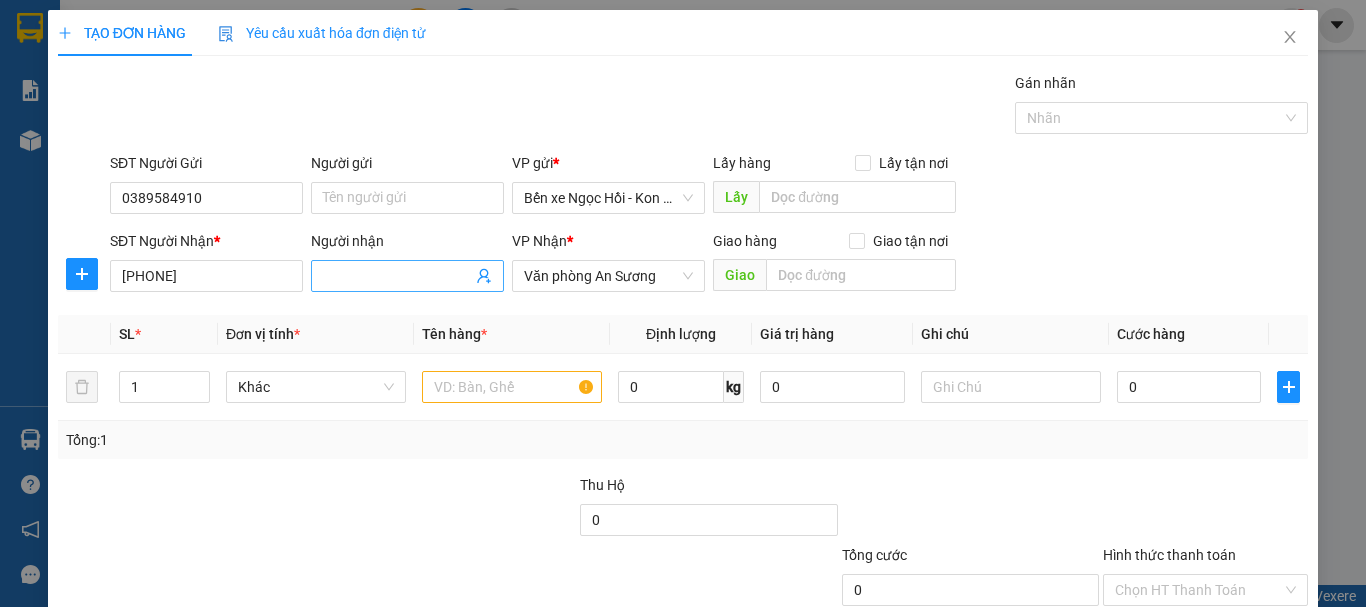click on "Người nhận" at bounding box center [397, 276] 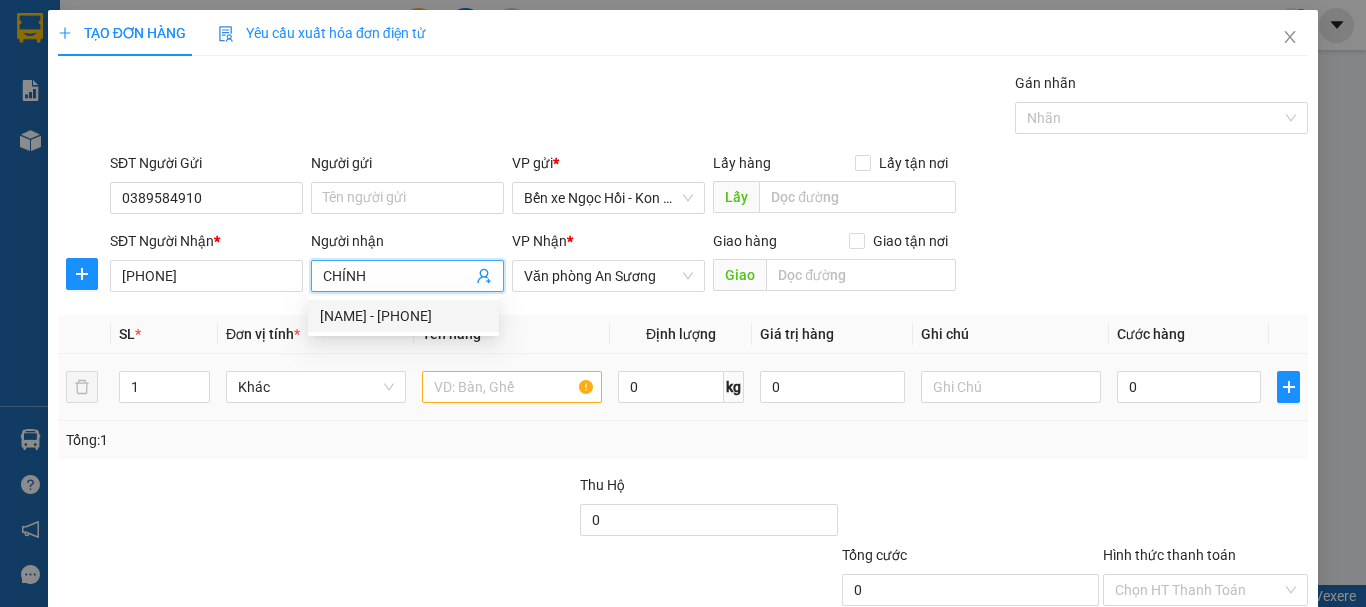 type on "CHÍNH" 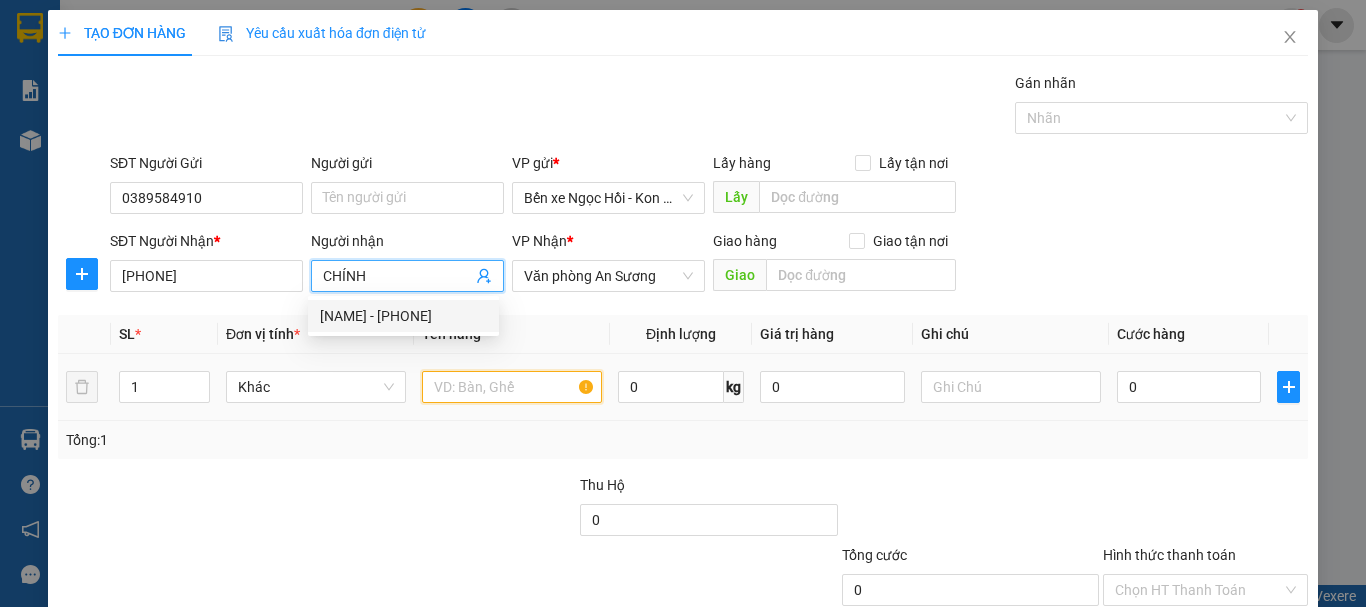 click at bounding box center [512, 387] 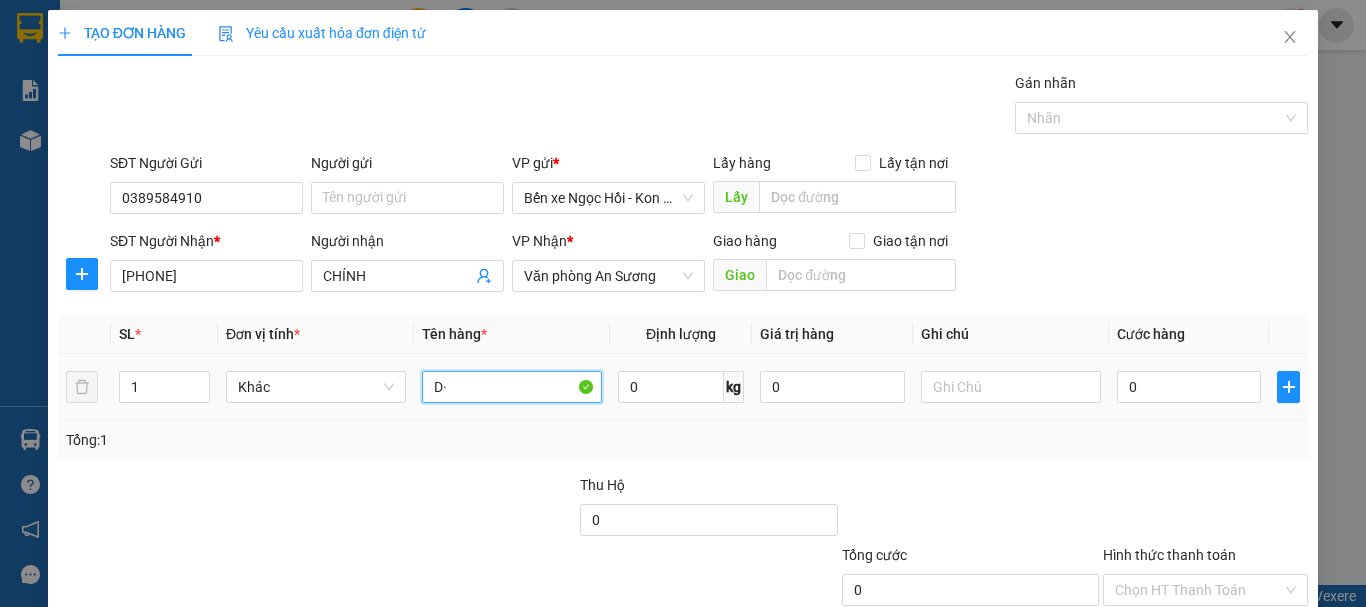 type on "D" 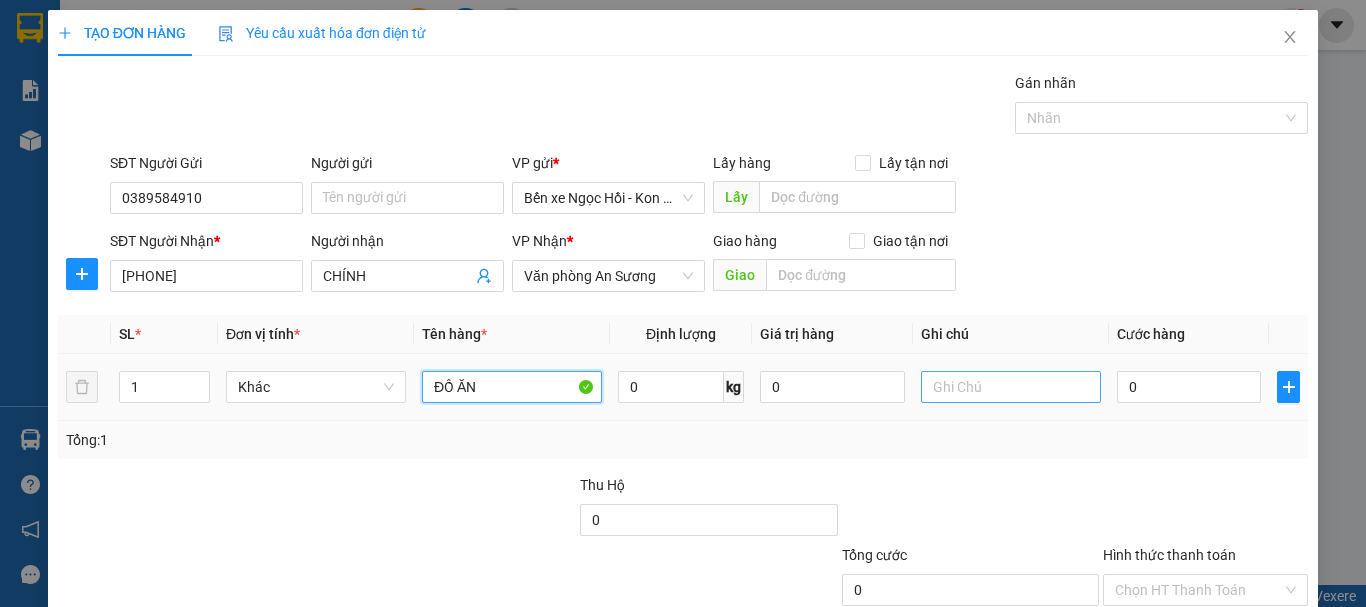 type on "ĐỒ ĂN" 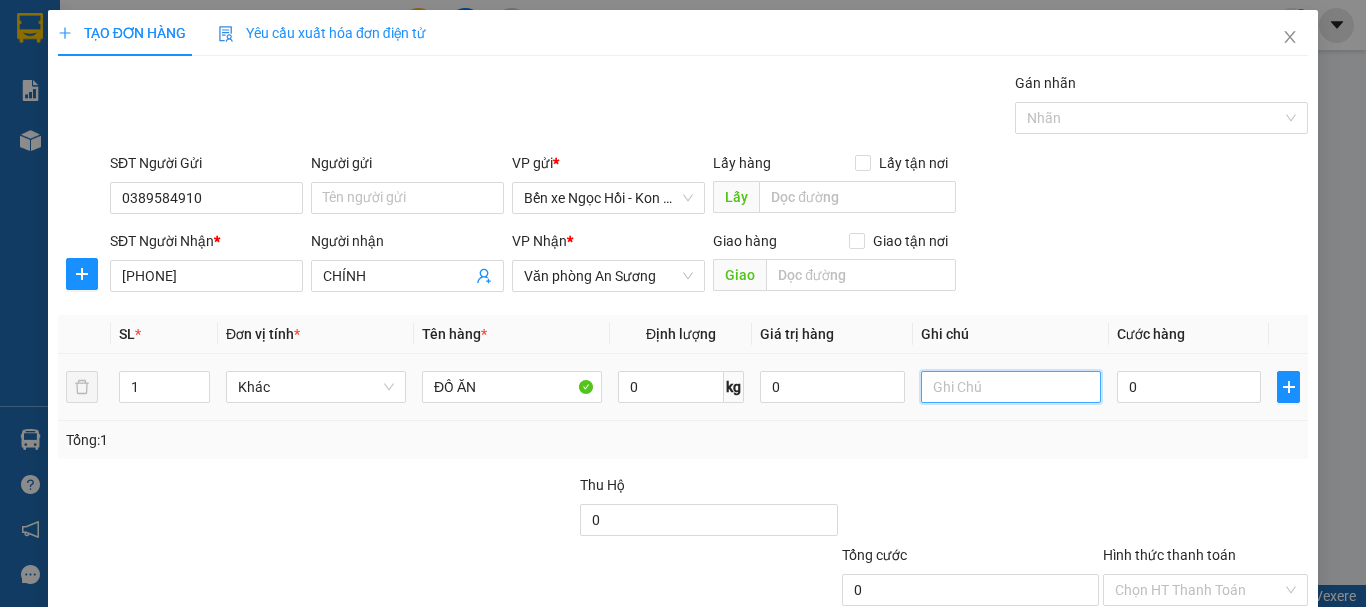 click at bounding box center (1011, 387) 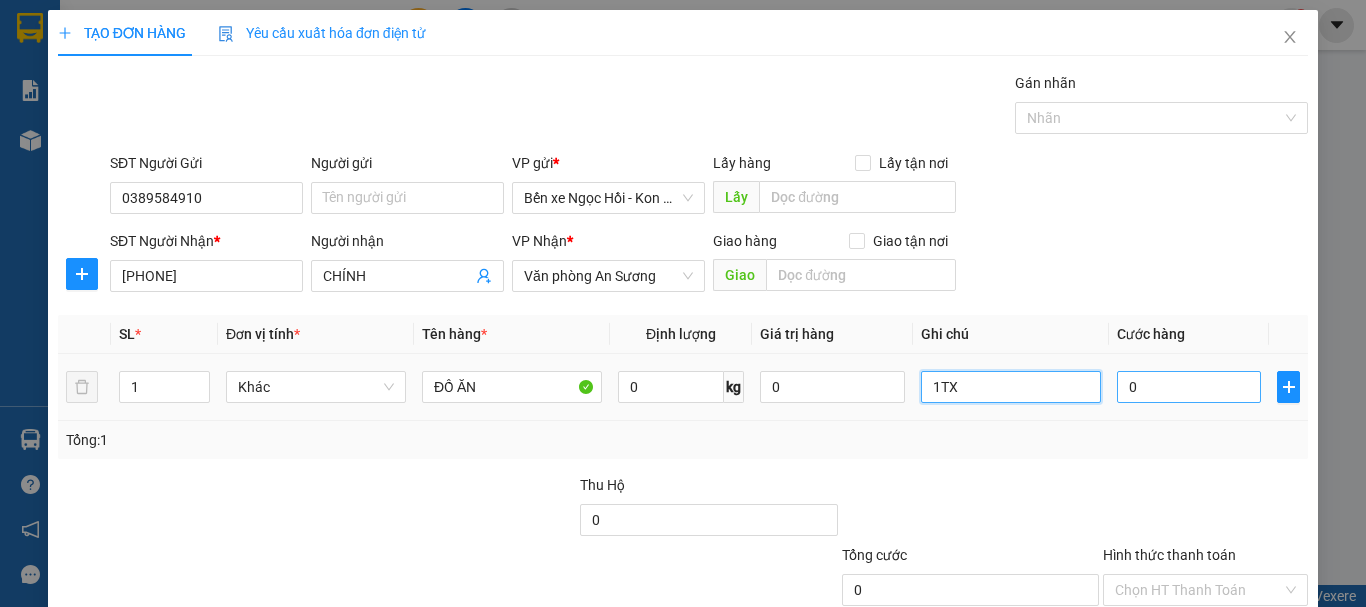 type on "1TX" 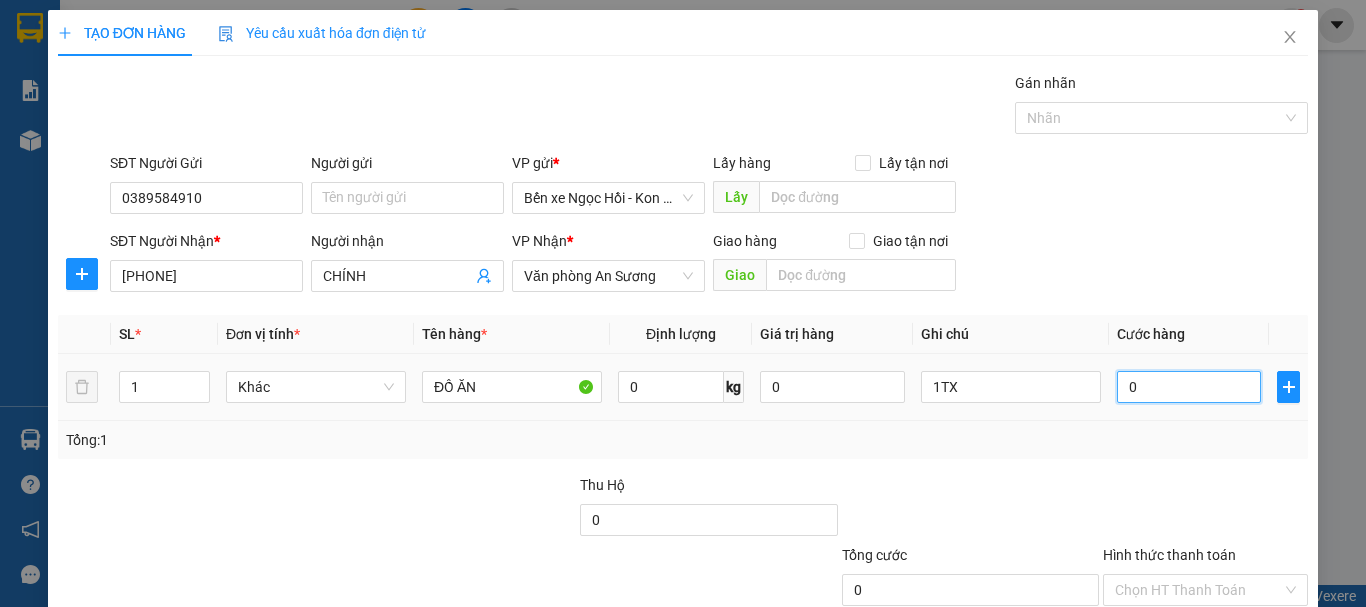 click on "0" at bounding box center (1189, 387) 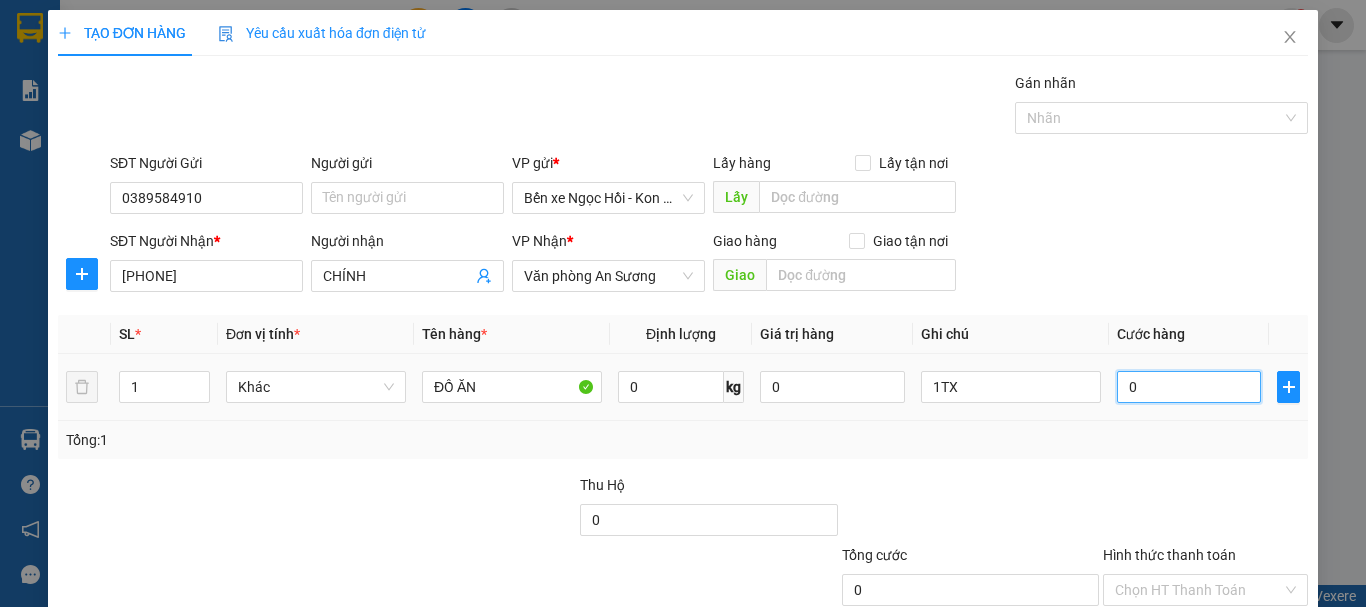 type on "5" 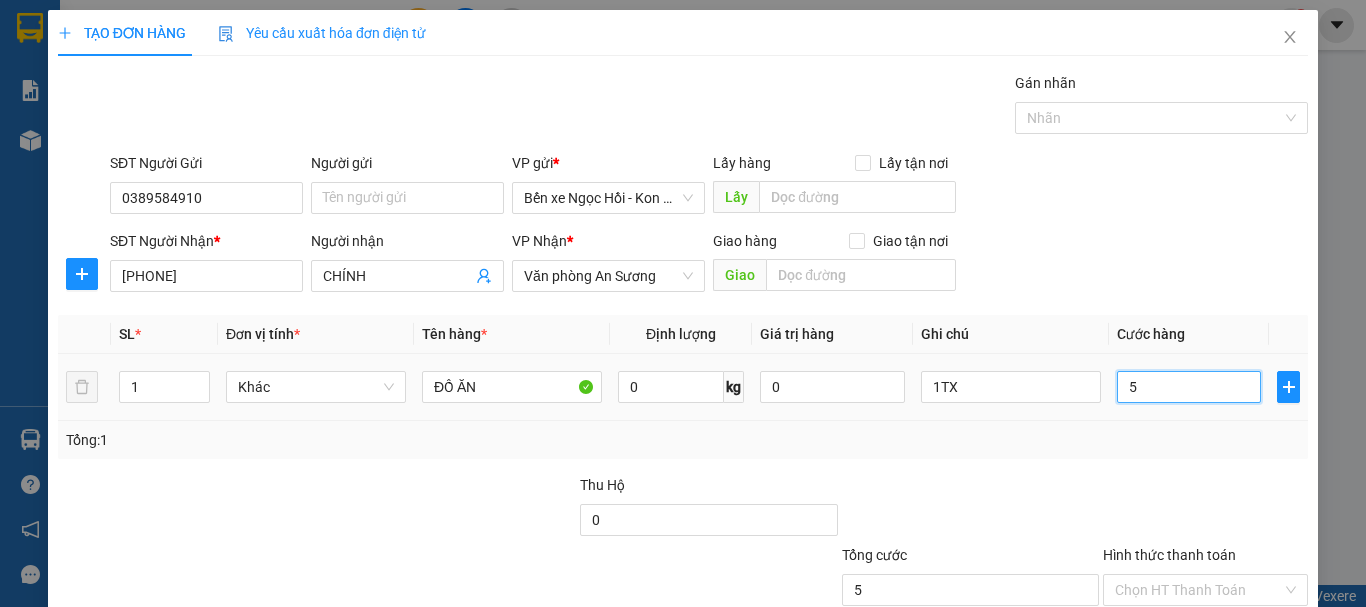 type on "50" 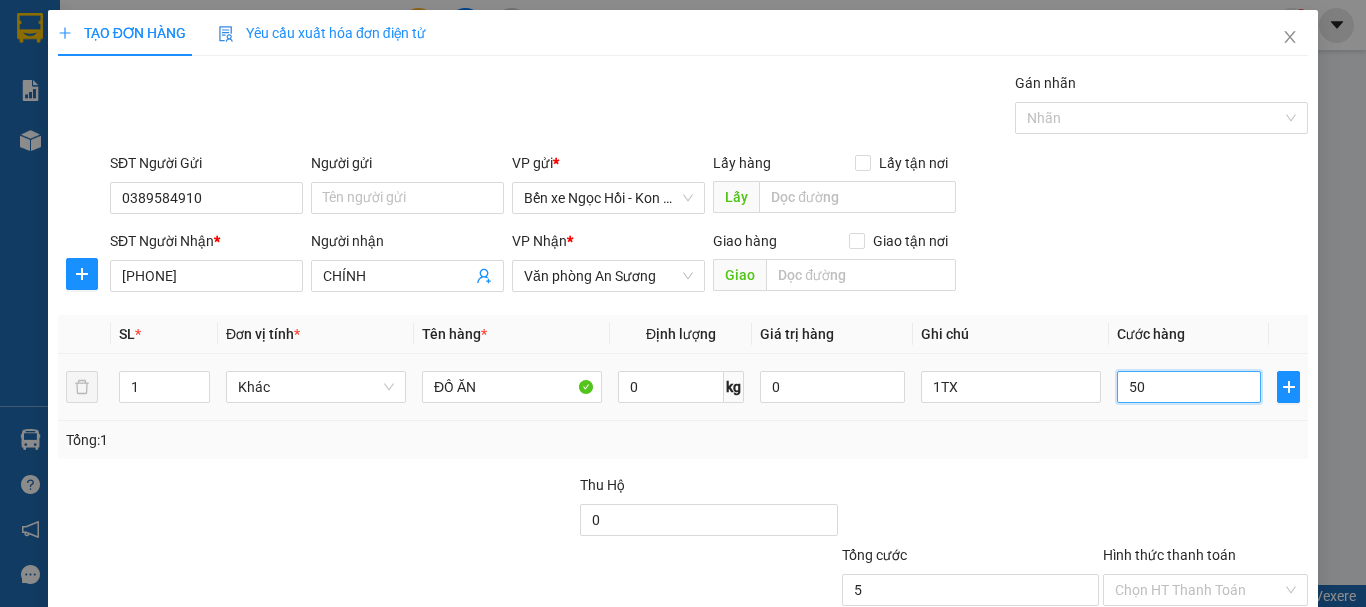 type on "50" 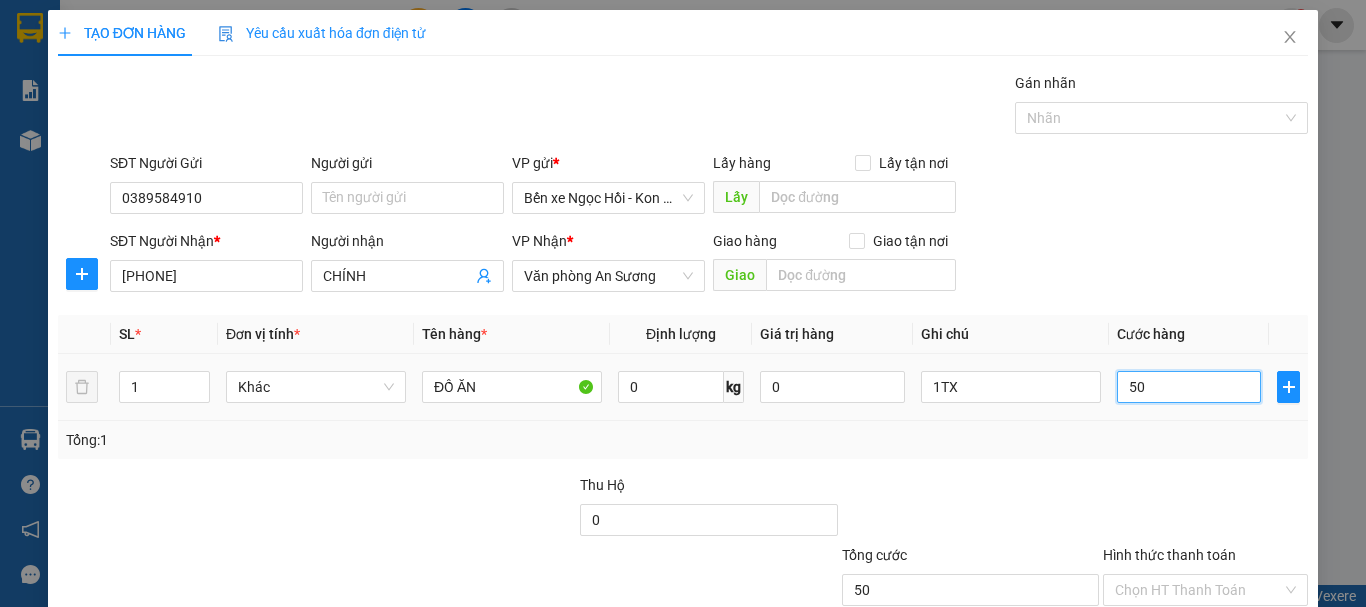 type on "5" 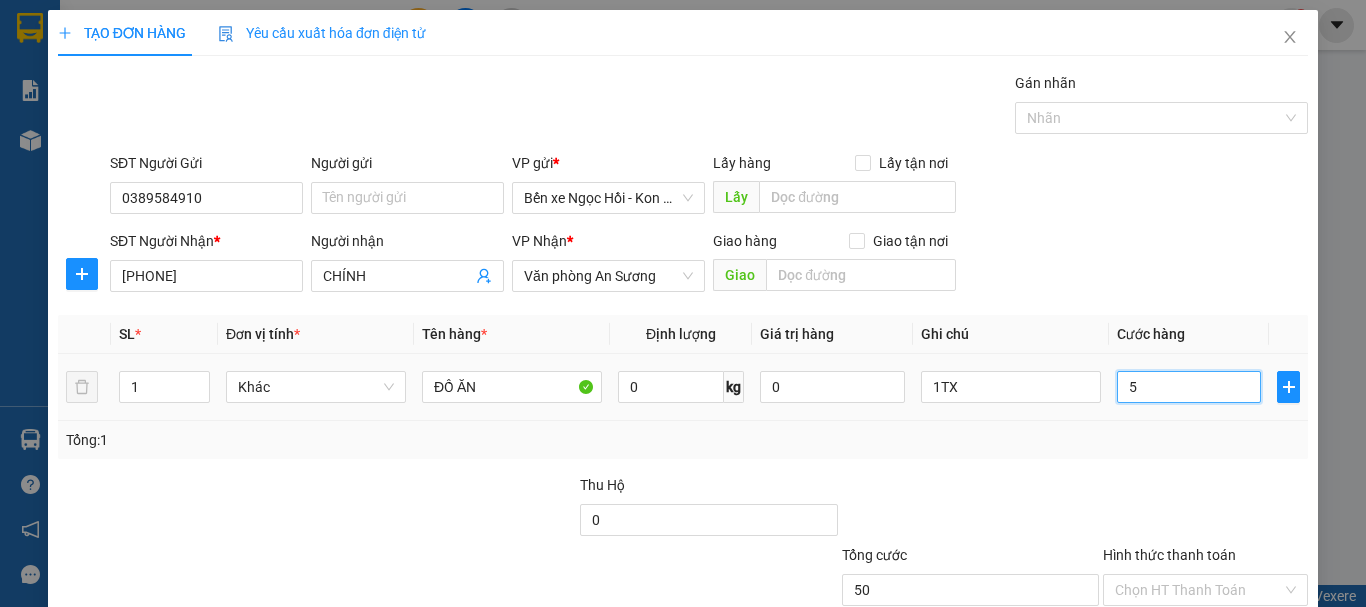 type on "5" 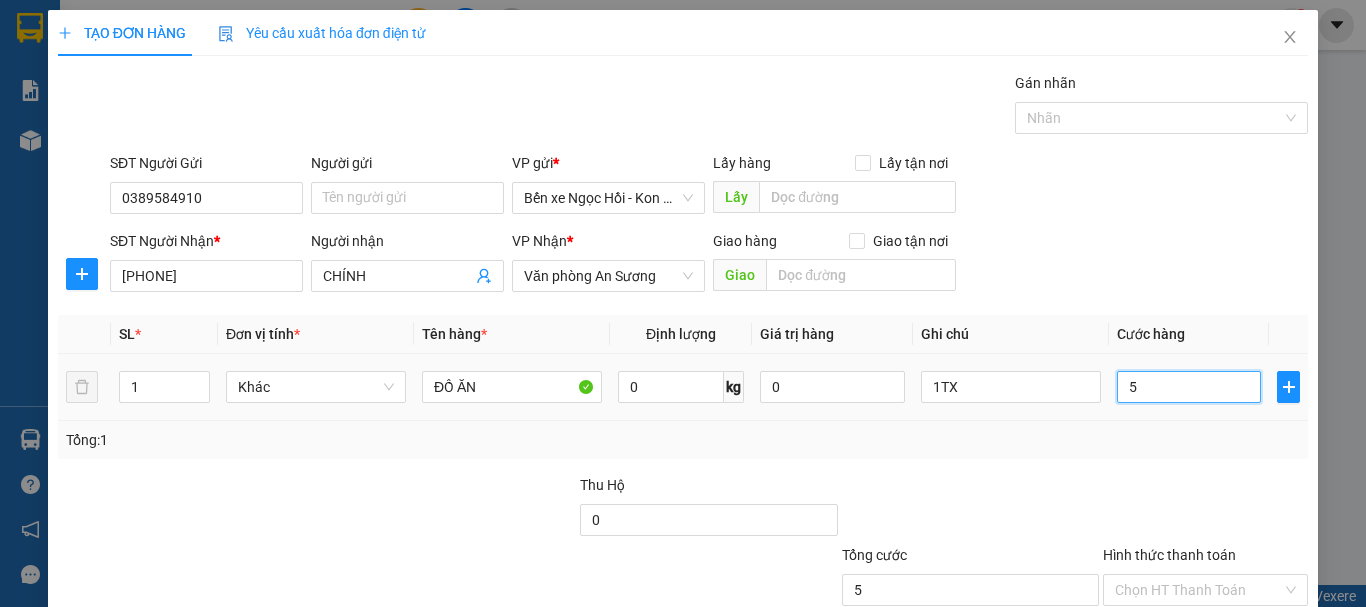 type on "0" 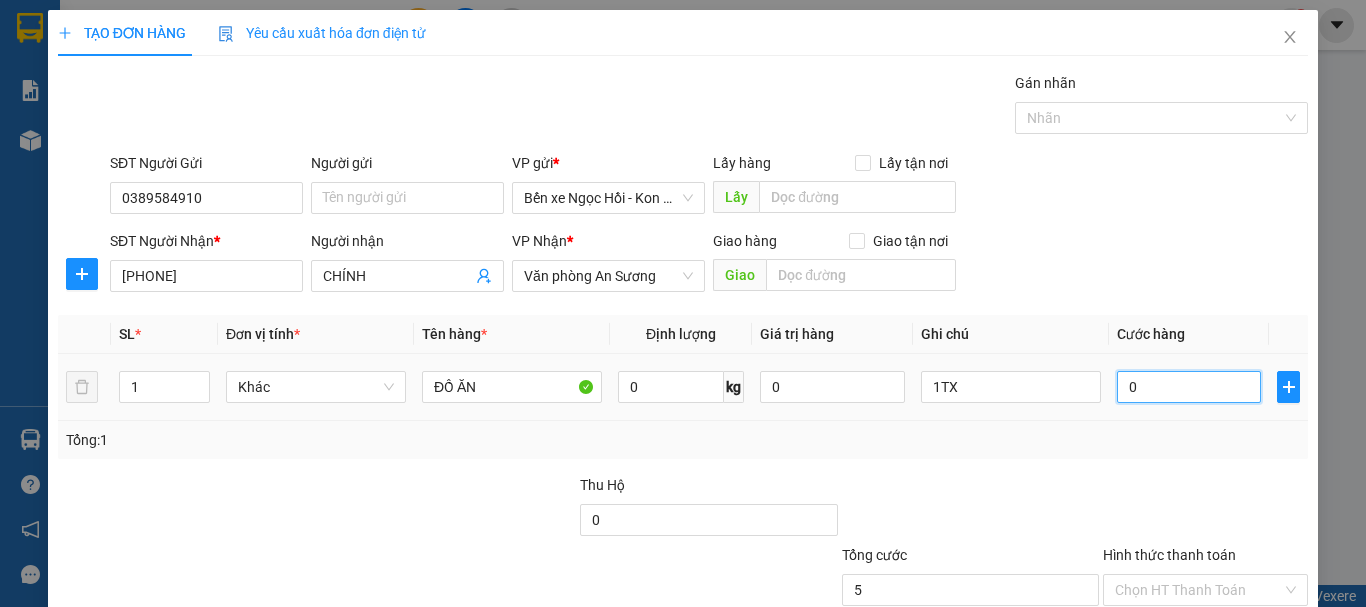 type on "0" 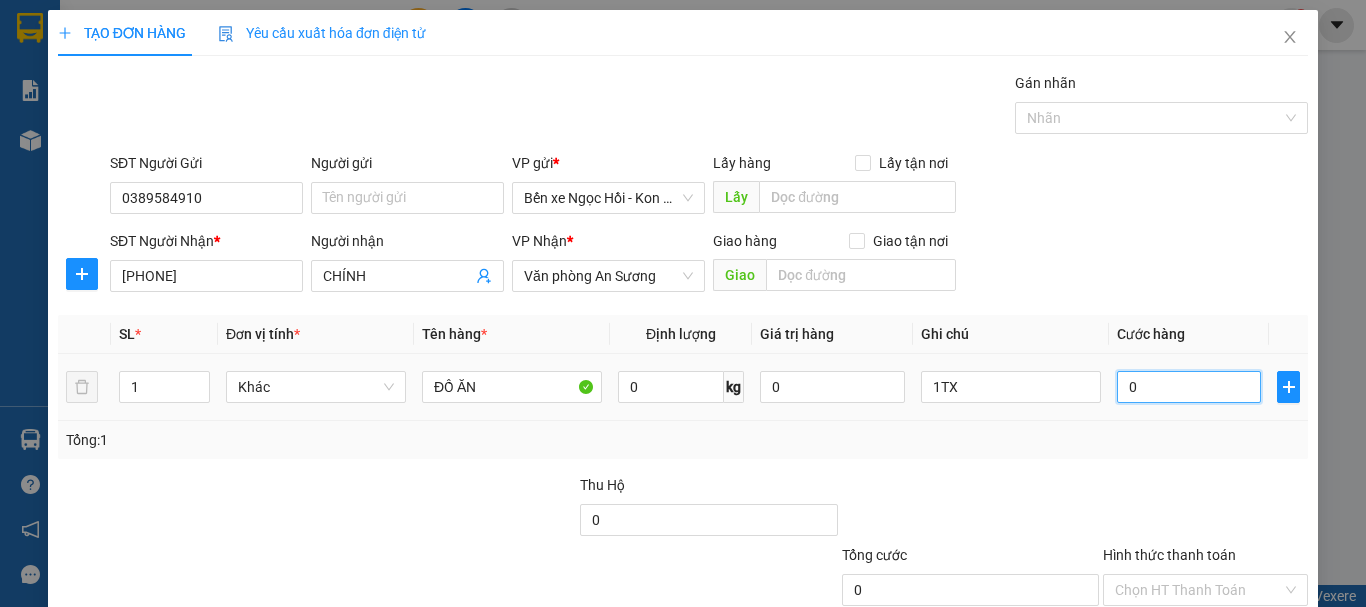 type on "05" 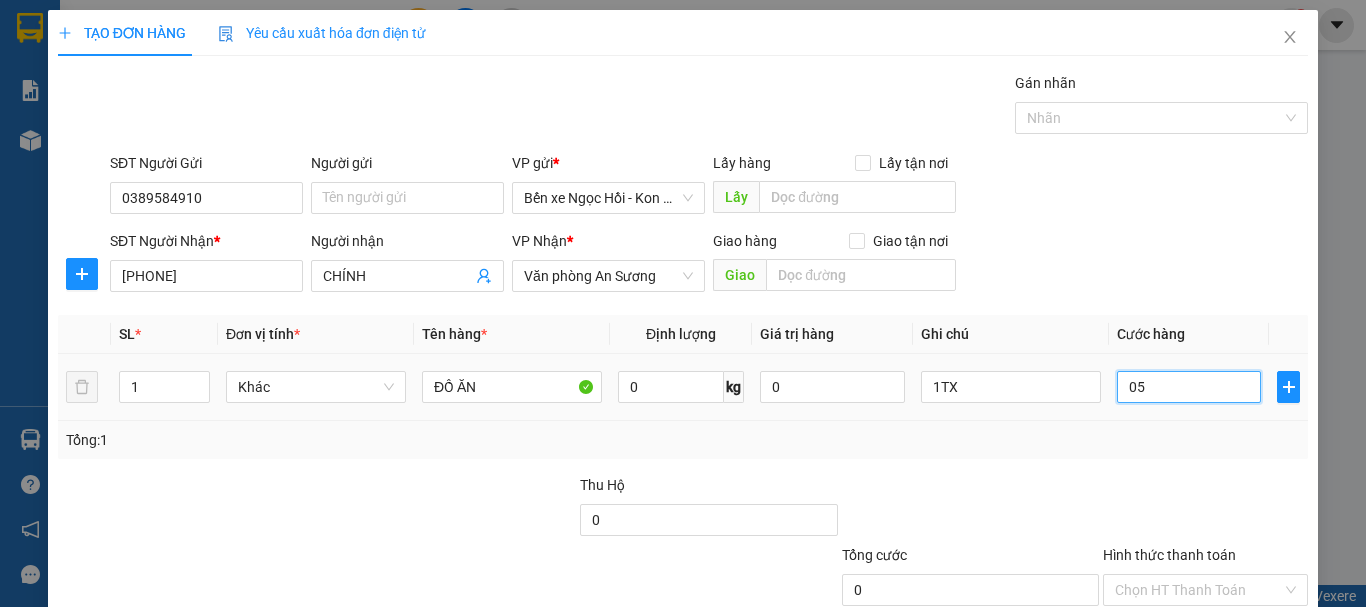type on "5" 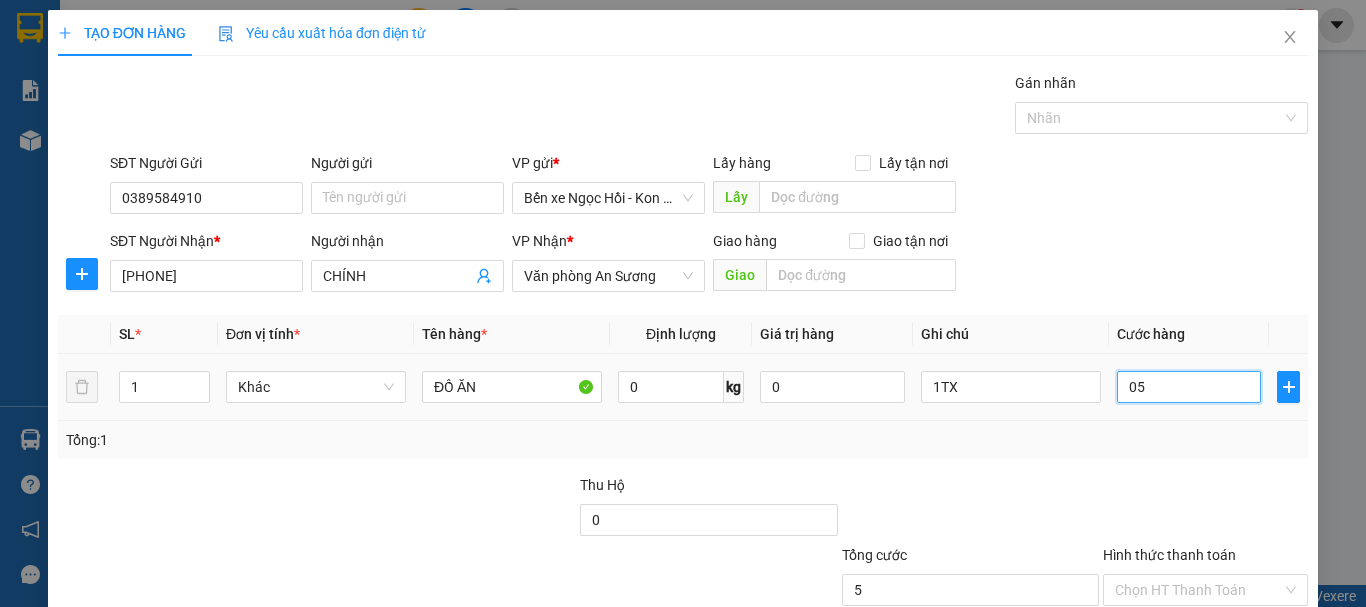 type on "050" 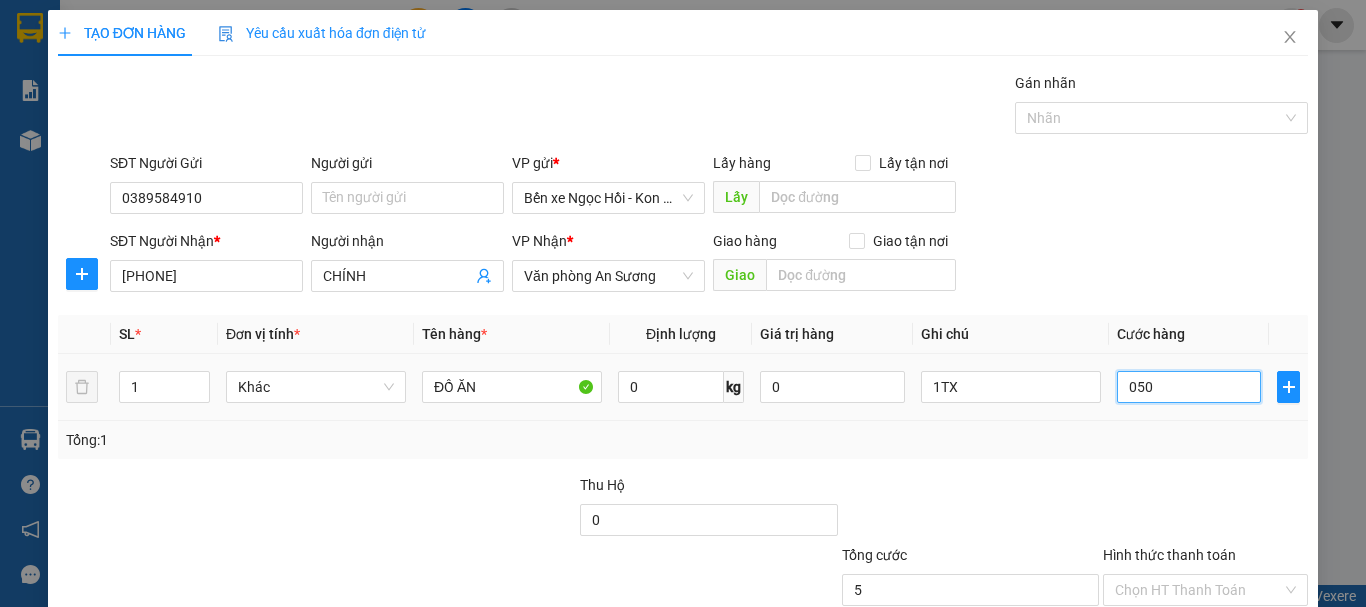 type on "50" 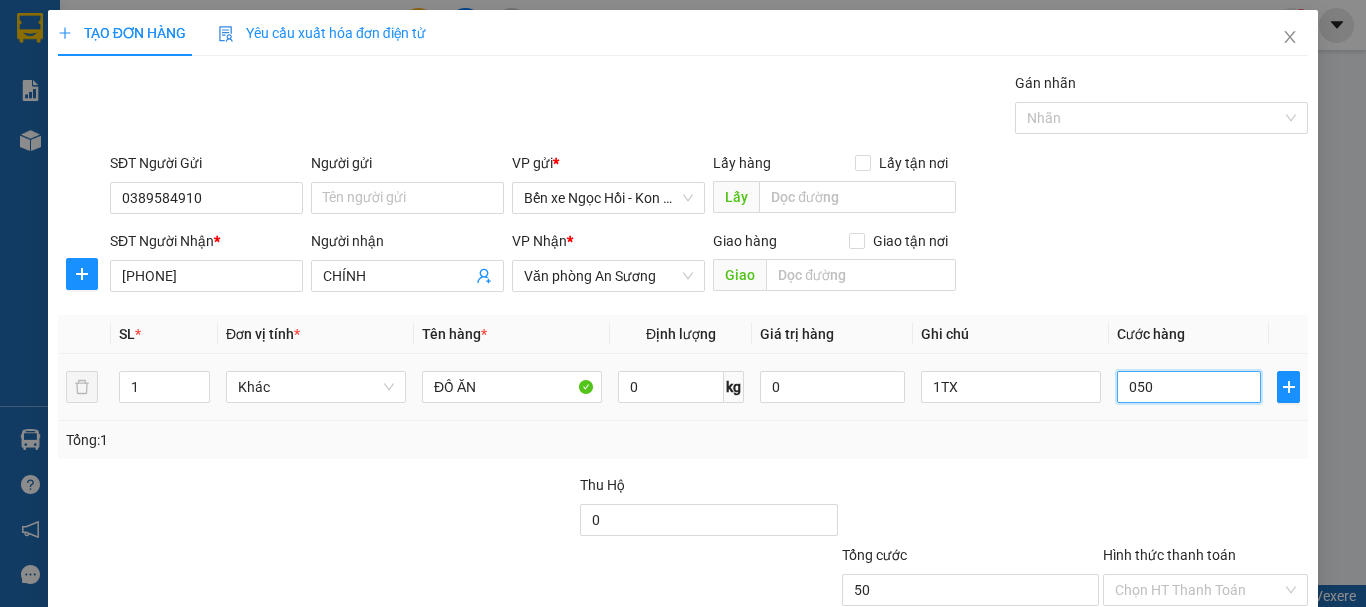 scroll, scrollTop: 133, scrollLeft: 0, axis: vertical 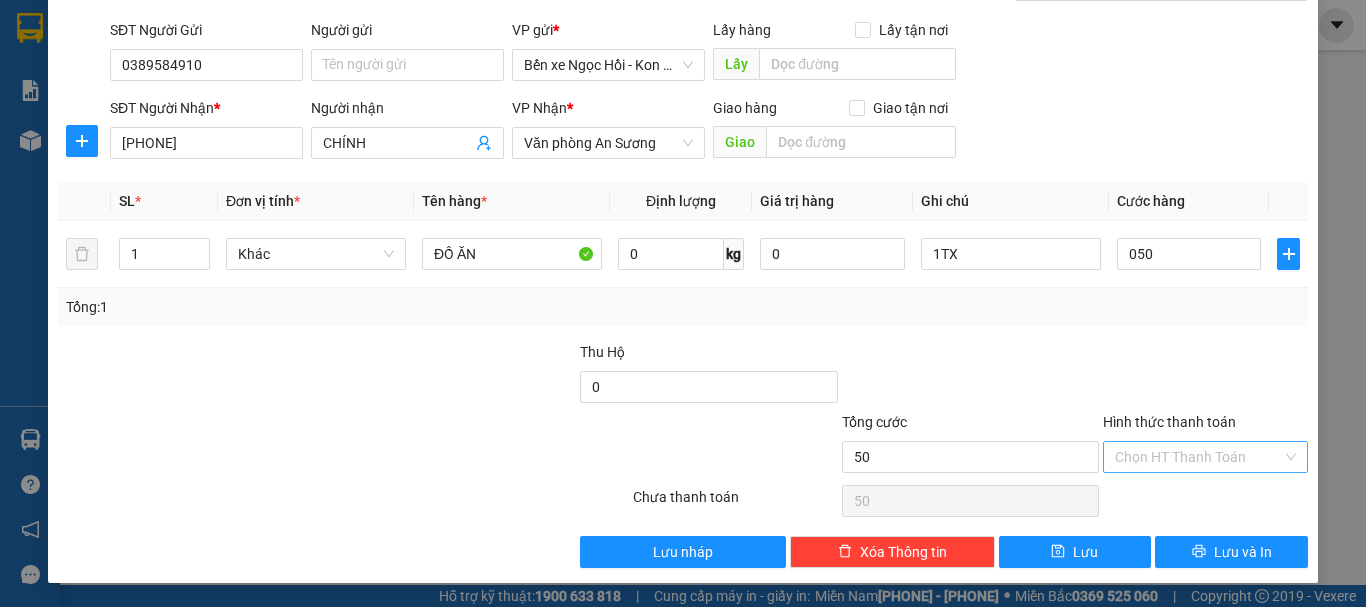 type on "50.000" 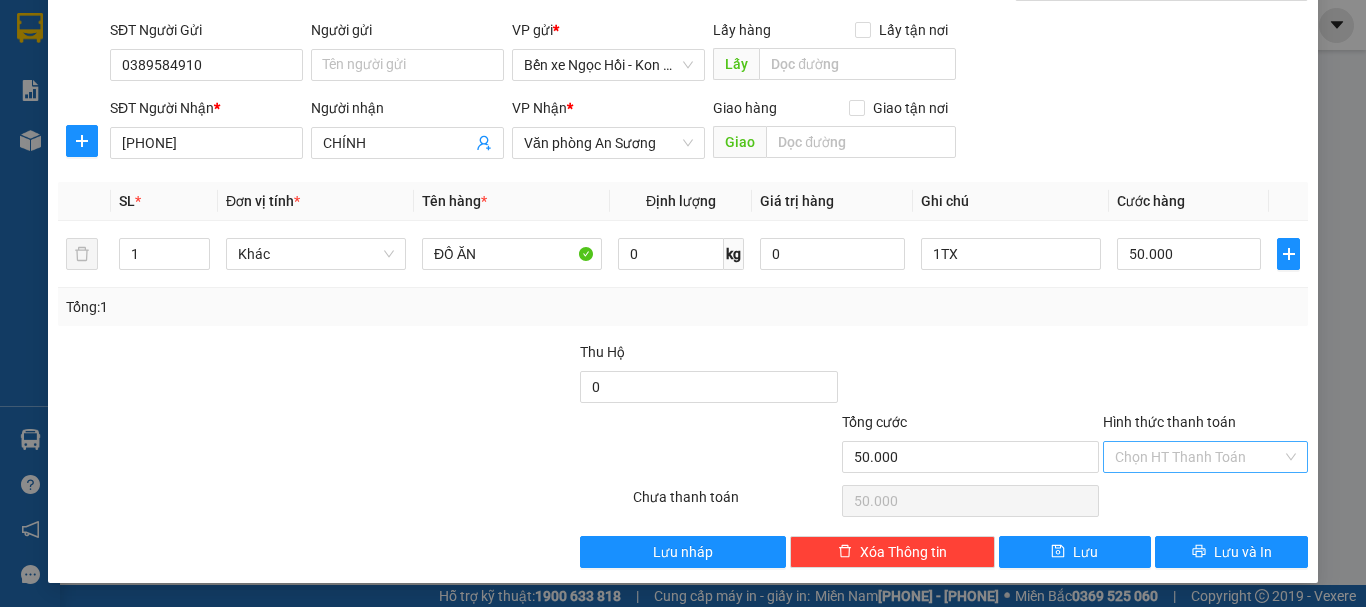 click on "Hình thức thanh toán" at bounding box center [1198, 457] 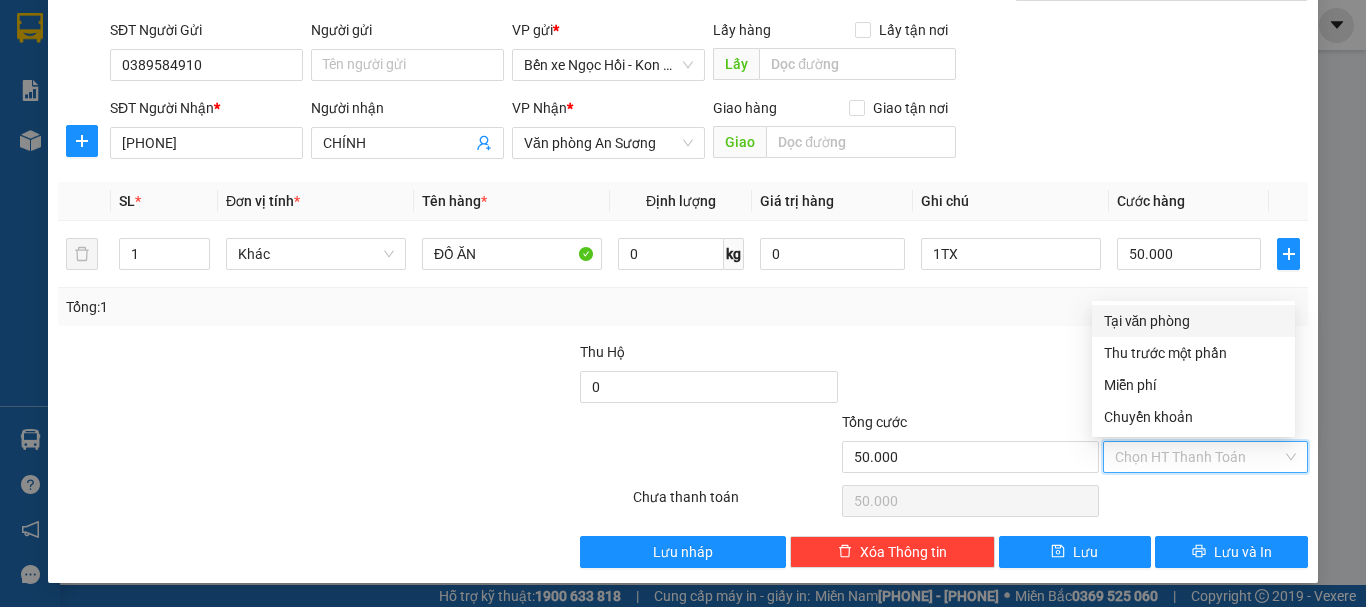 click on "Tại văn phòng" at bounding box center [1193, 321] 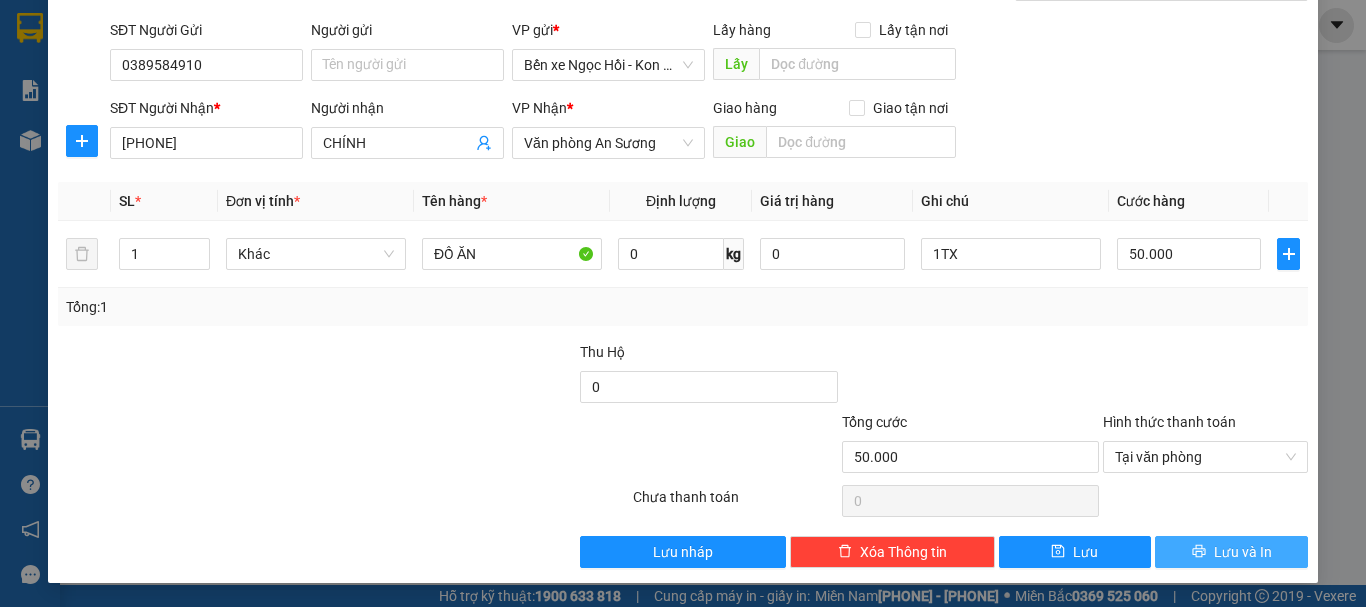 click on "Lưu và In" at bounding box center [1231, 552] 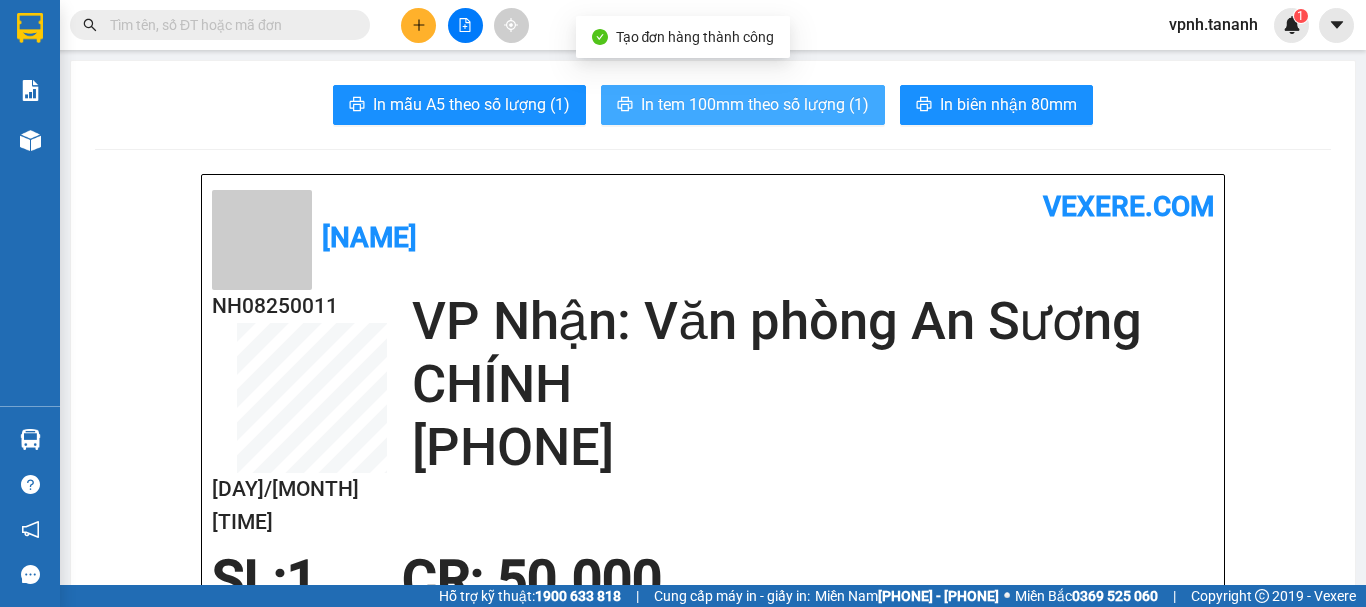 click on "In tem 100mm theo số lượng
(1)" at bounding box center (755, 104) 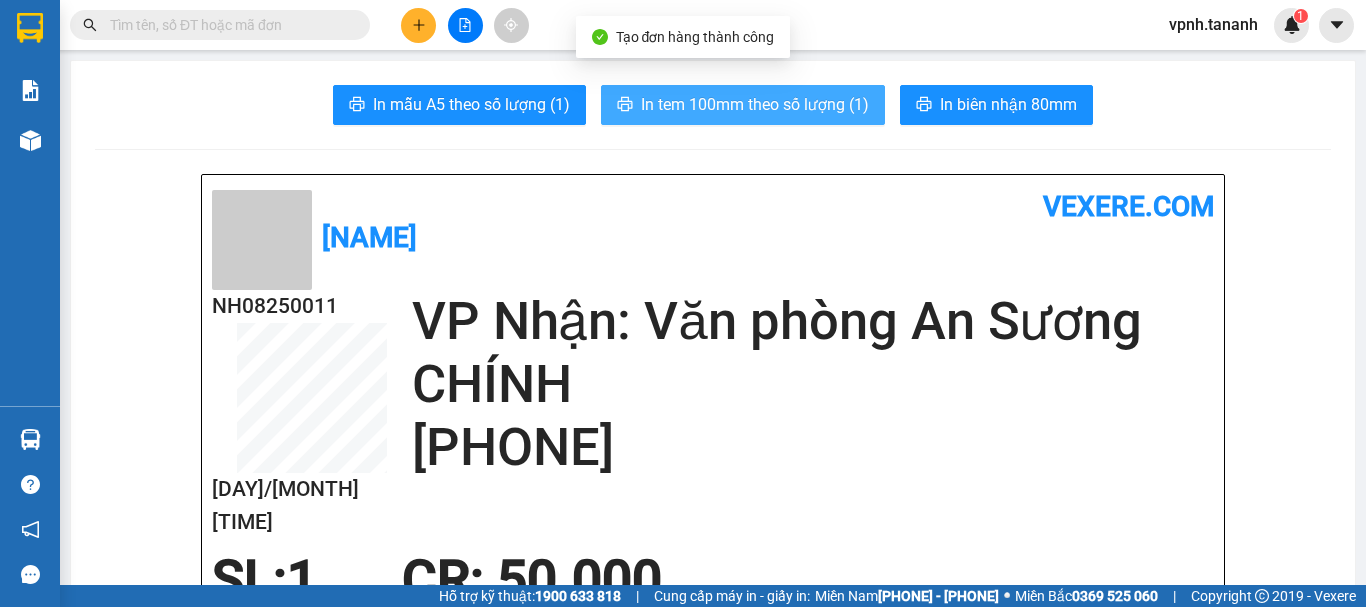 scroll, scrollTop: 0, scrollLeft: 0, axis: both 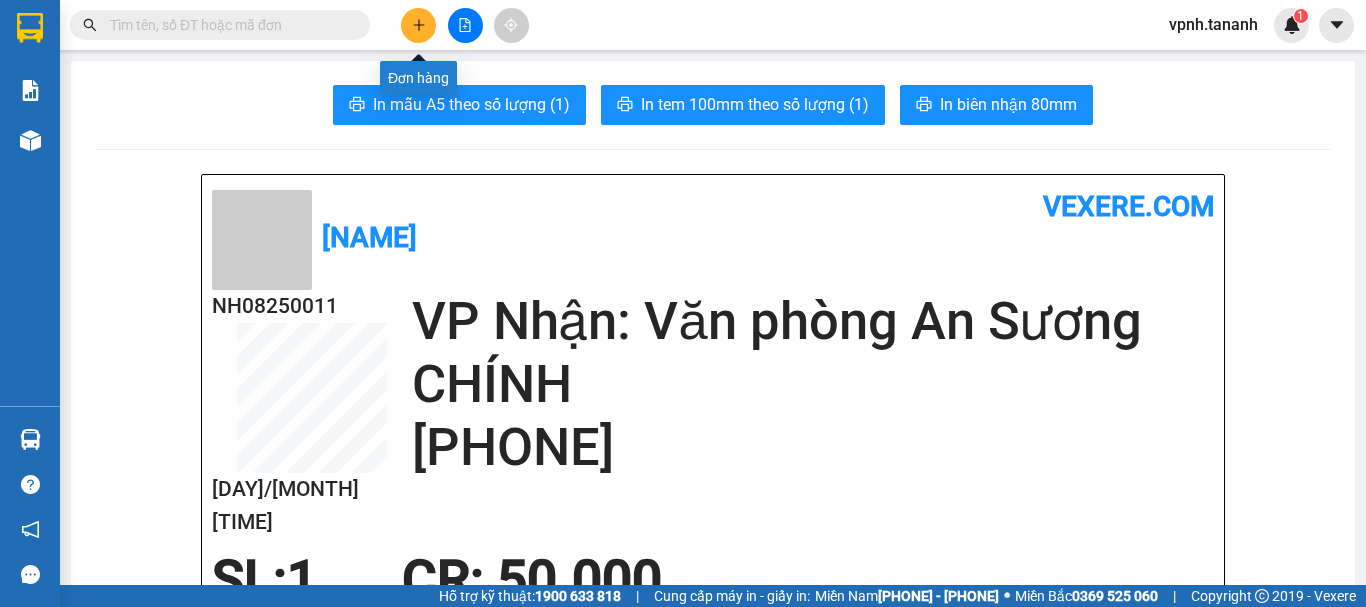 click 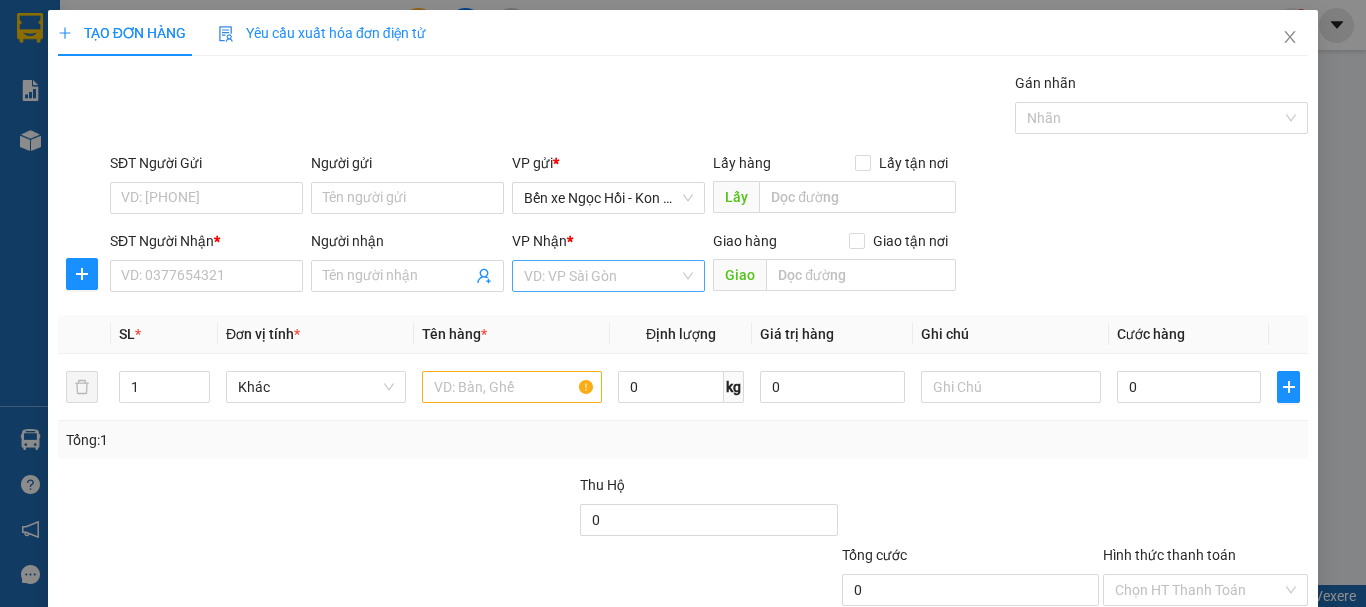 click at bounding box center [601, 276] 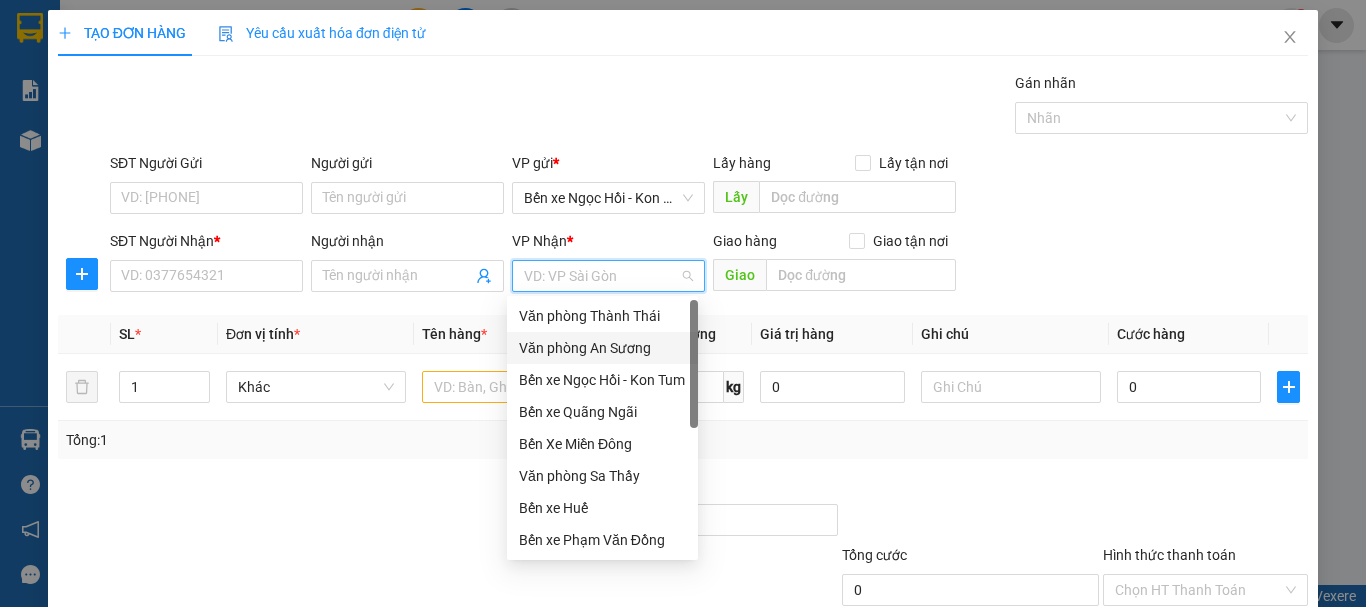 click on "Văn phòng An Sương" at bounding box center [602, 348] 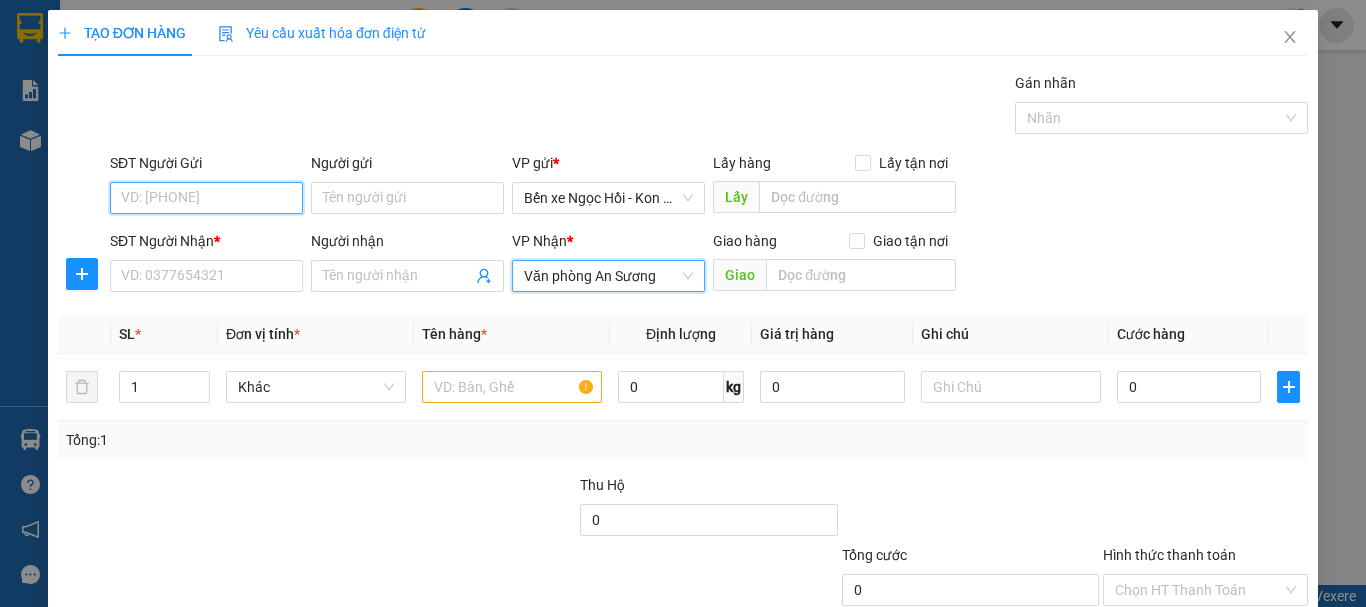 click on "SĐT Người Gửi" at bounding box center [206, 198] 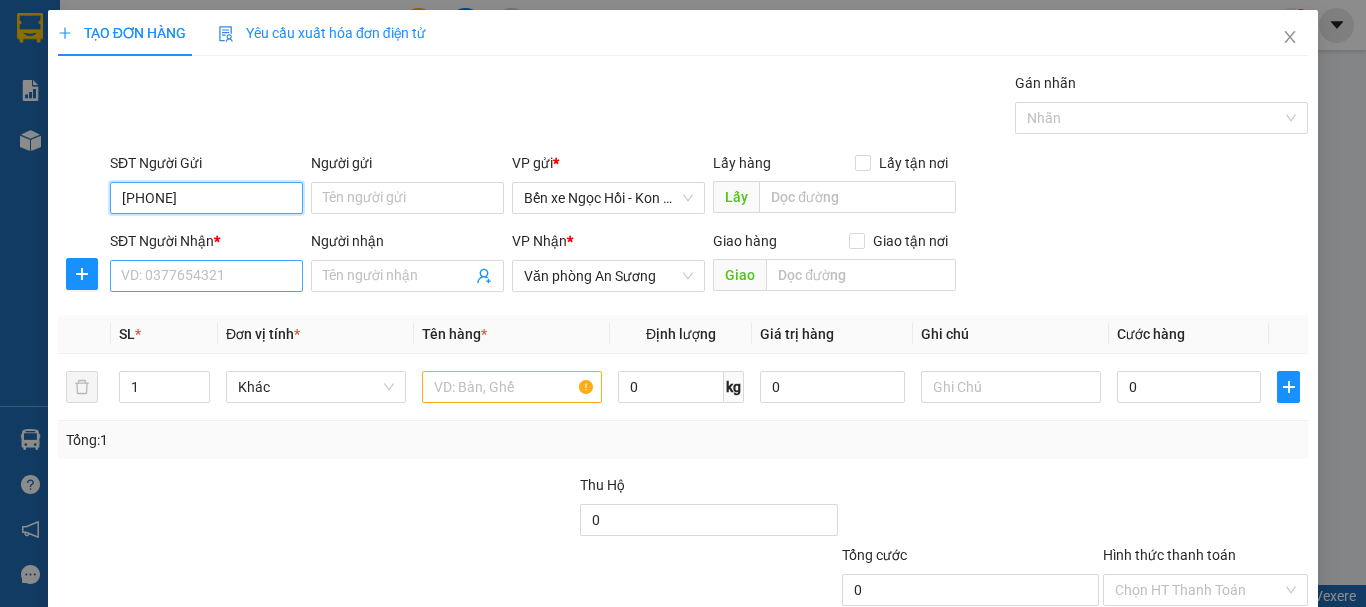 type on "[PHONE]" 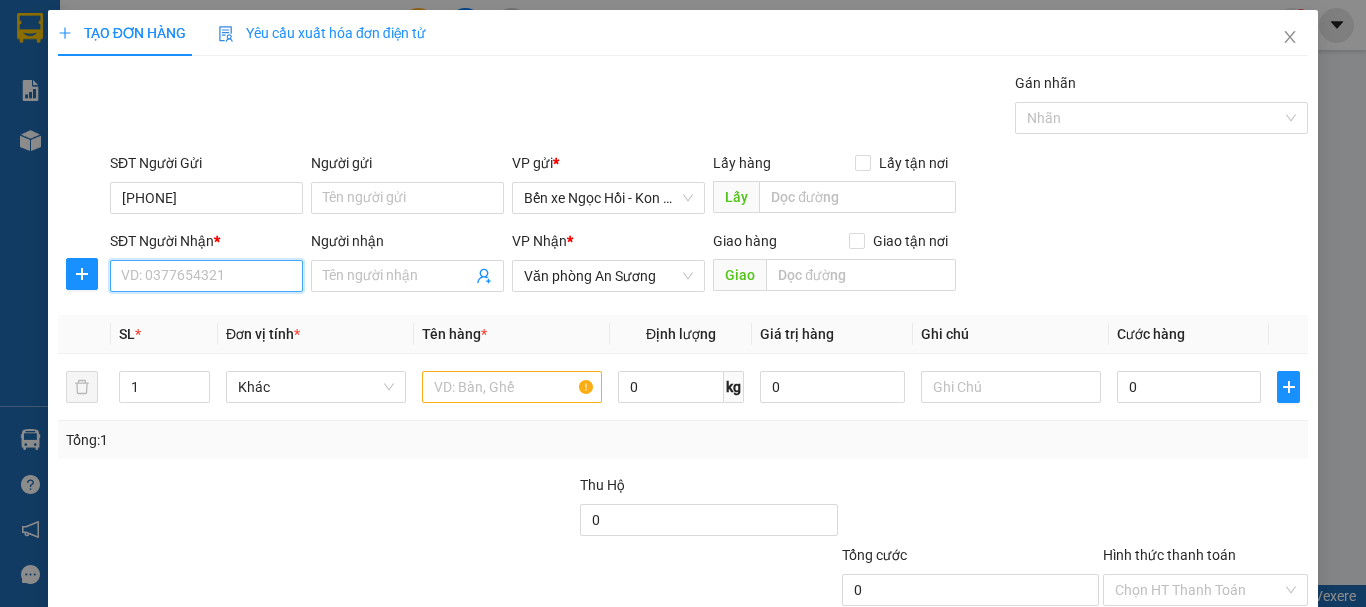 click on "SĐT Người Nhận  *" at bounding box center [206, 276] 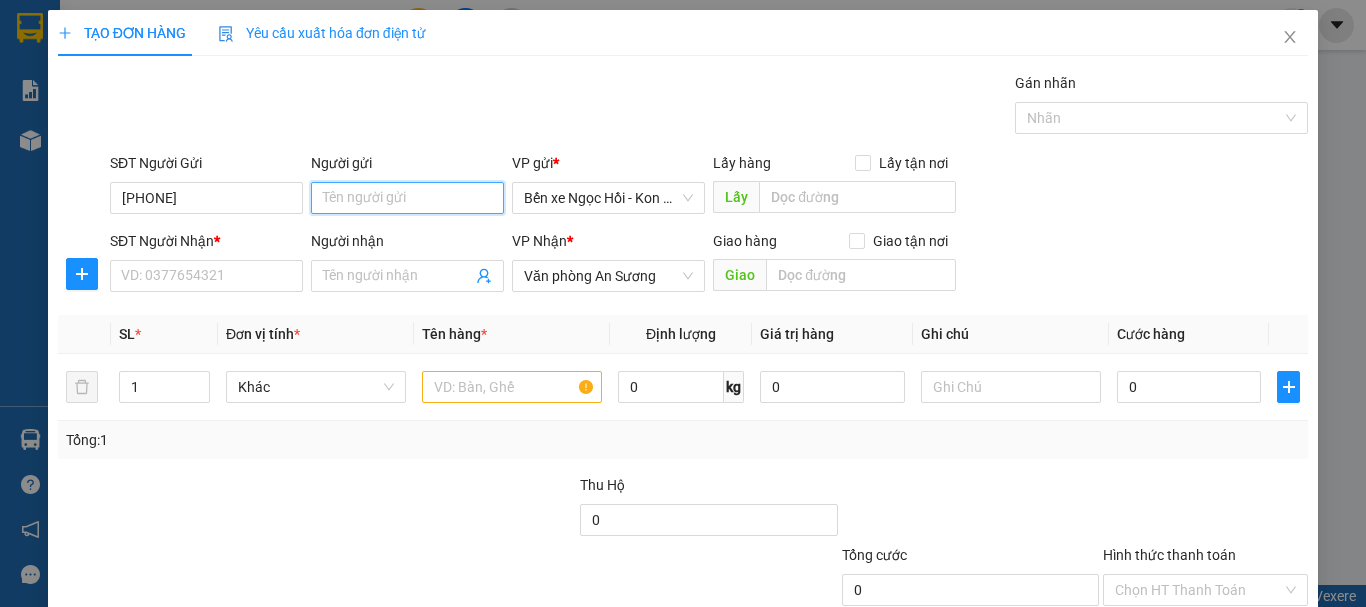 click on "Người gửi" at bounding box center (407, 198) 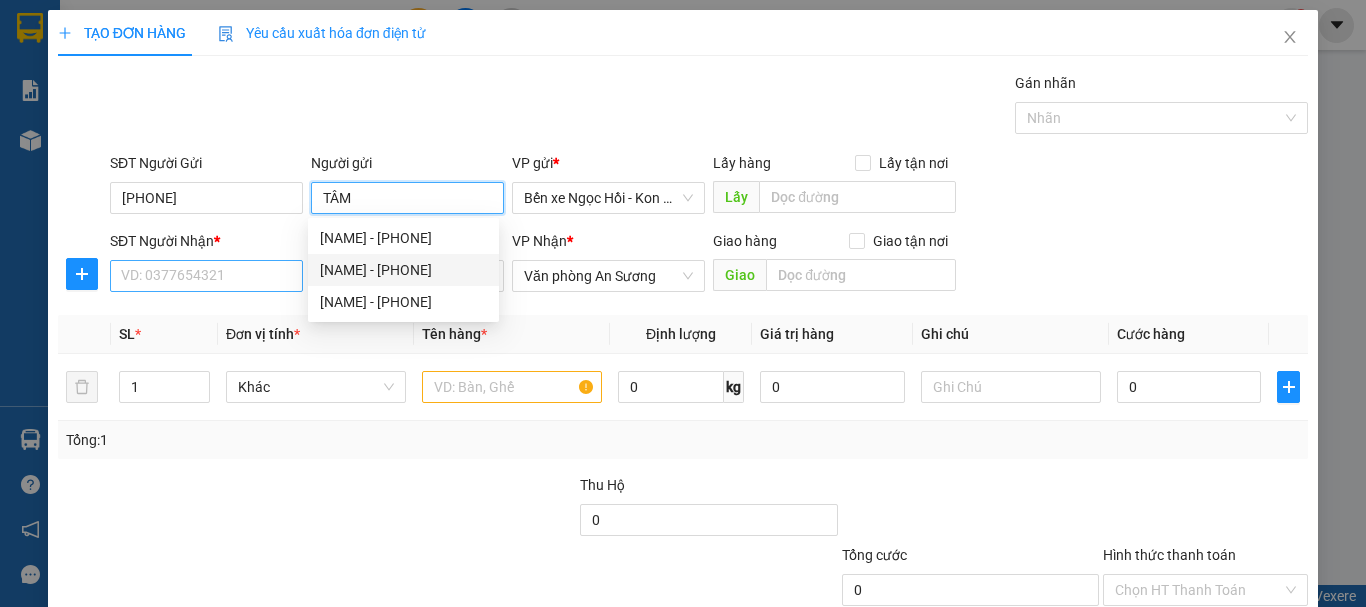type on "TÂM" 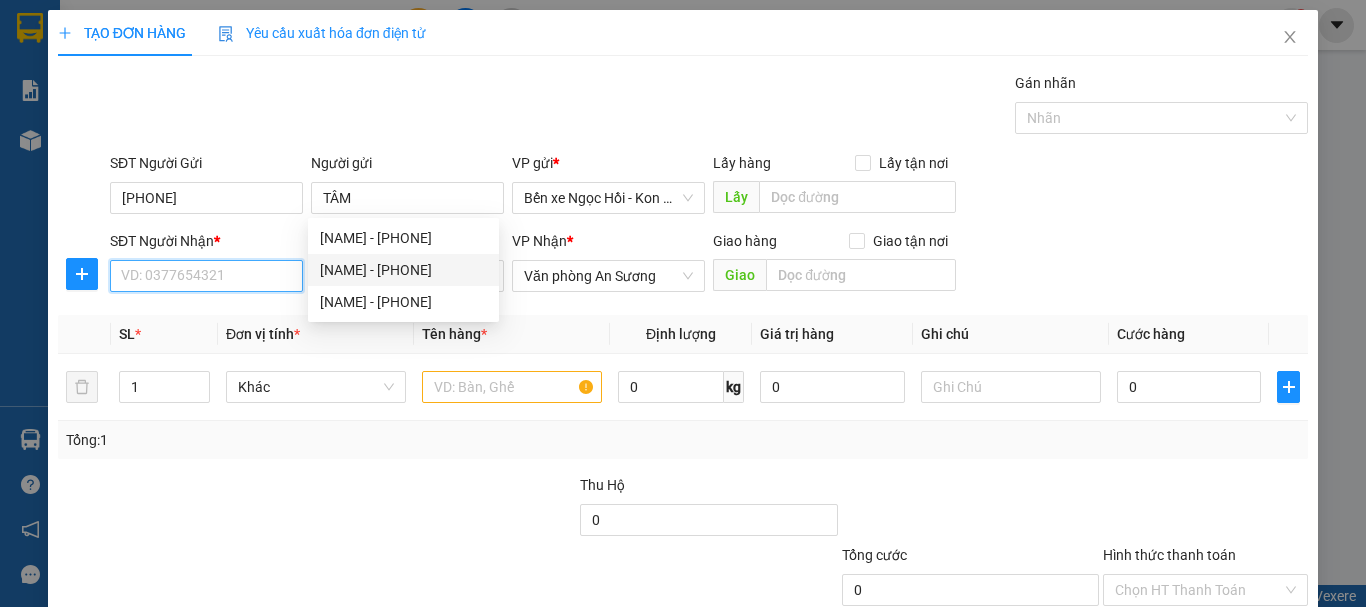 click on "SĐT Người Nhận  *" at bounding box center [206, 276] 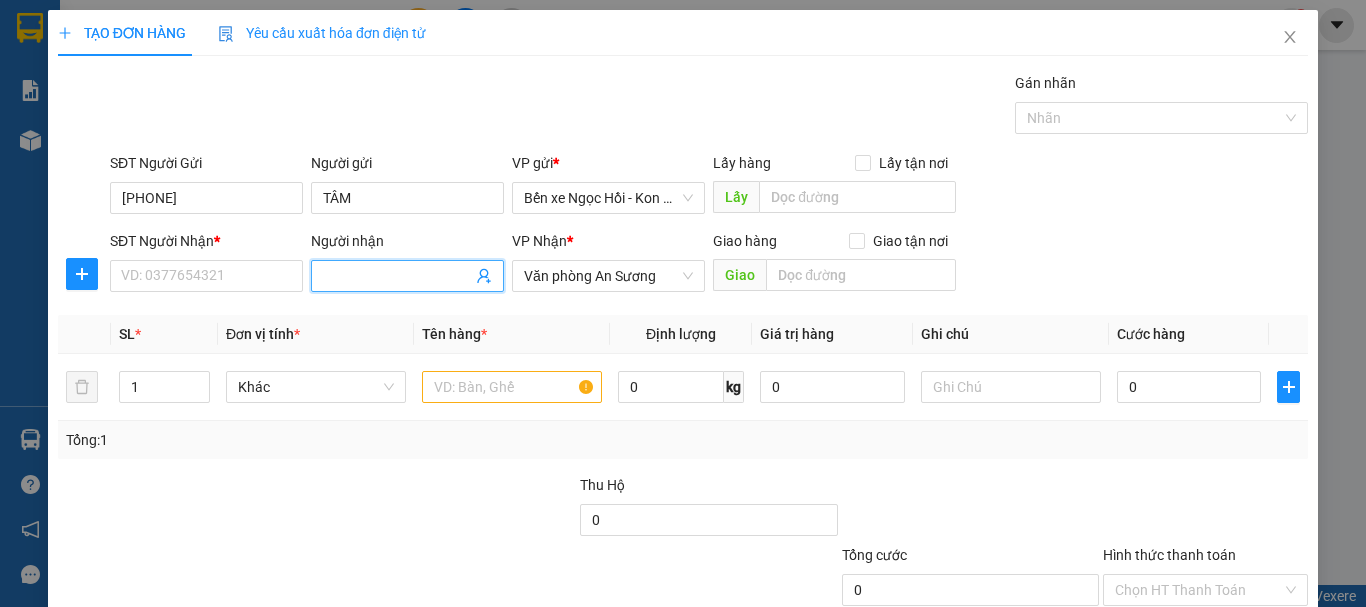 click on "Người nhận" at bounding box center (397, 276) 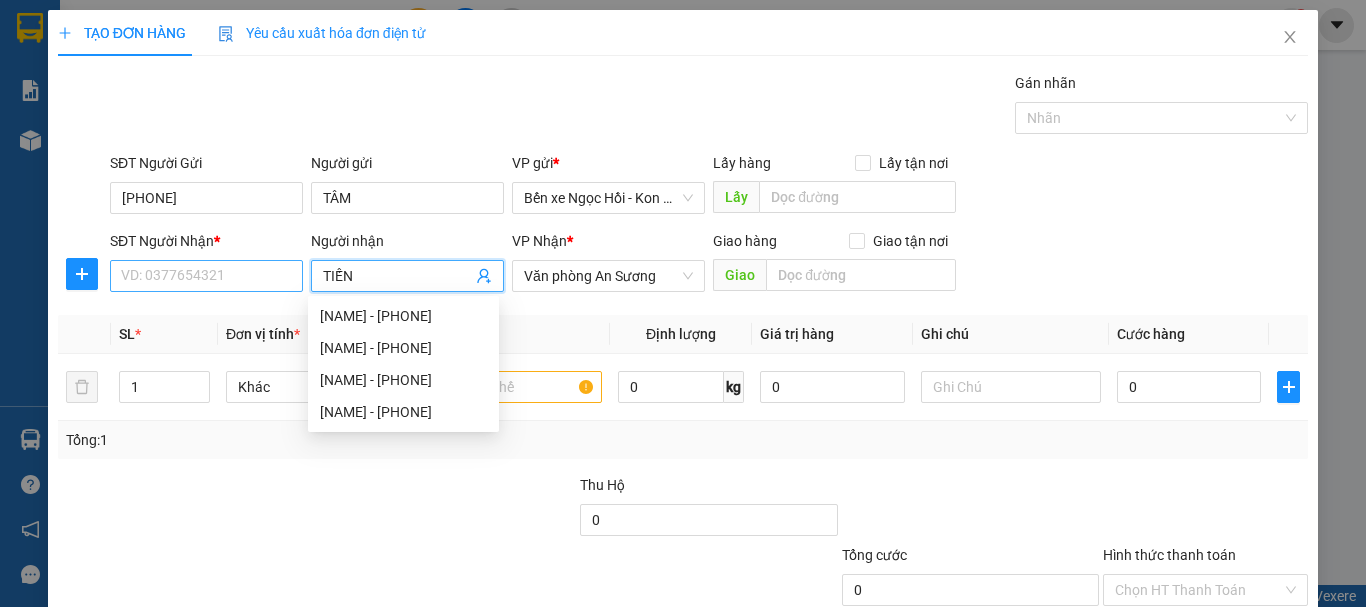 type on "TIẾN" 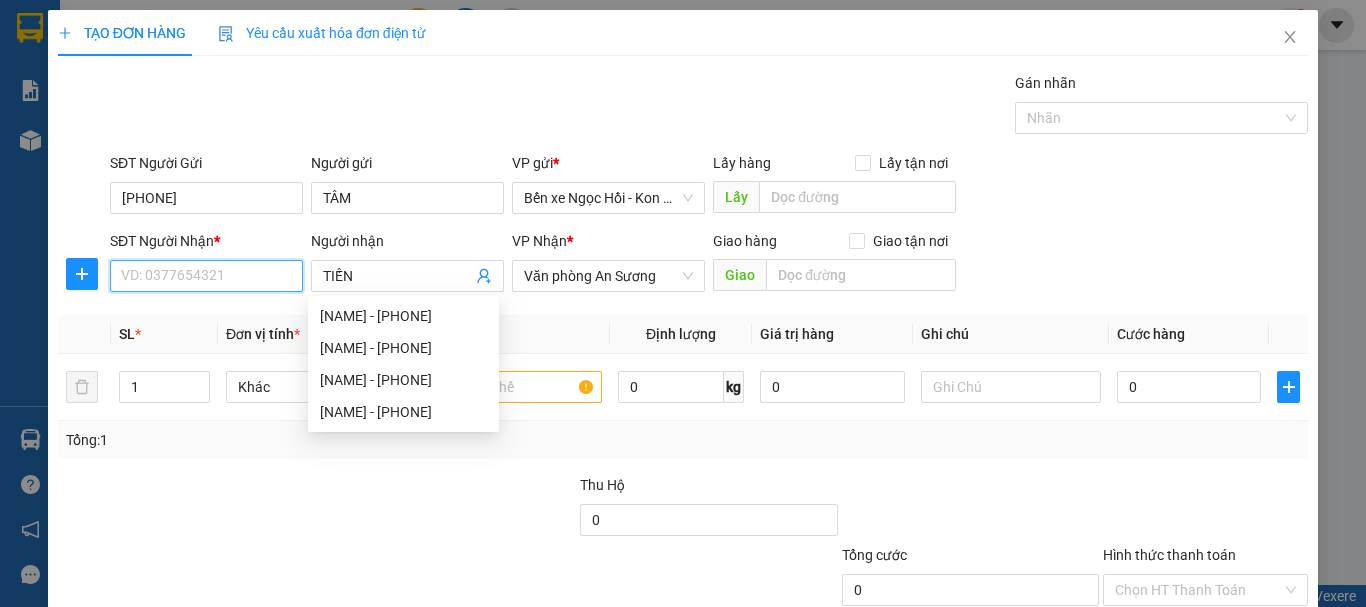 click on "SĐT Người Nhận  *" at bounding box center [206, 276] 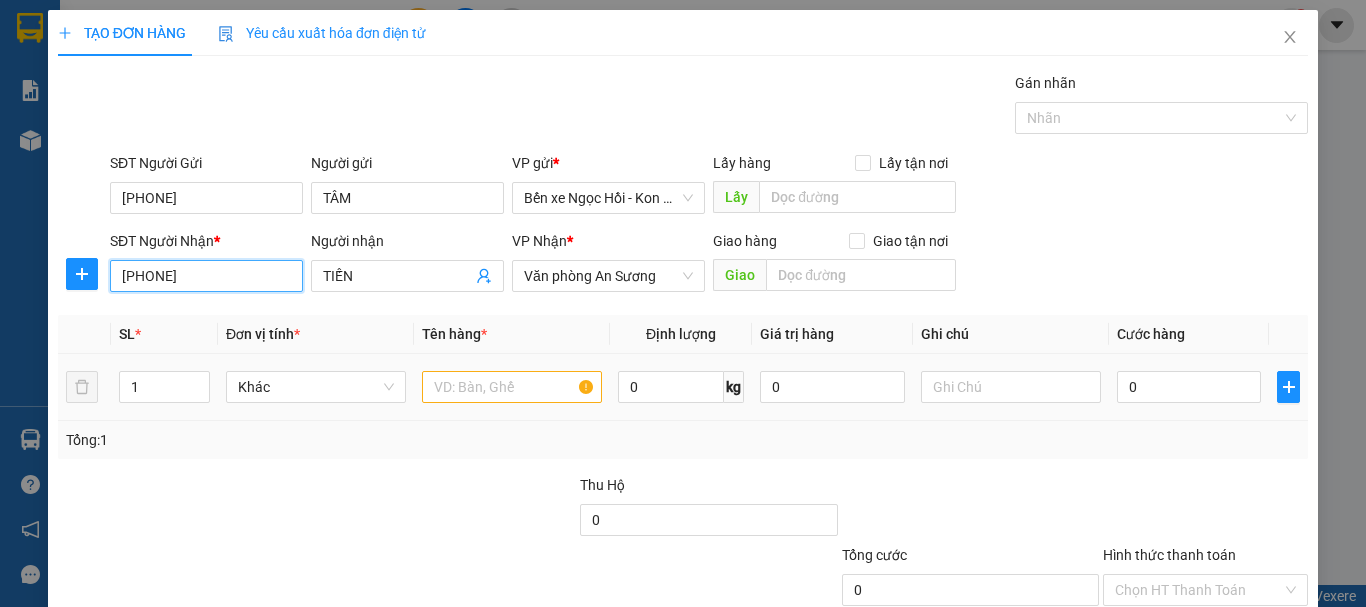 type on "[PHONE]" 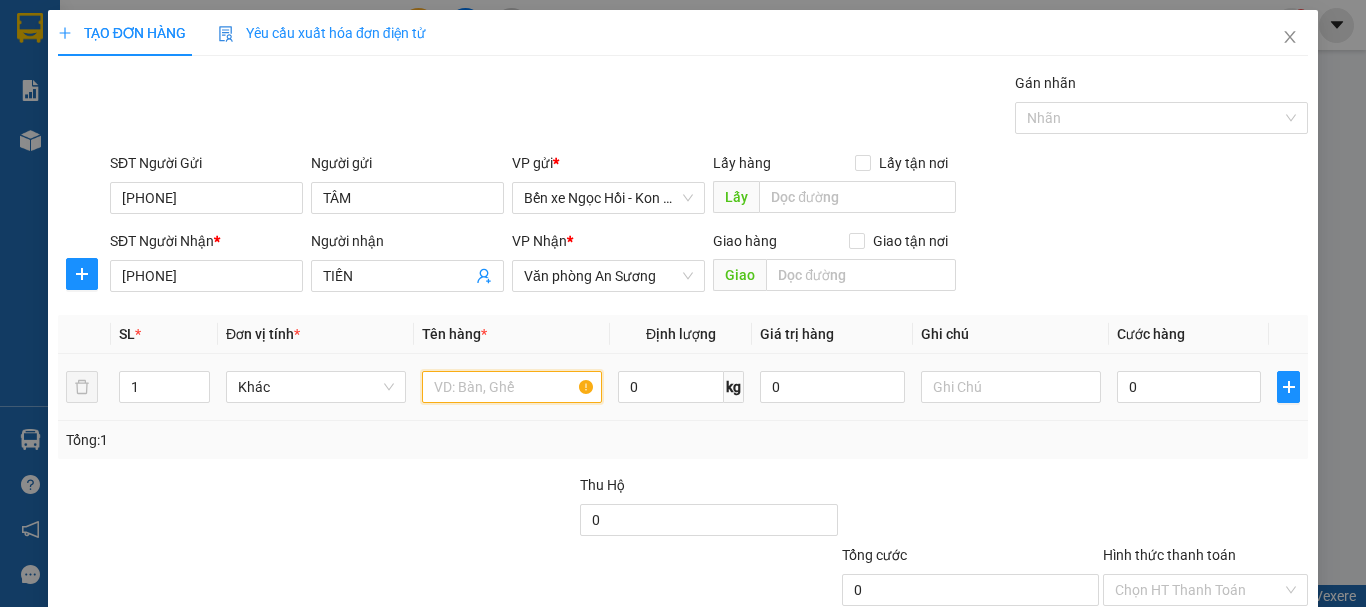 click at bounding box center [512, 387] 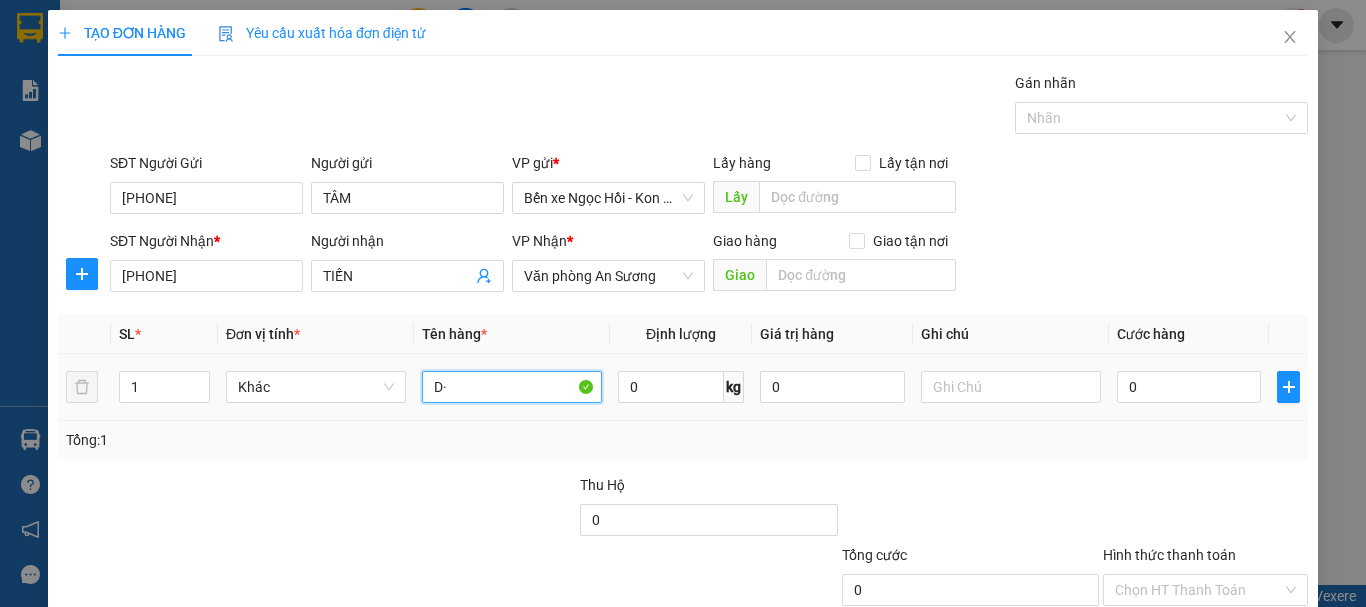 type on "D" 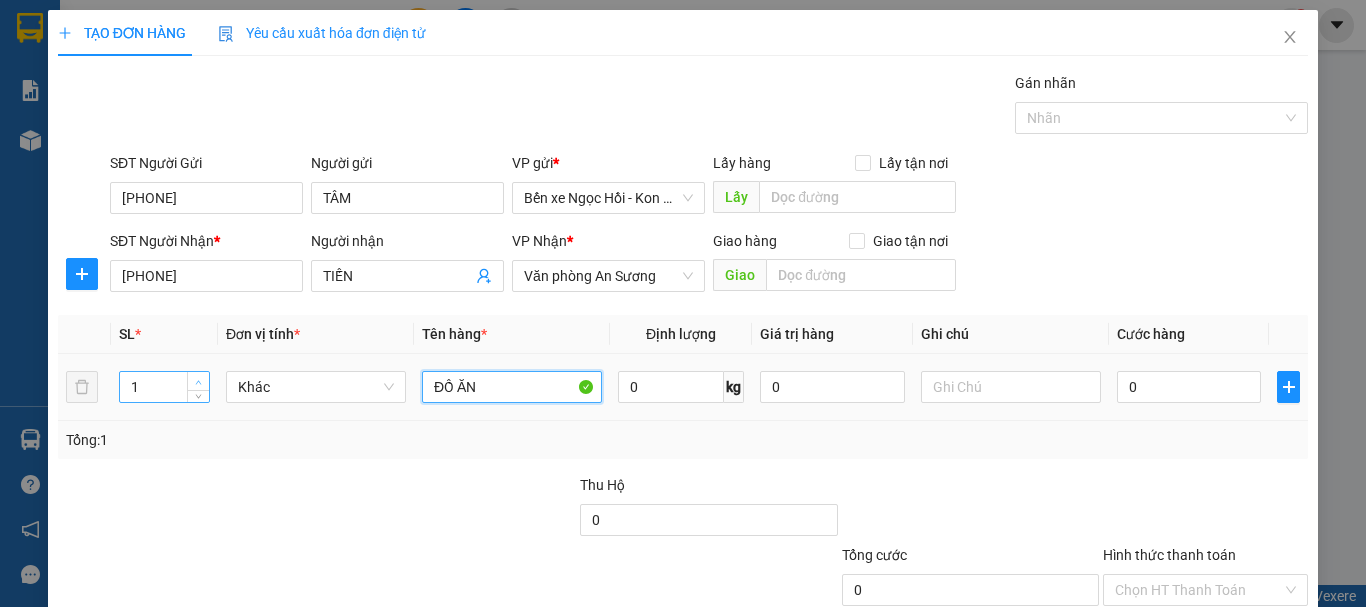 type on "ĐỒ ĂN" 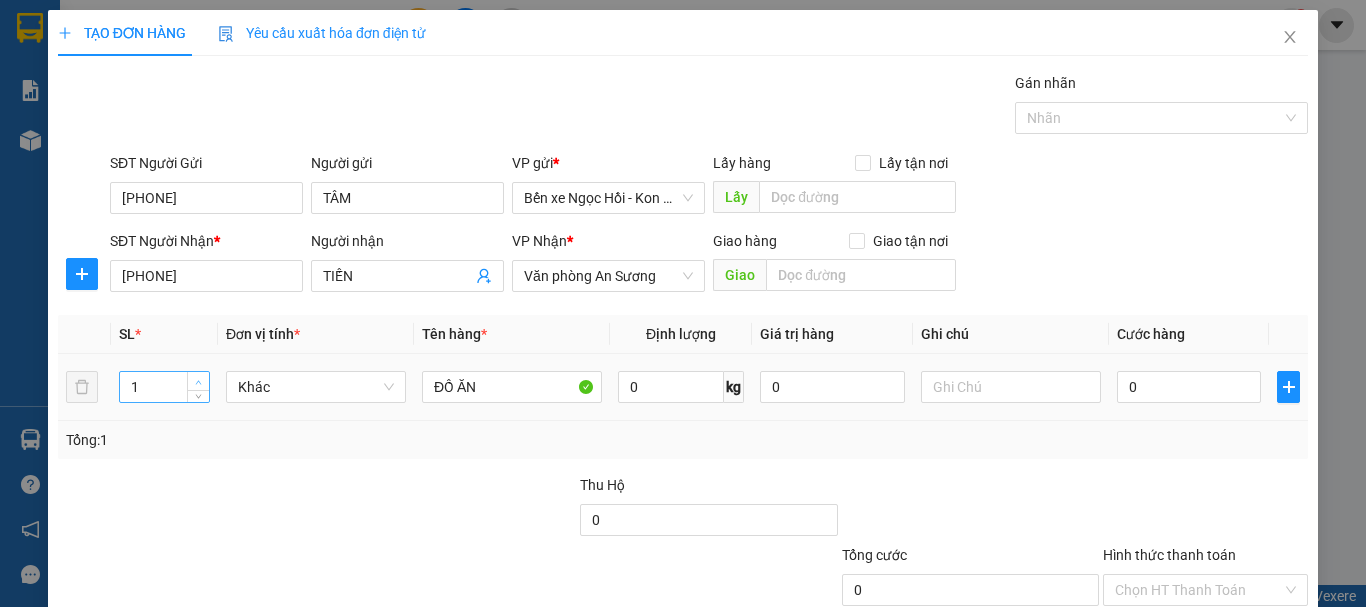 type on "2" 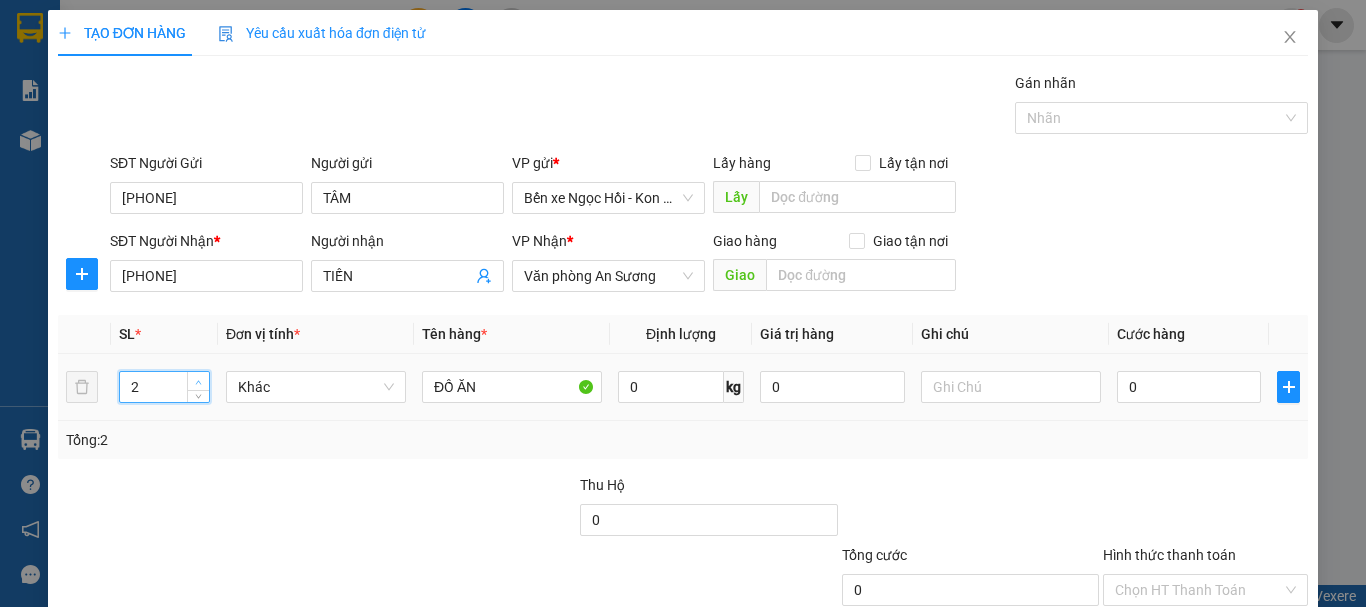 click 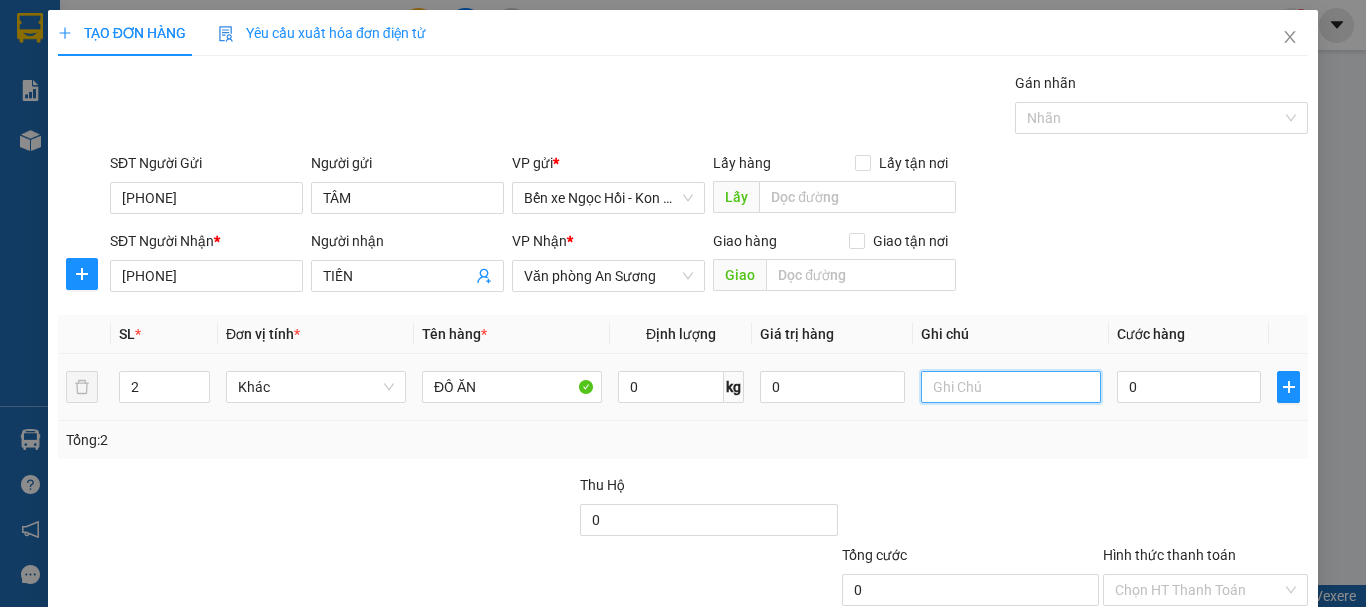 click at bounding box center (1011, 387) 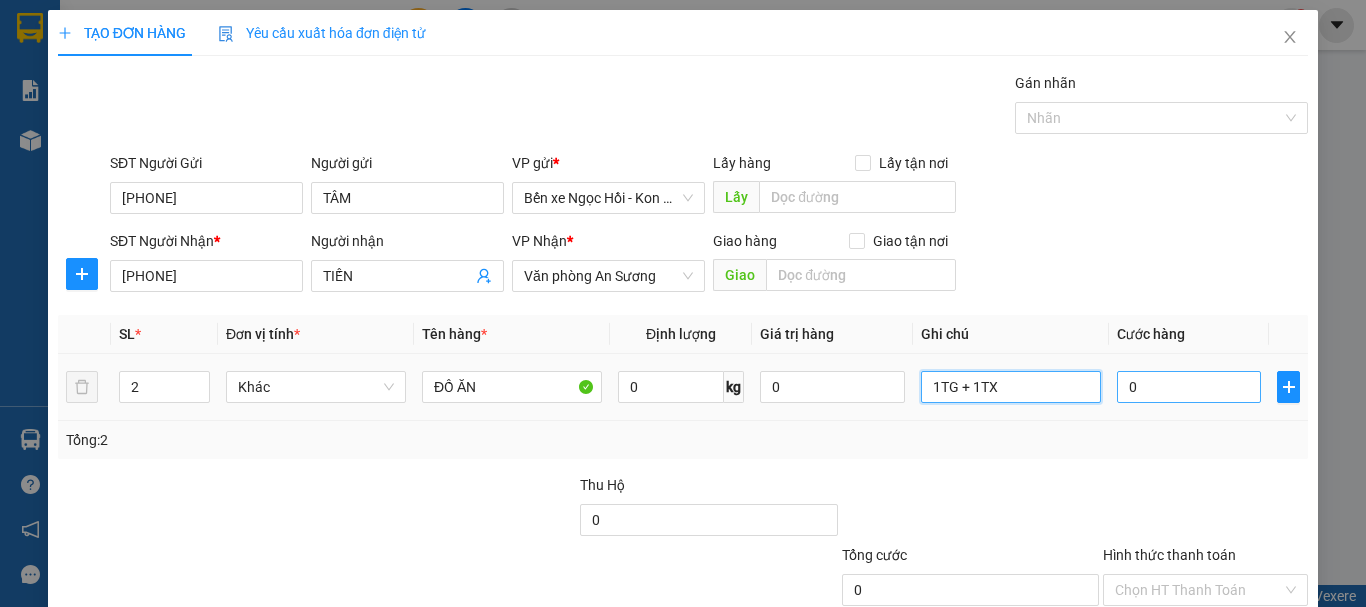 type on "1TG + 1TX" 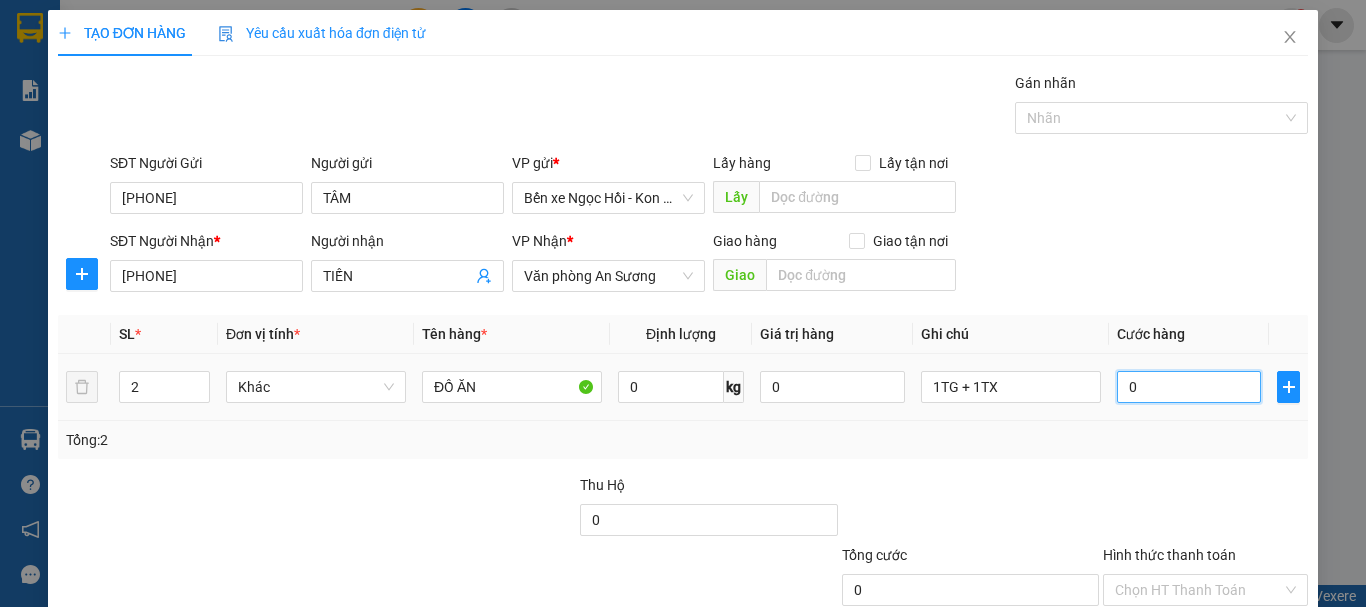 click on "0" at bounding box center (1189, 387) 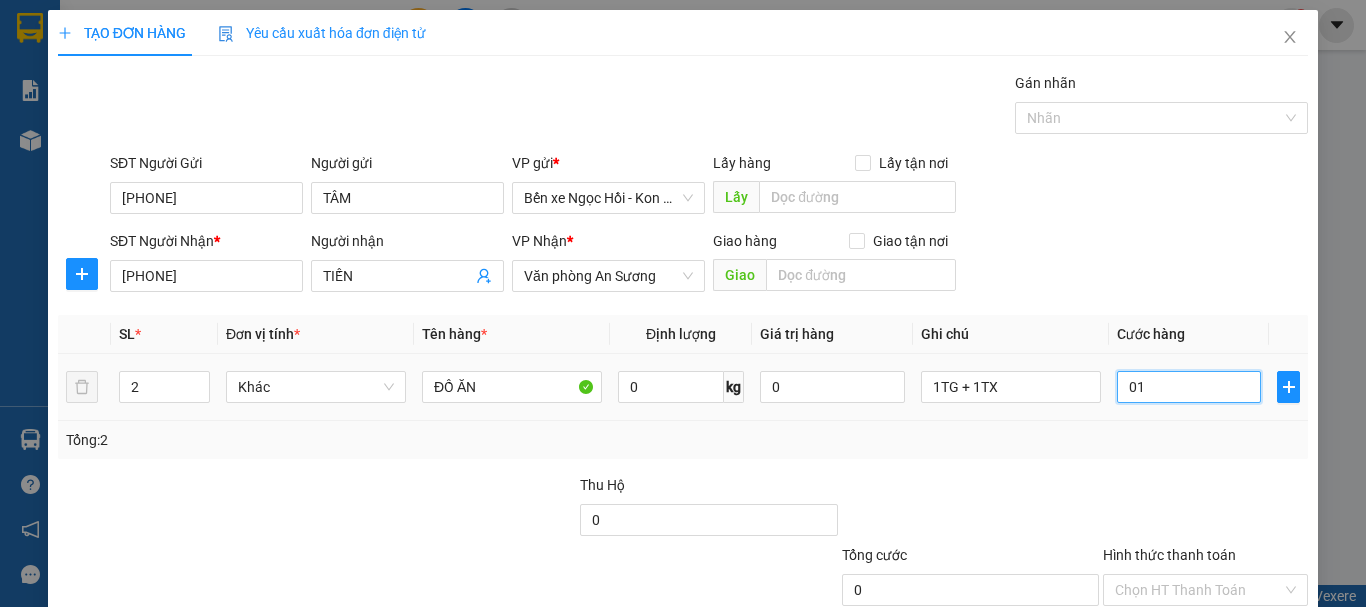 type on "1" 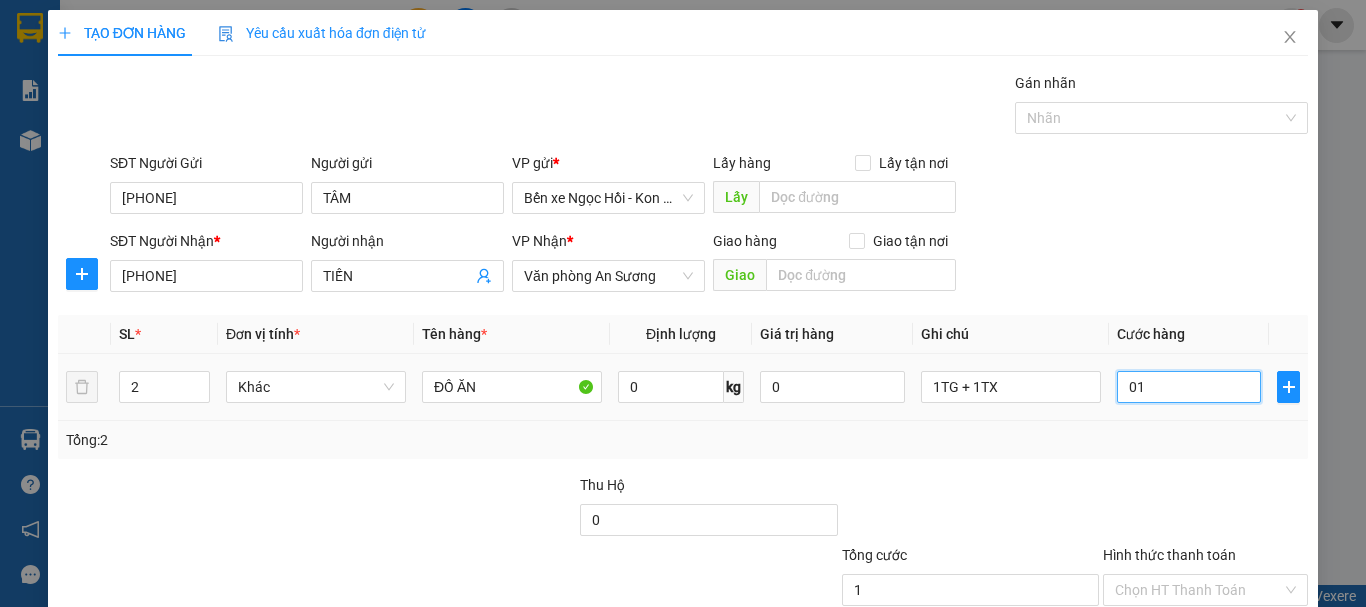 type on "012" 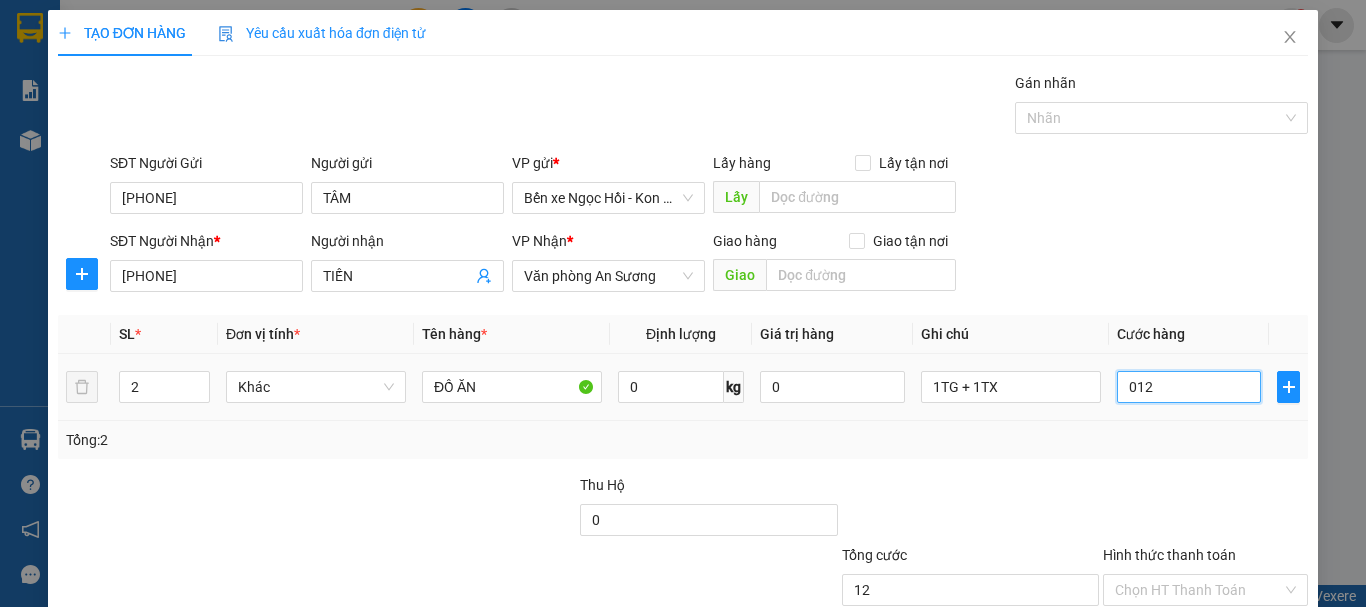 type on "0.120" 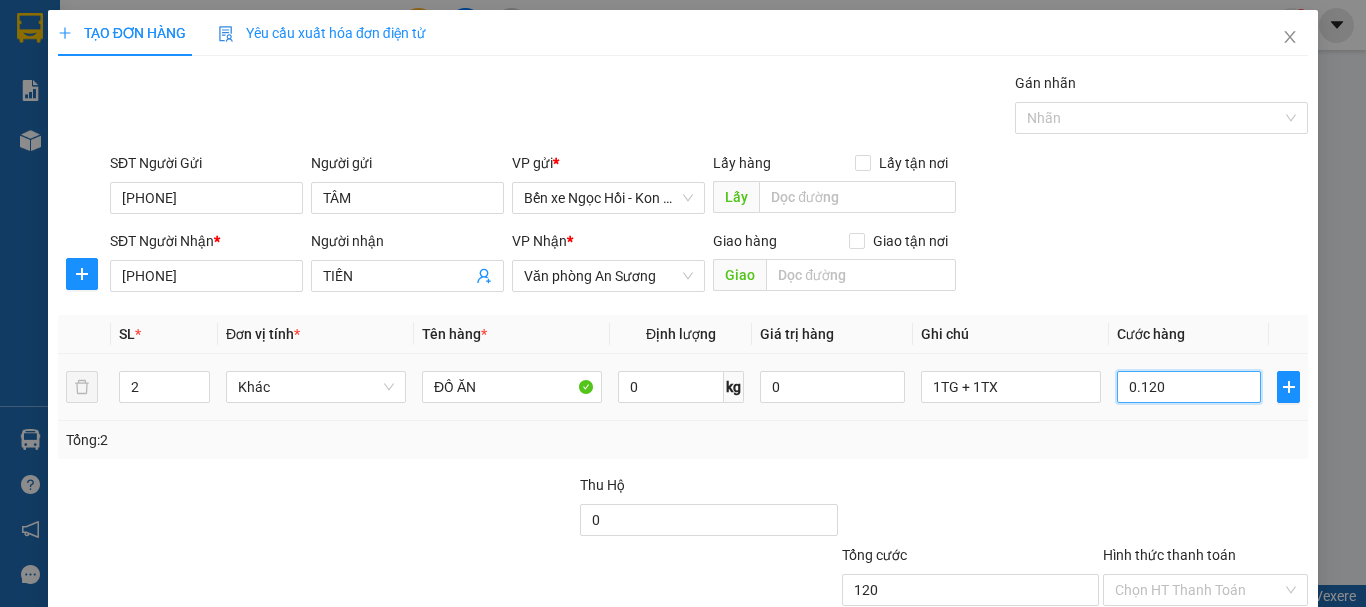 scroll, scrollTop: 133, scrollLeft: 0, axis: vertical 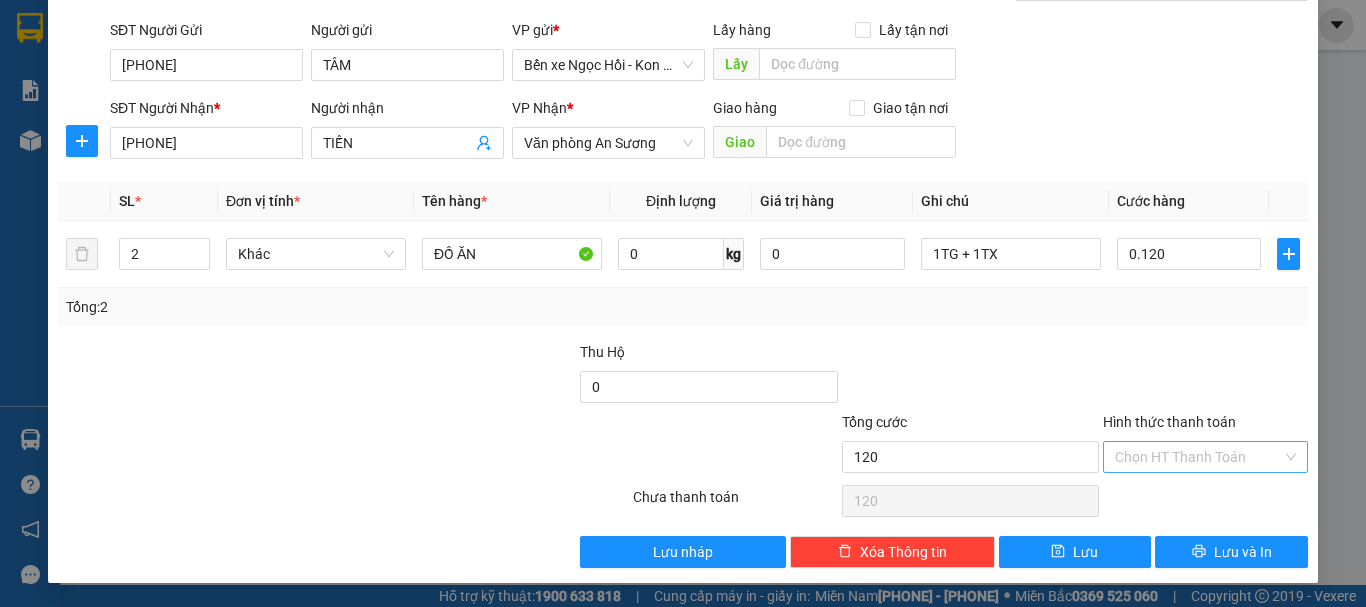 type on "120.000" 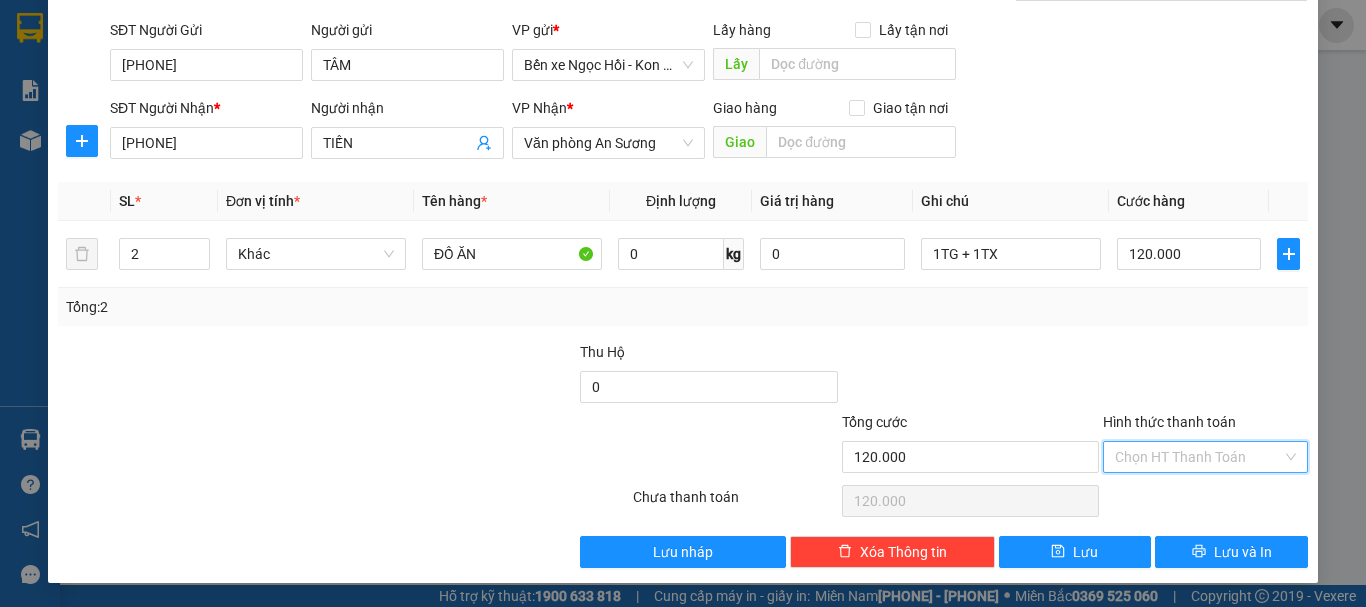 click on "Hình thức thanh toán" at bounding box center (1198, 457) 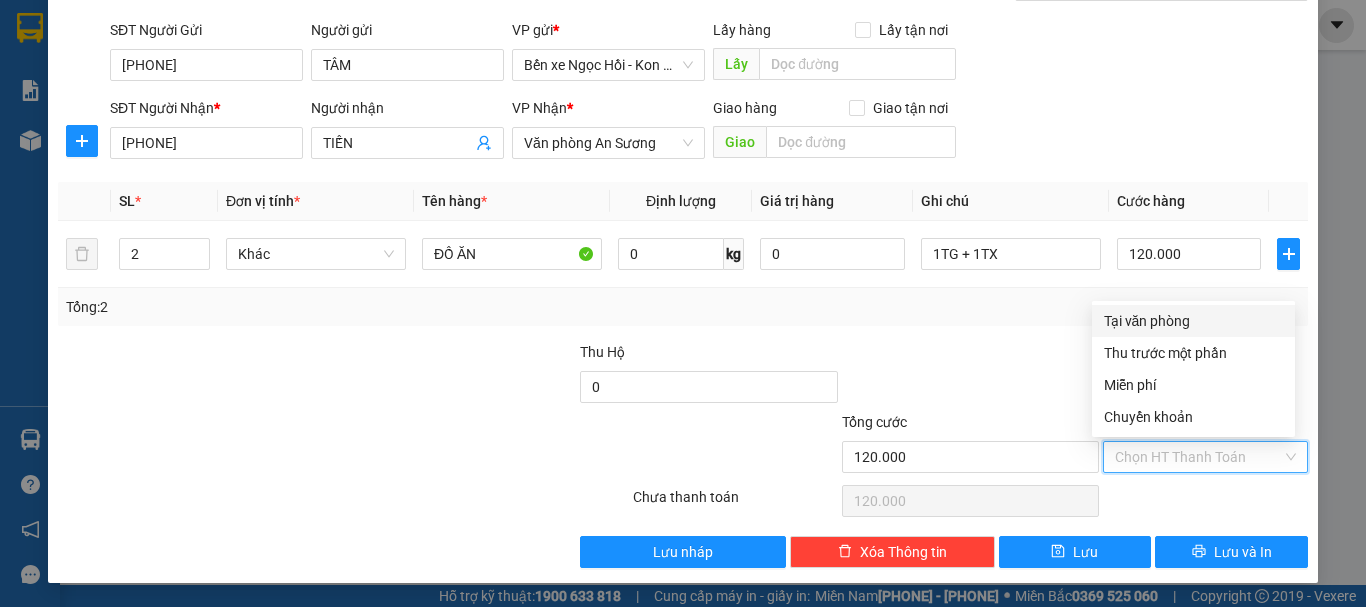 click on "Tại văn phòng" at bounding box center [1193, 321] 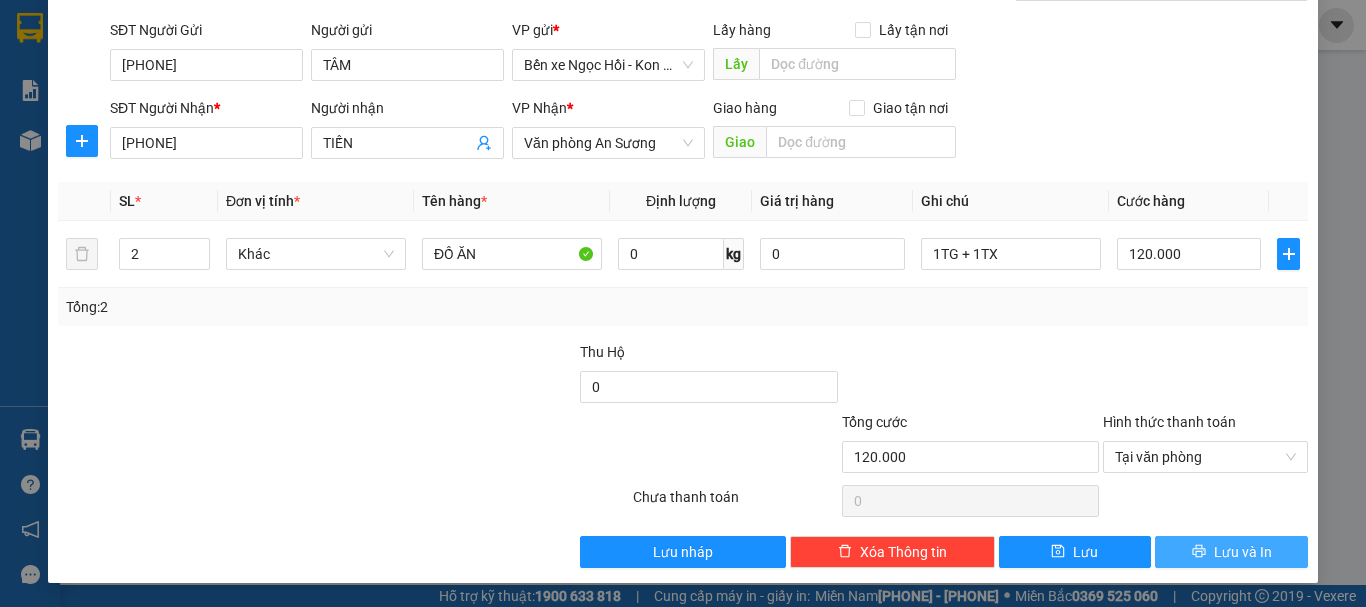 click on "Lưu và In" at bounding box center (1243, 552) 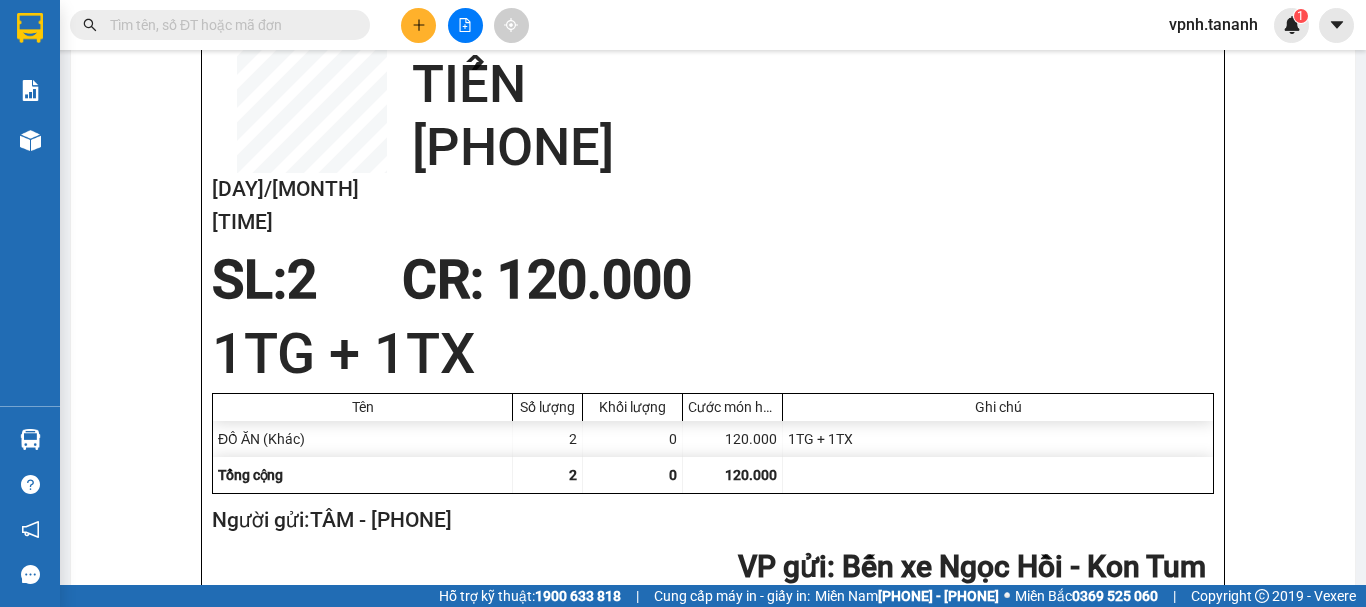 scroll, scrollTop: 0, scrollLeft: 0, axis: both 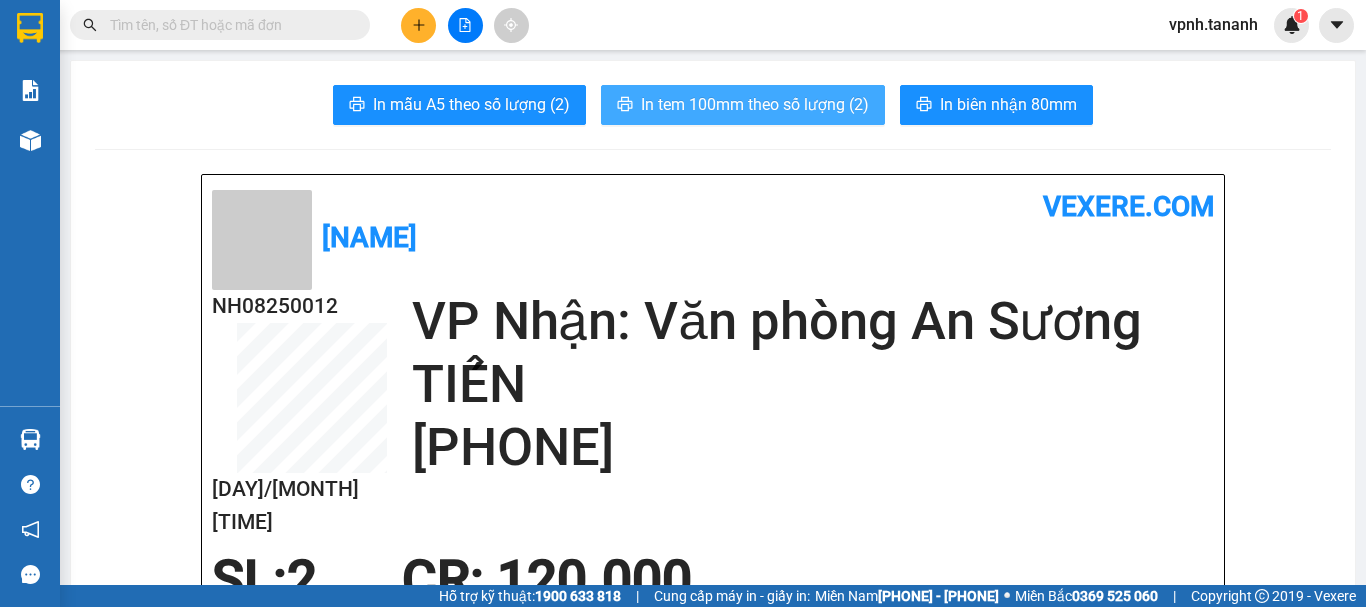click on "In tem 100mm theo số lượng
(2)" at bounding box center (755, 104) 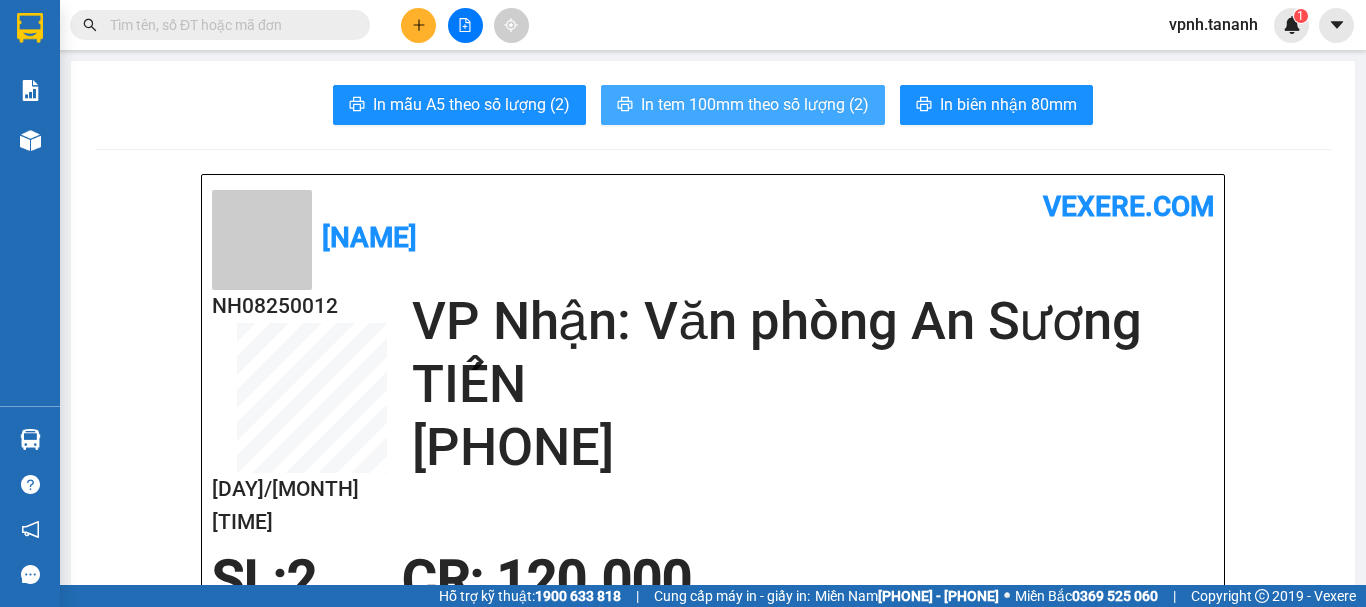 scroll, scrollTop: 0, scrollLeft: 0, axis: both 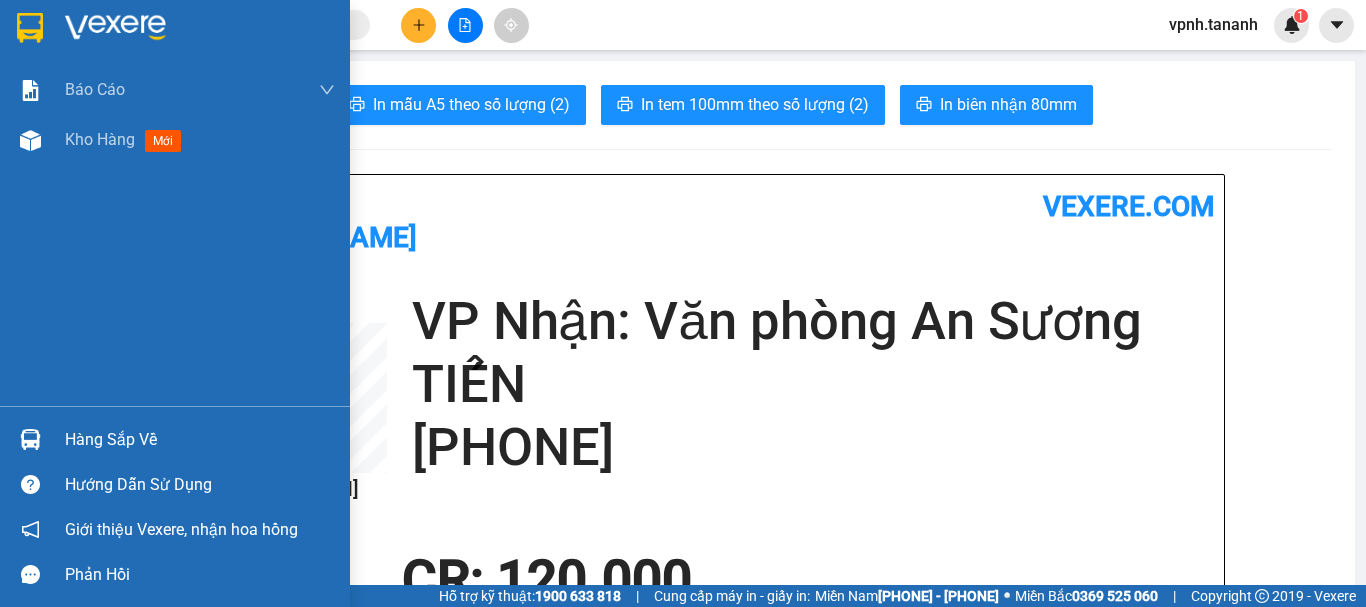 click at bounding box center [30, 28] 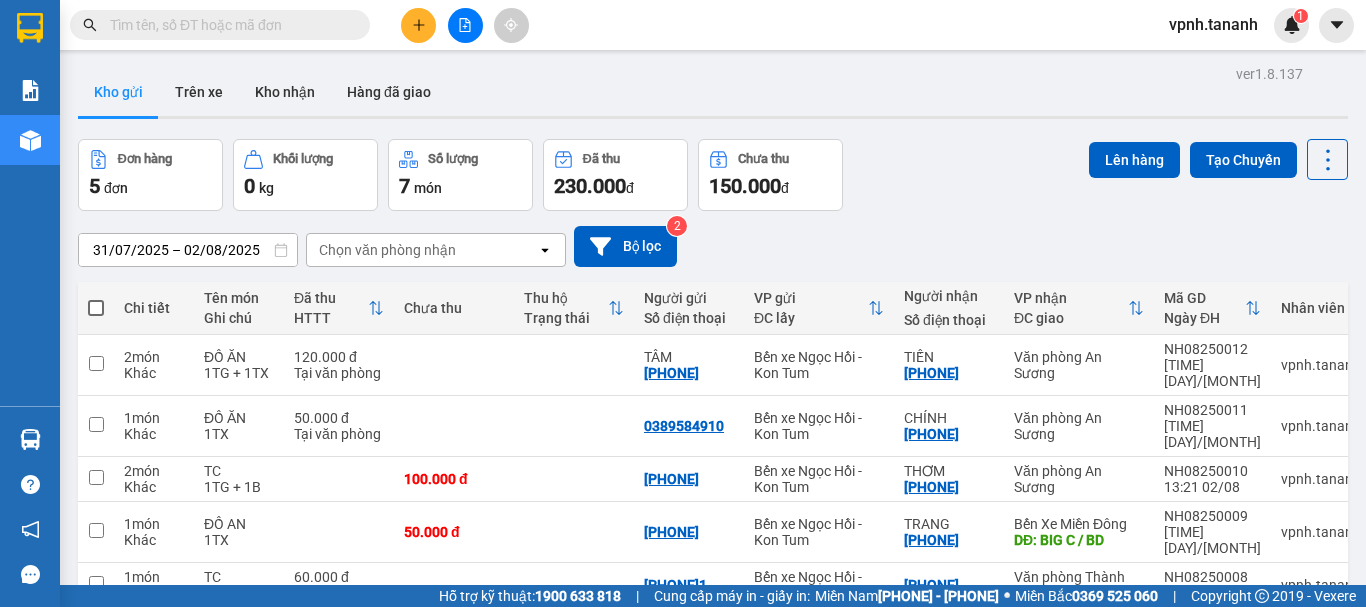 scroll, scrollTop: 92, scrollLeft: 0, axis: vertical 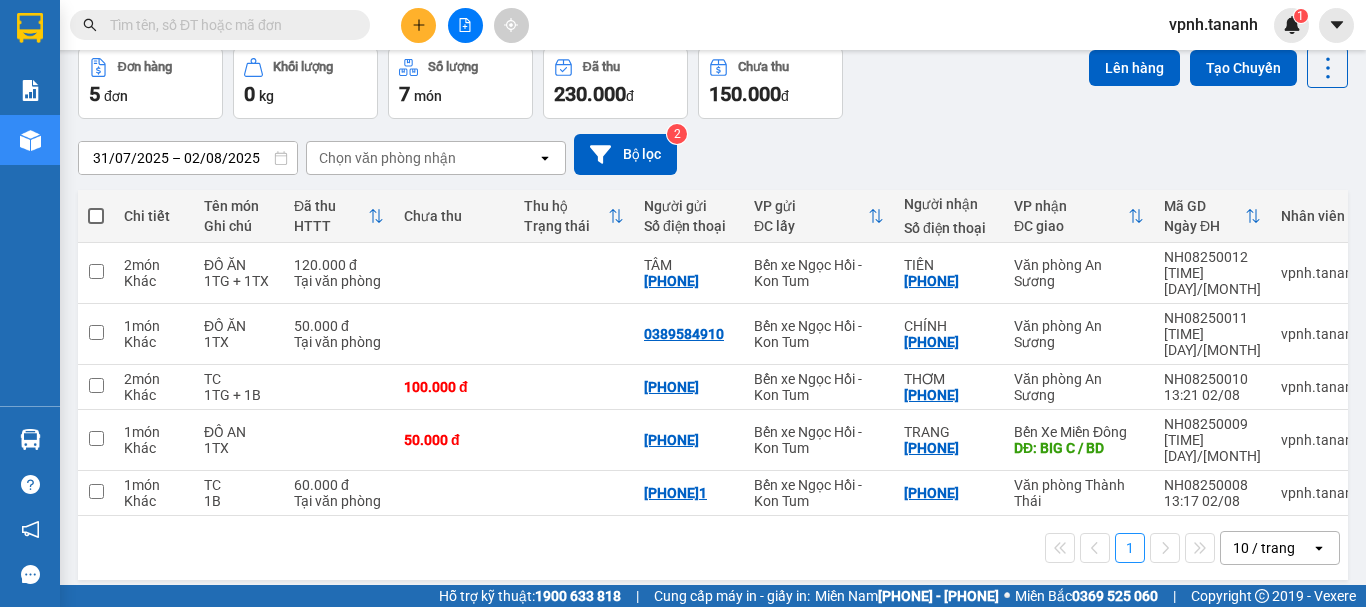 click on "Kết quả tìm kiếm ( 0 ) Bộ lọcNo Data vpnh.tananh 1" at bounding box center [683, 25] 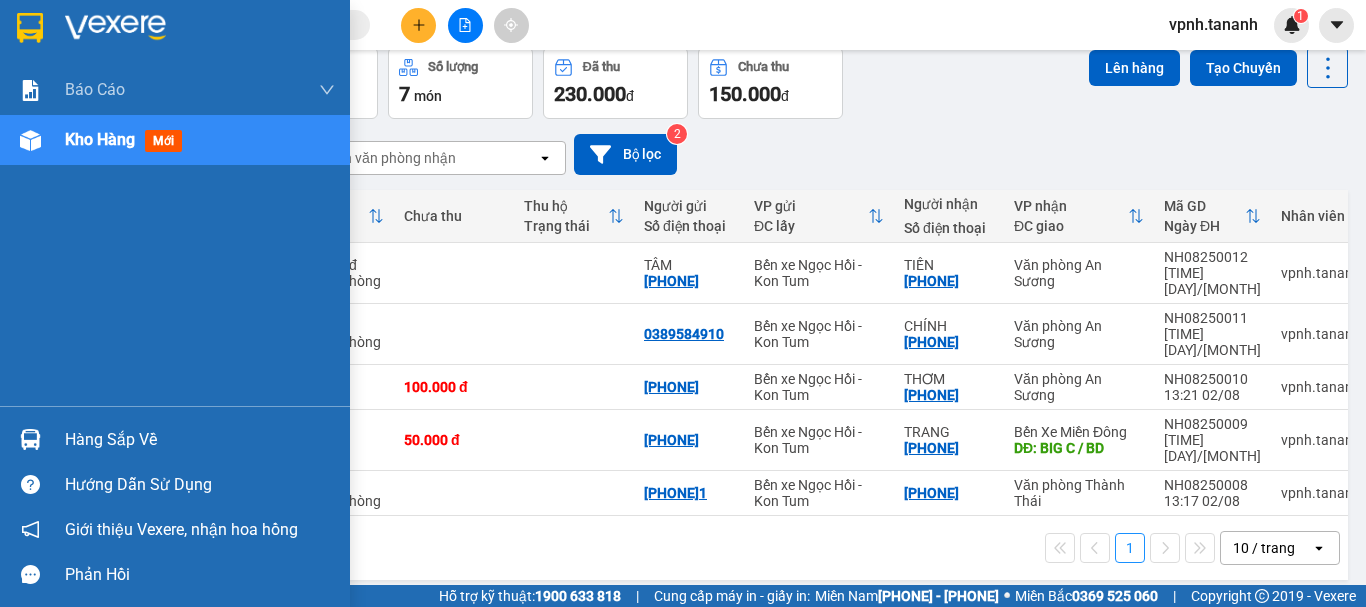 click at bounding box center [30, 28] 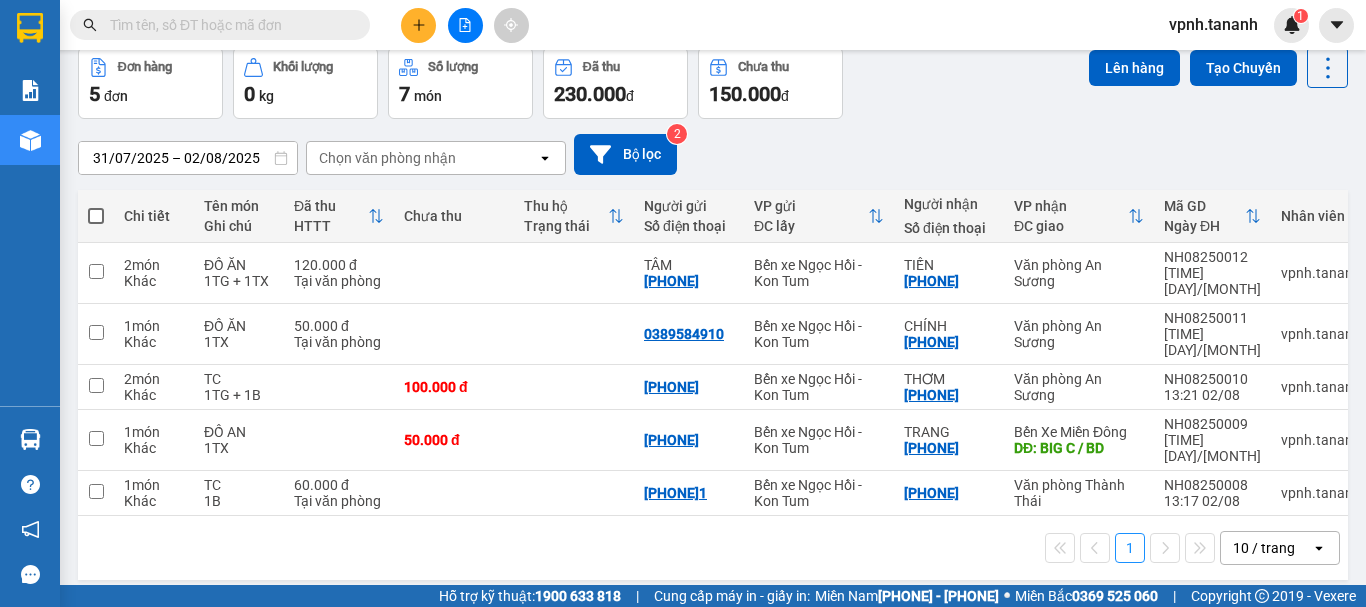 click on "Kết quả tìm kiếm ( 0 ) Bộ lọcNo Data vpnh.tananh 1" at bounding box center [683, 25] 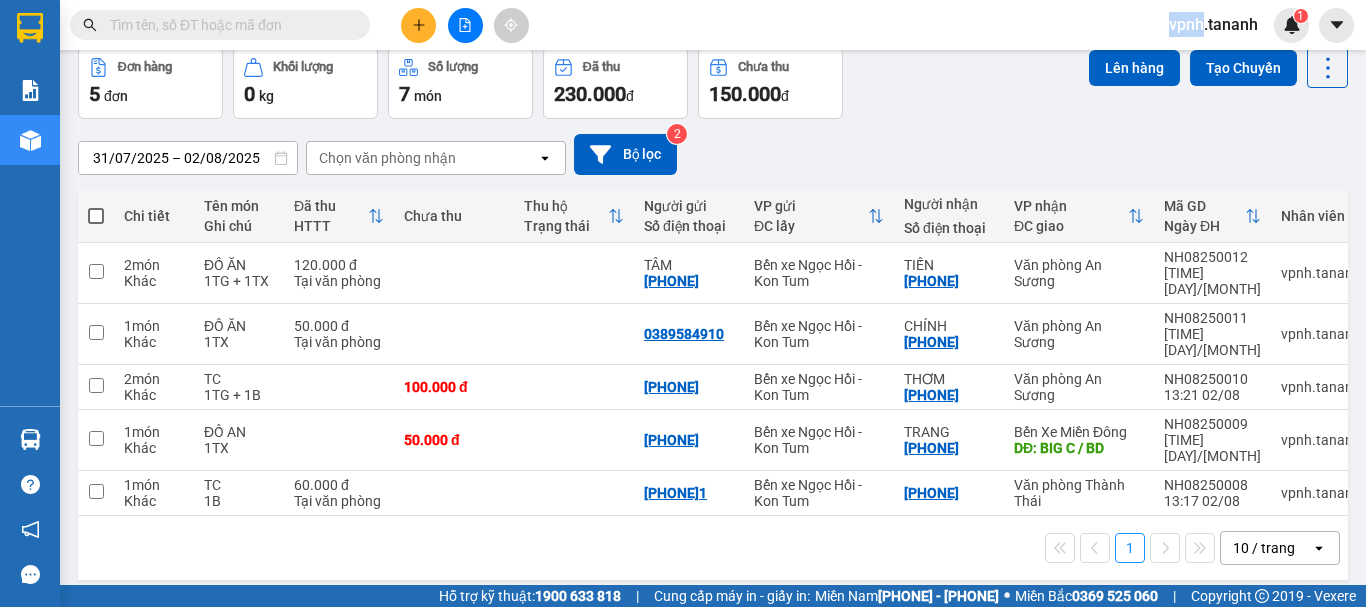 click on "Kết quả tìm kiếm ( 0 ) Bộ lọcNo Data vpnh.tananh 1" at bounding box center [683, 25] 